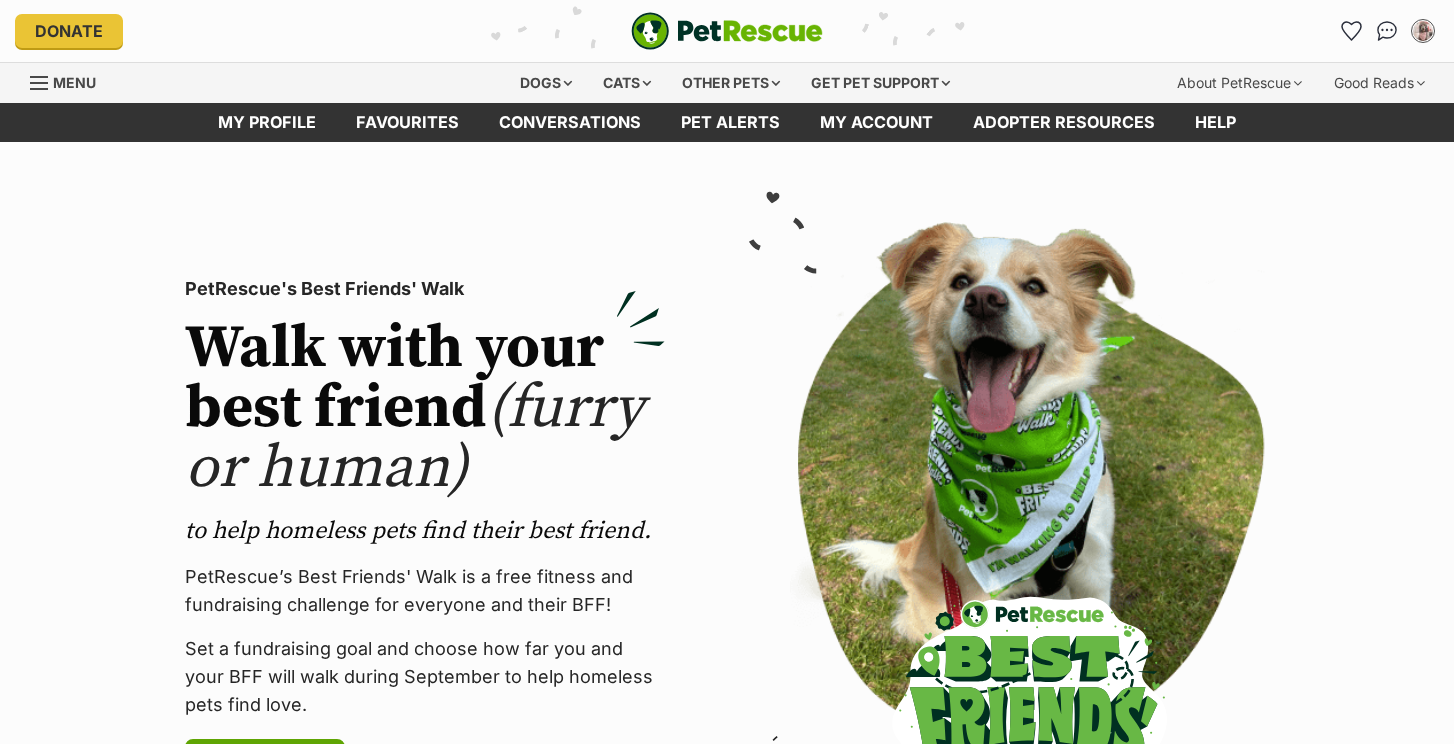 scroll, scrollTop: 0, scrollLeft: 0, axis: both 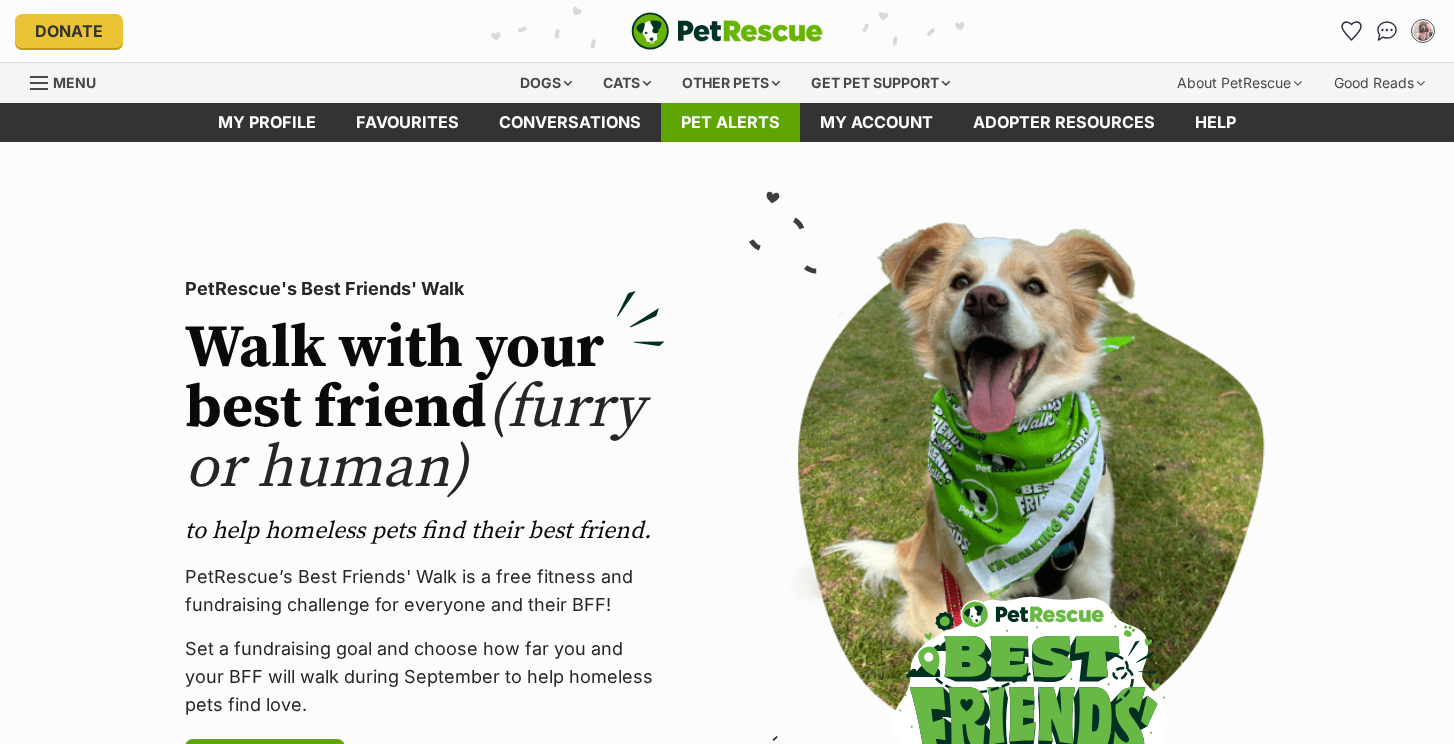 click on "Pet alerts" at bounding box center [730, 122] 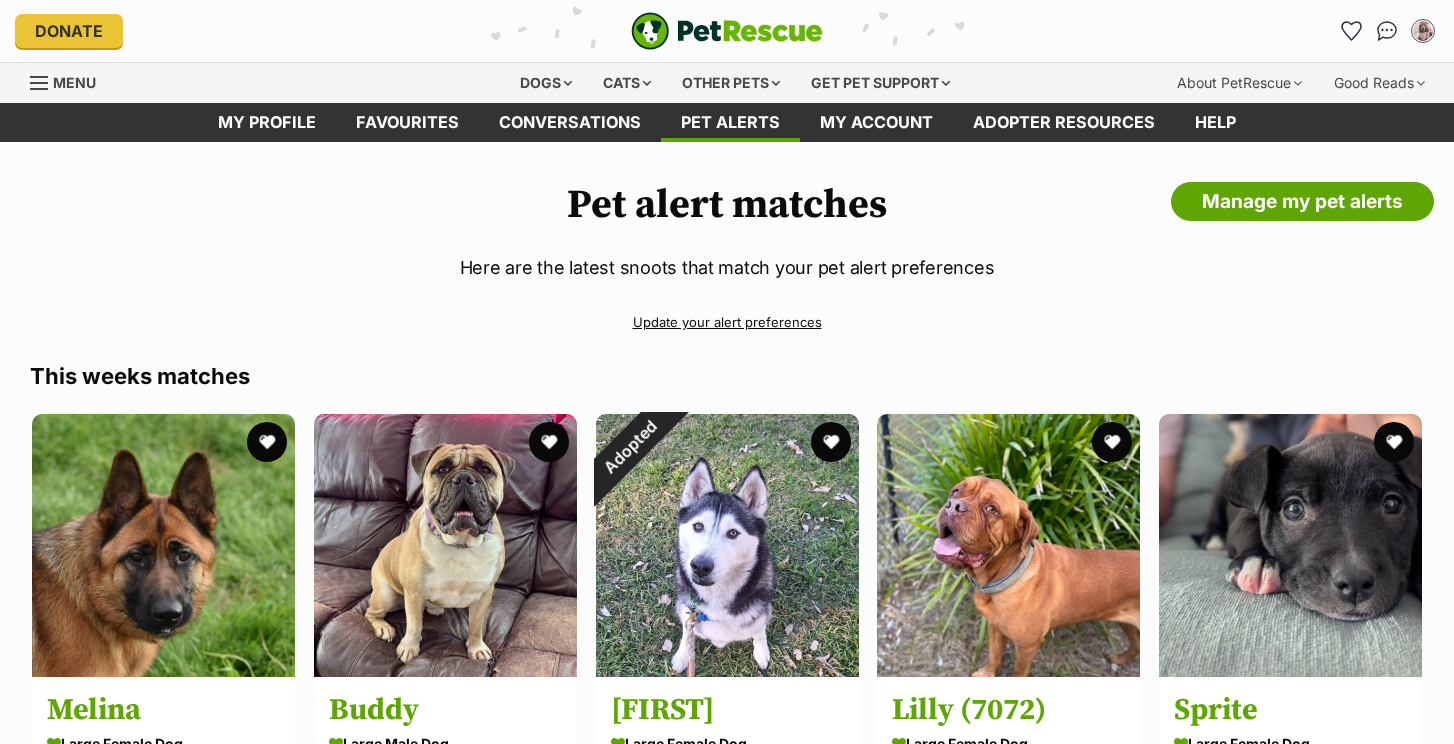 scroll, scrollTop: 0, scrollLeft: 0, axis: both 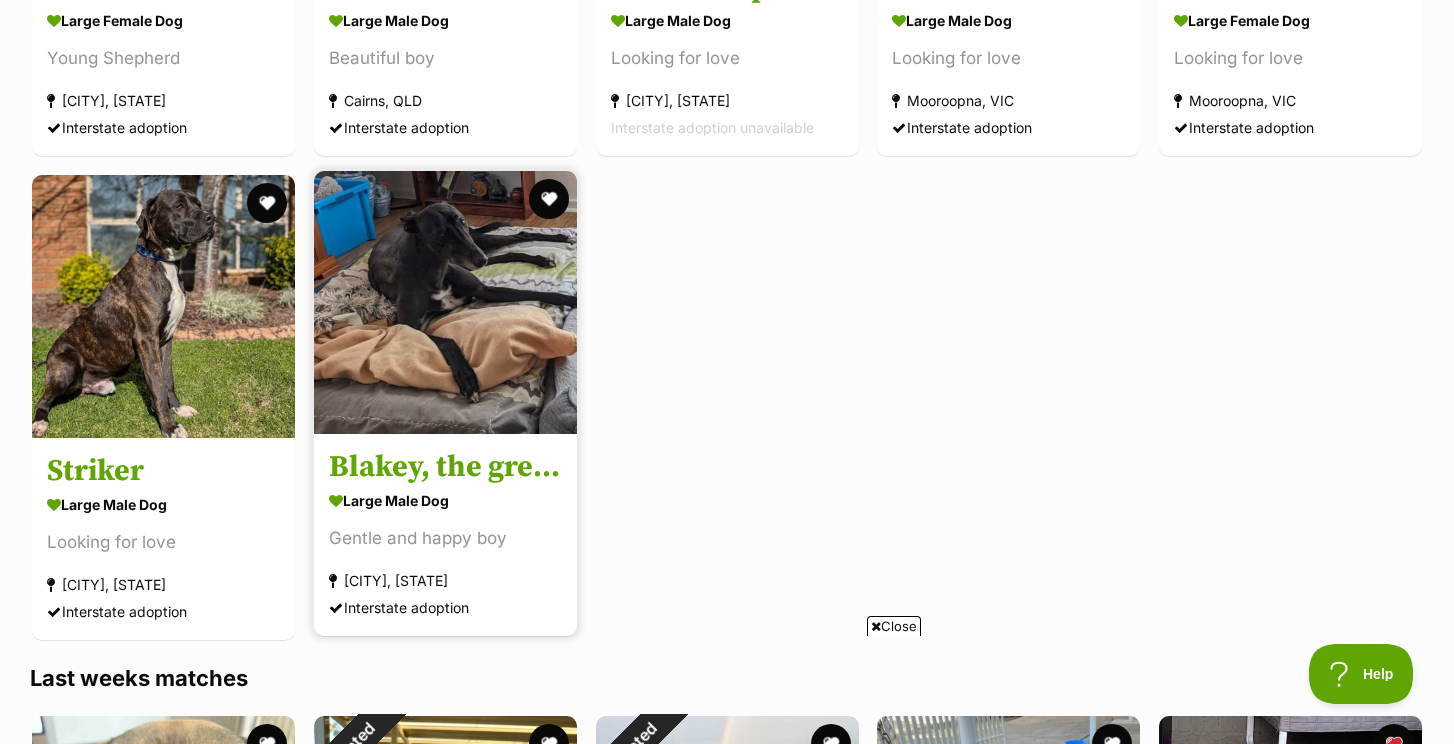 click at bounding box center [445, 302] 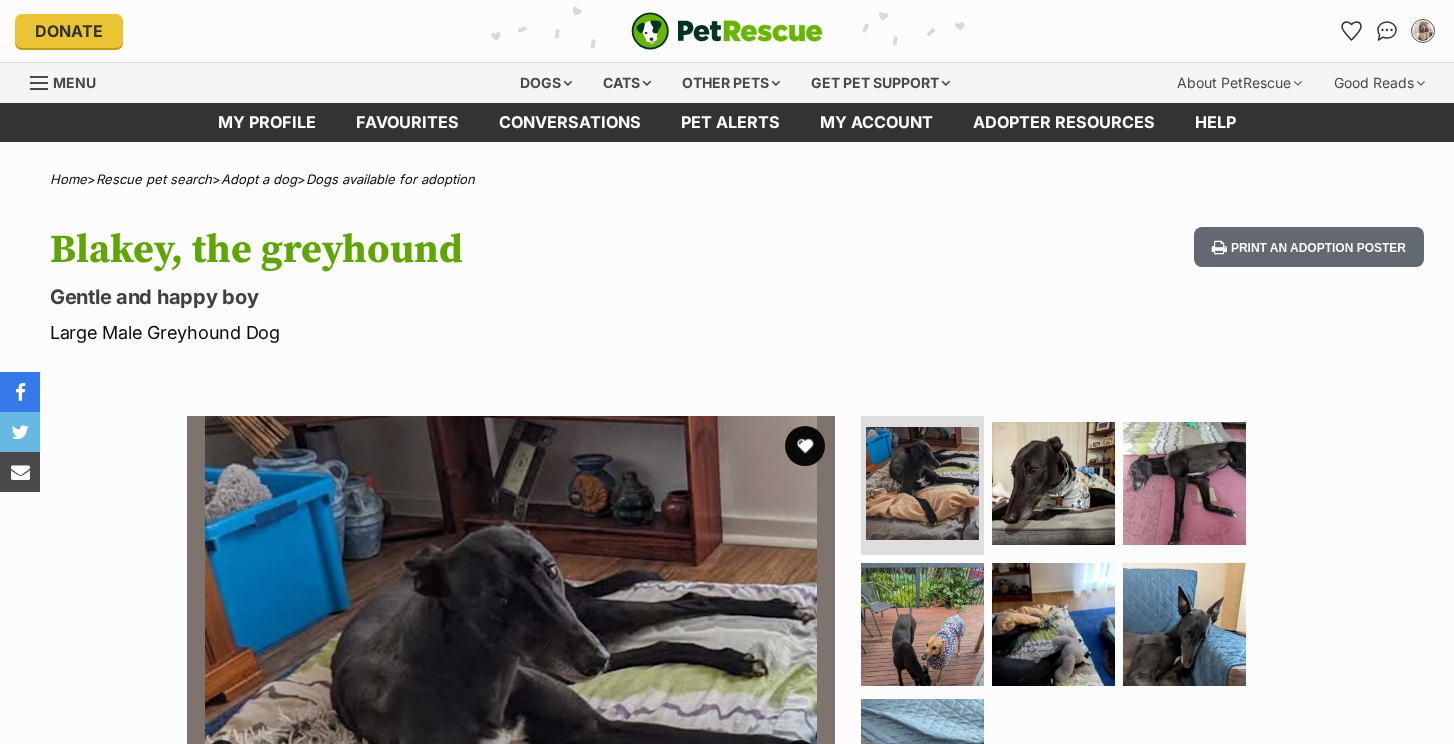 scroll, scrollTop: 0, scrollLeft: 0, axis: both 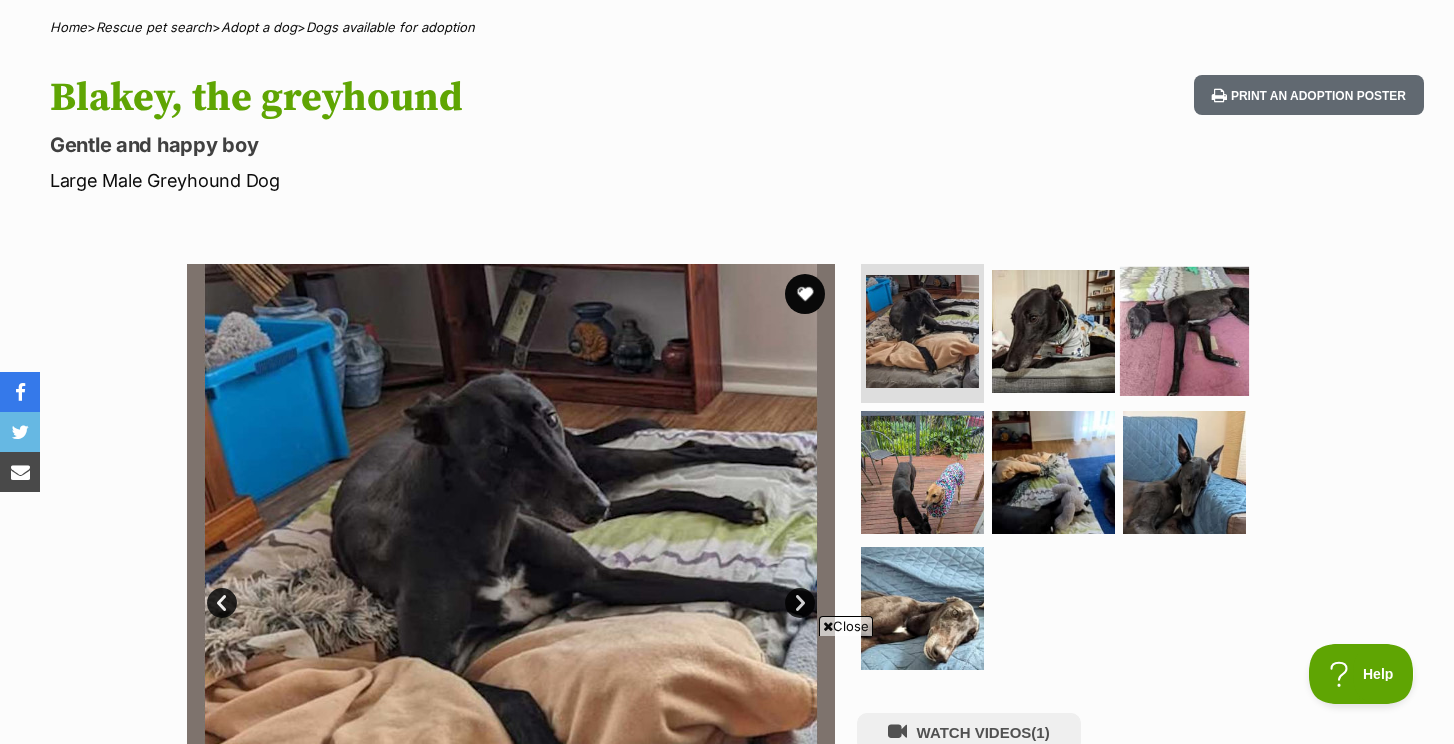 click at bounding box center [1184, 330] 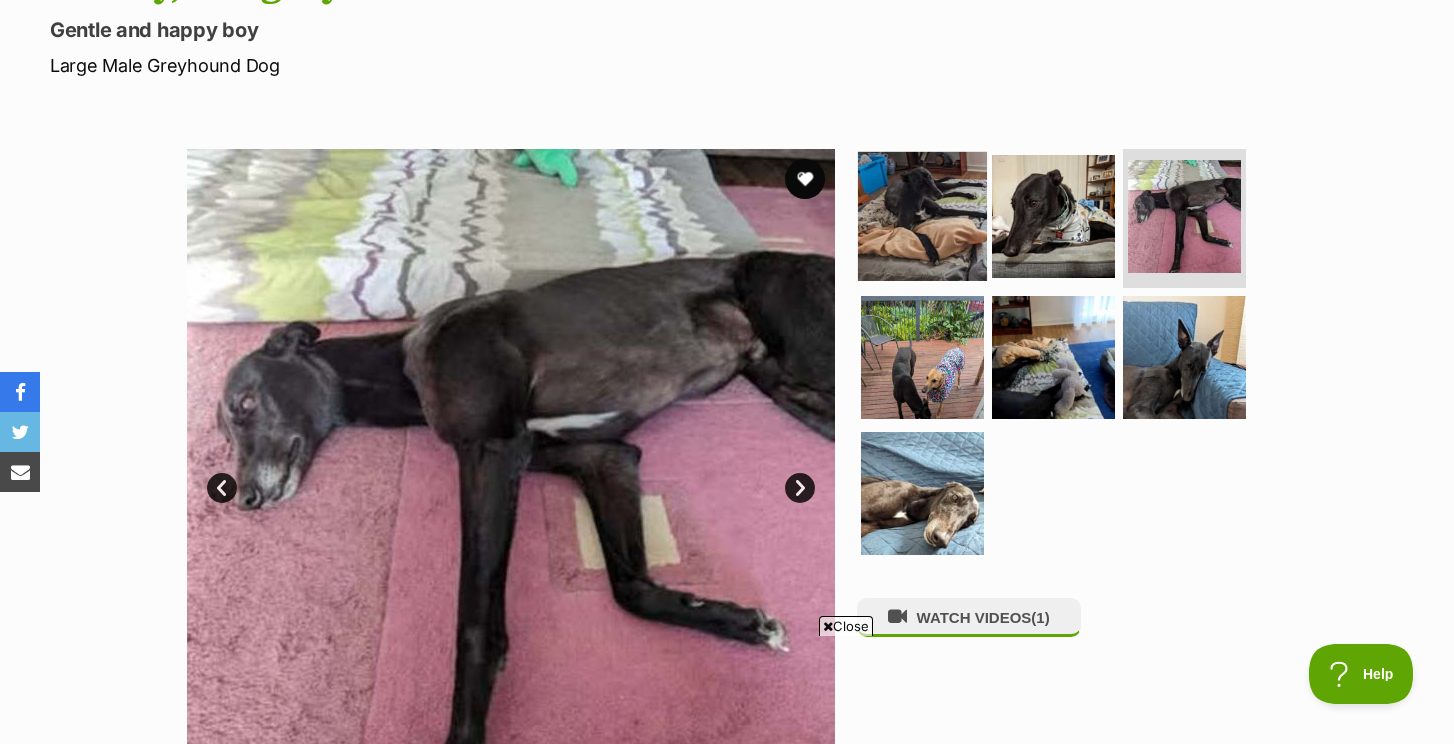 scroll, scrollTop: 283, scrollLeft: 0, axis: vertical 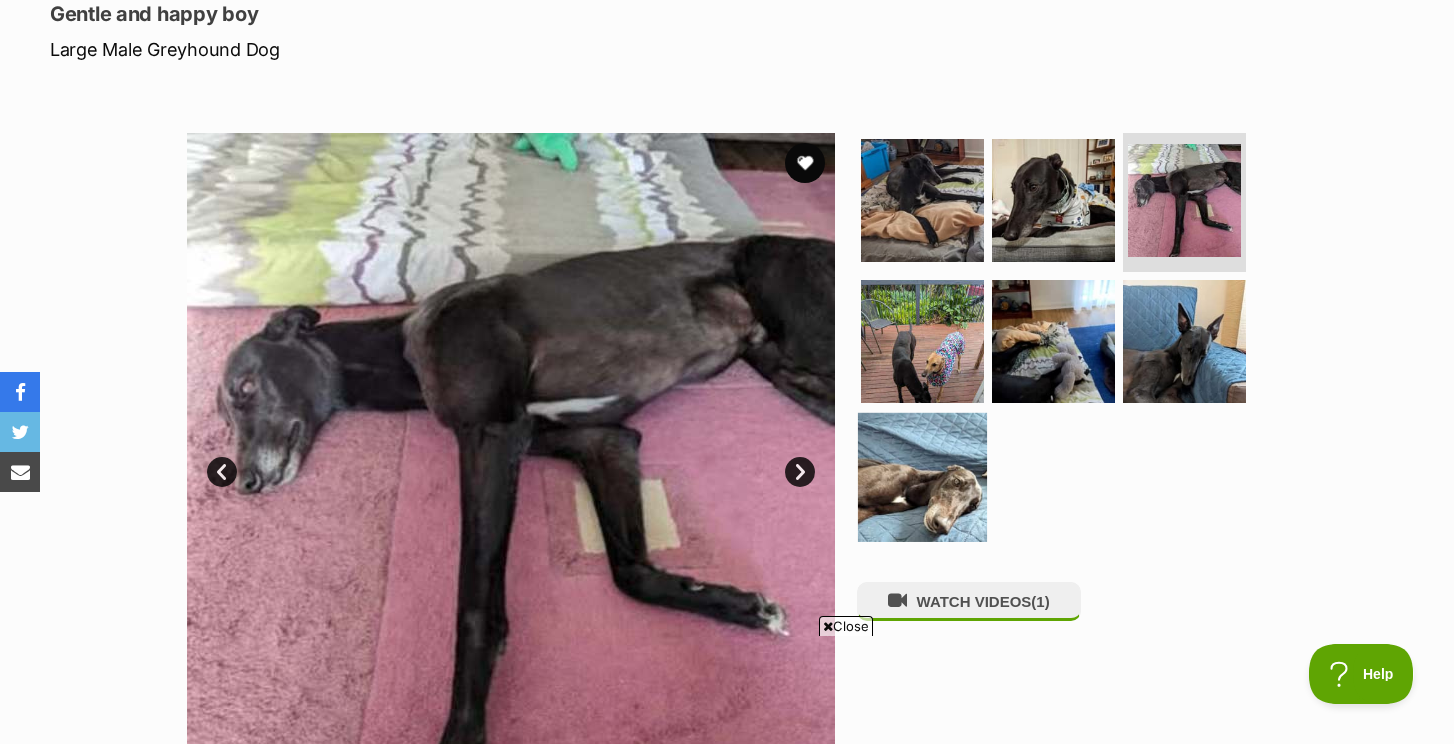 click at bounding box center (922, 477) 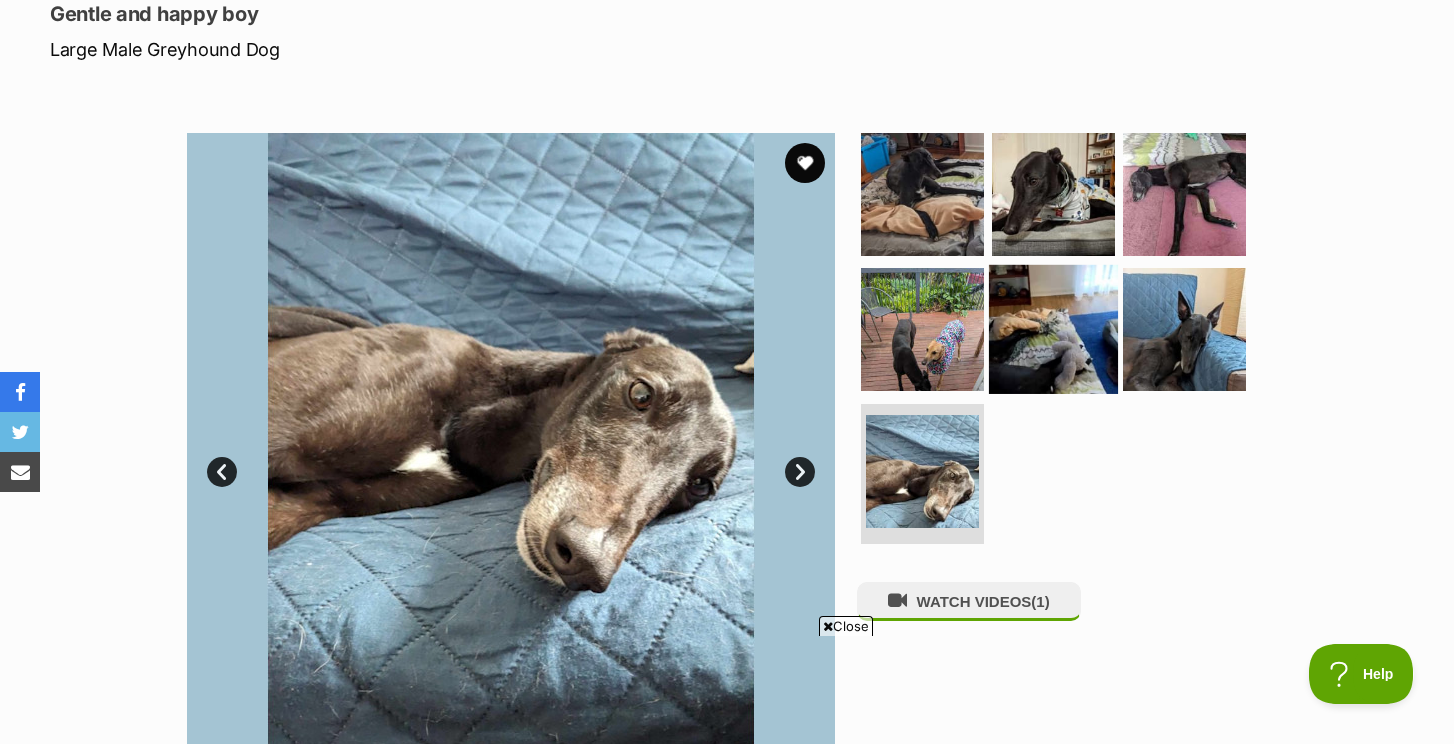 click at bounding box center (1053, 329) 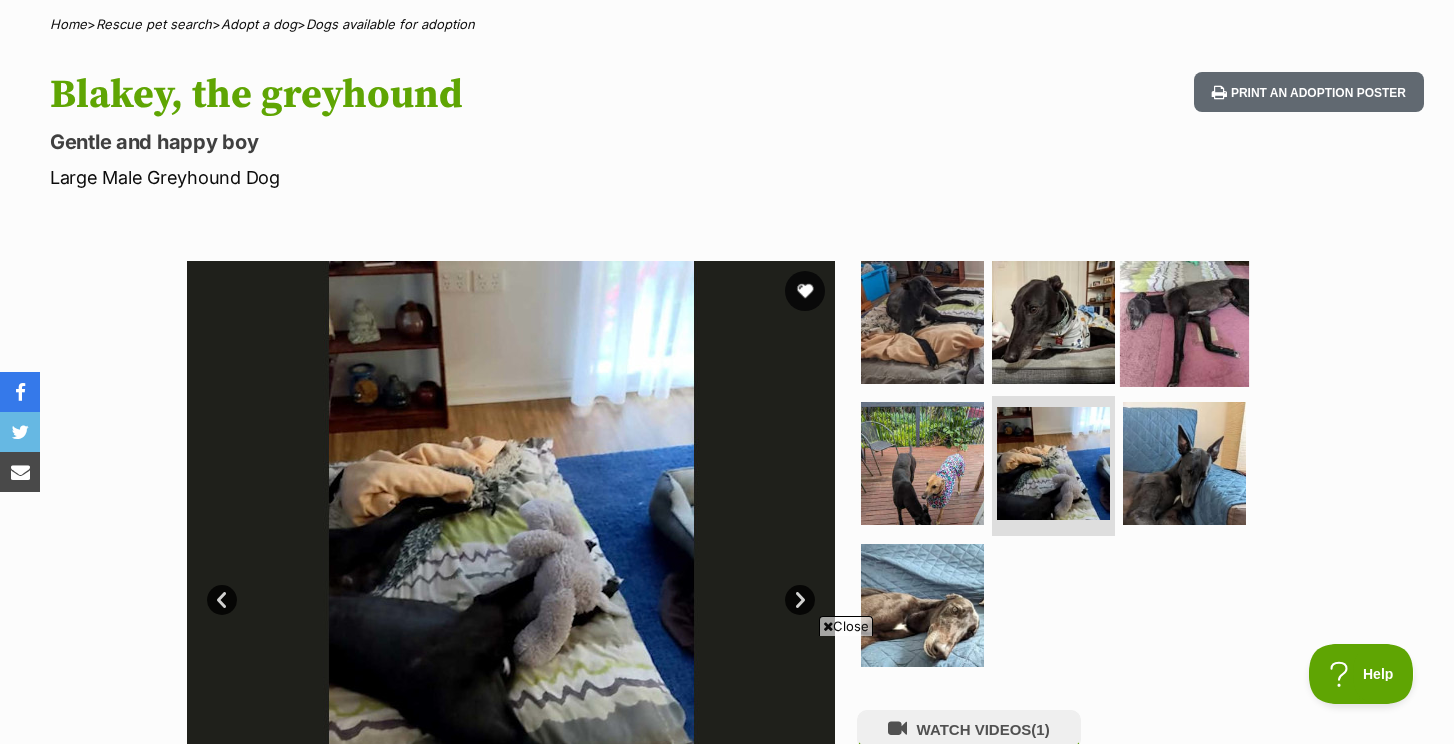 scroll, scrollTop: 0, scrollLeft: 0, axis: both 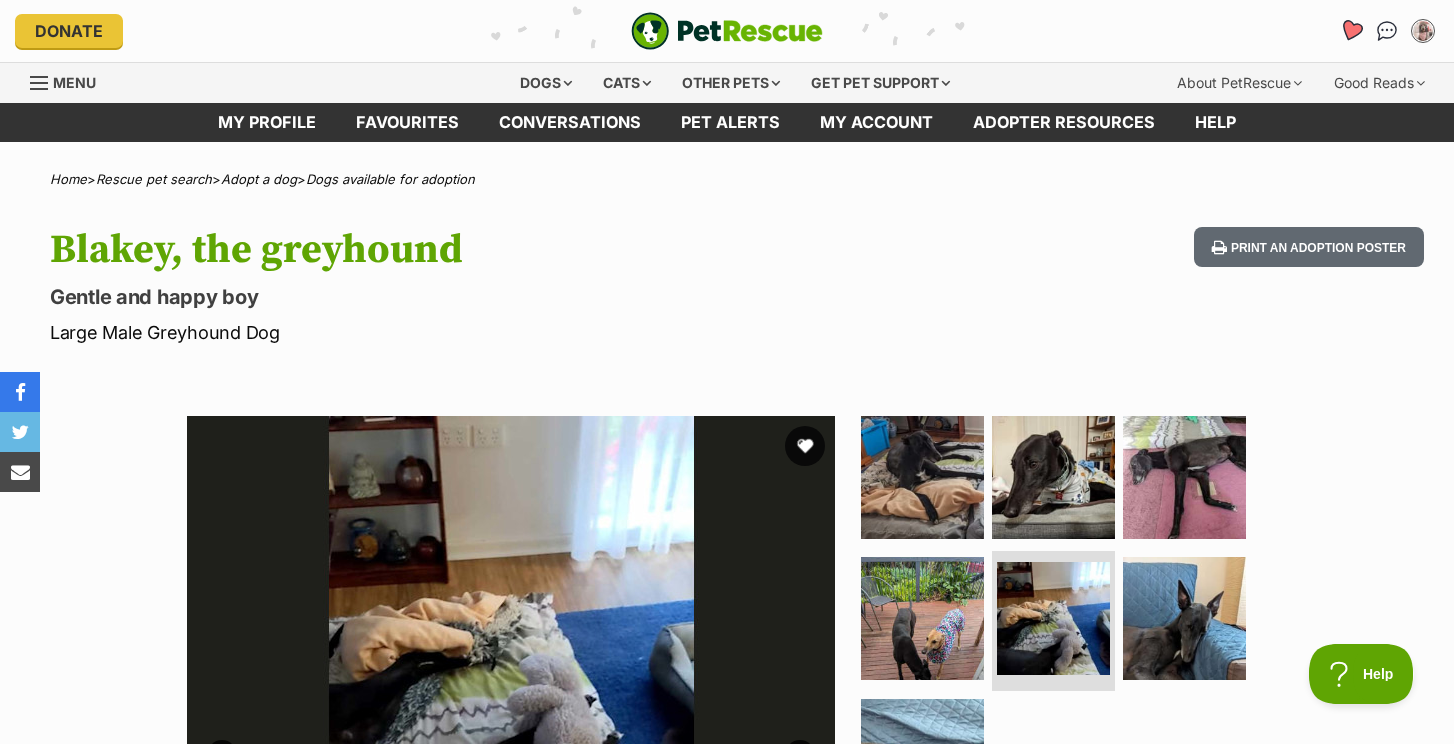 click 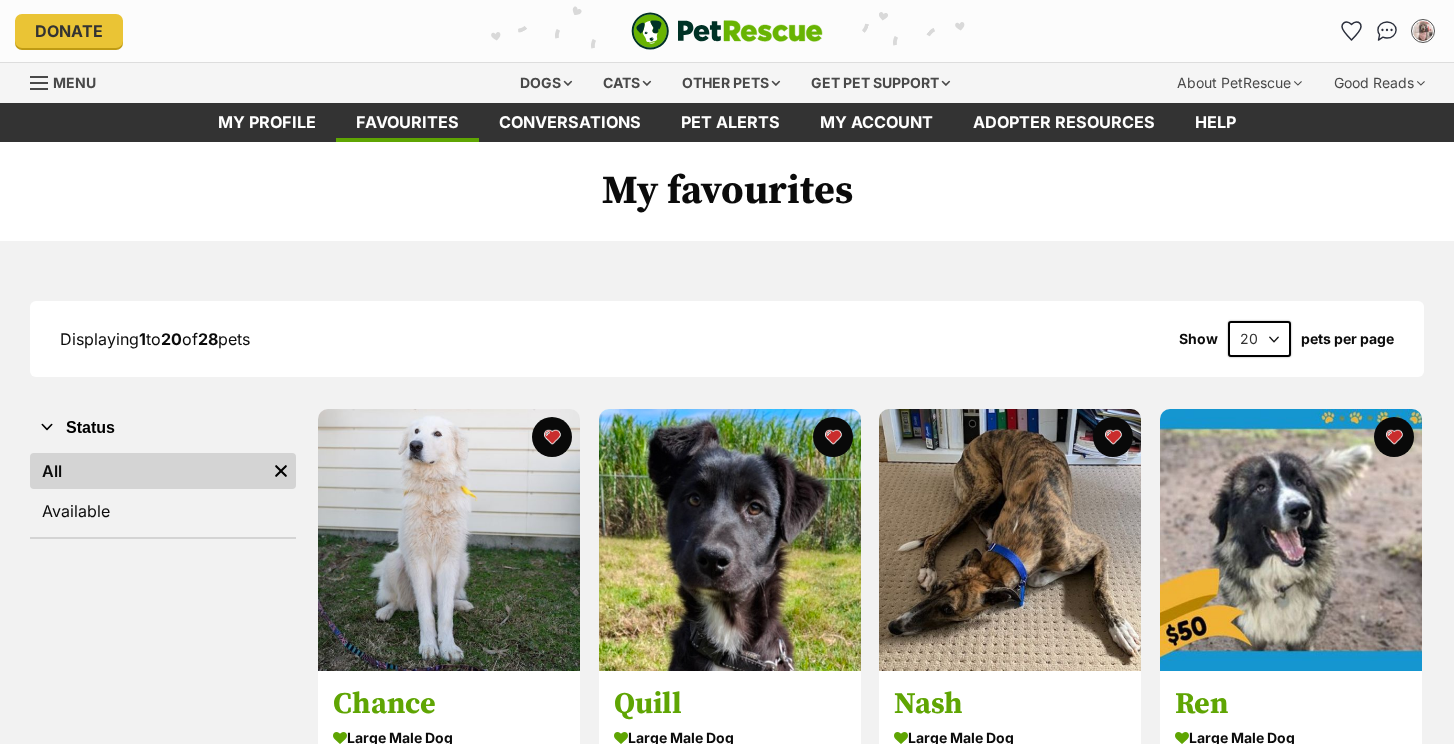 scroll, scrollTop: 0, scrollLeft: 0, axis: both 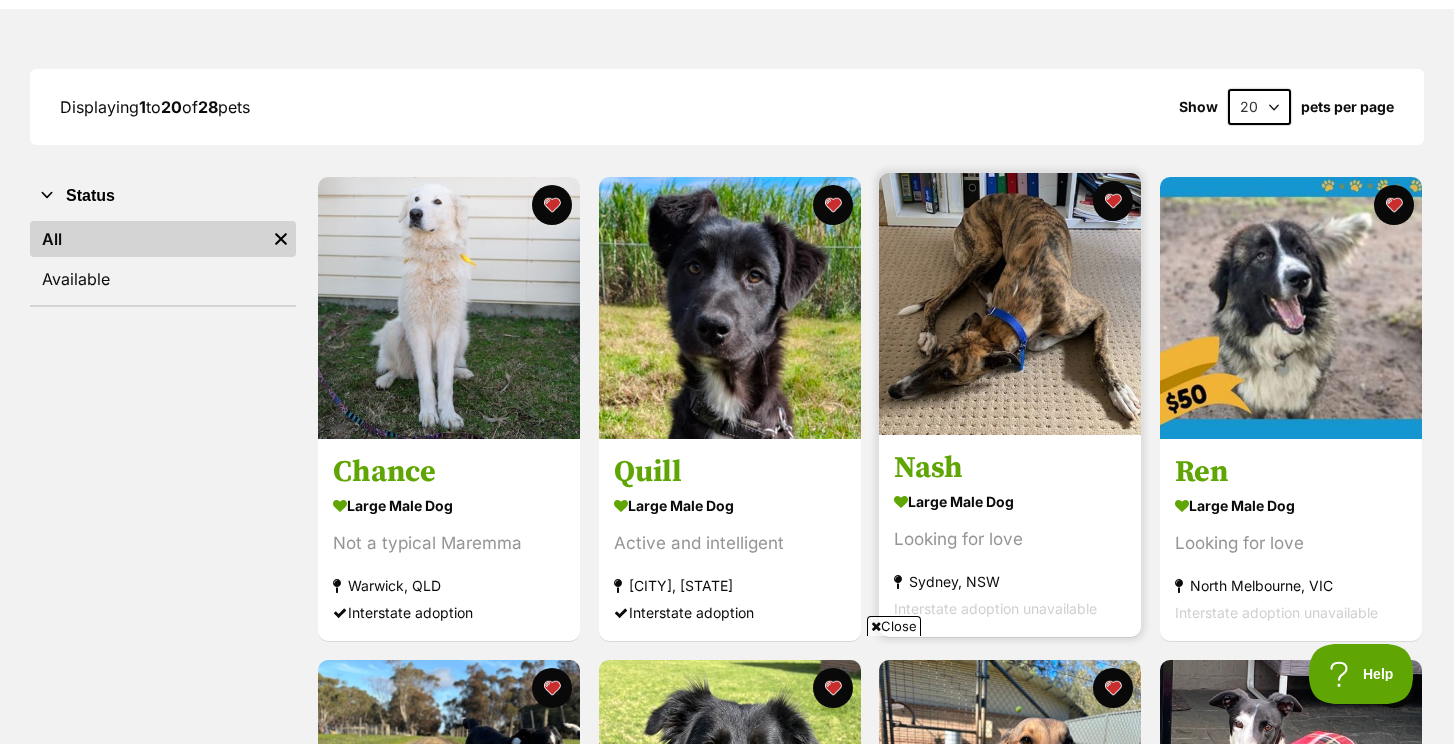 click at bounding box center [1010, 304] 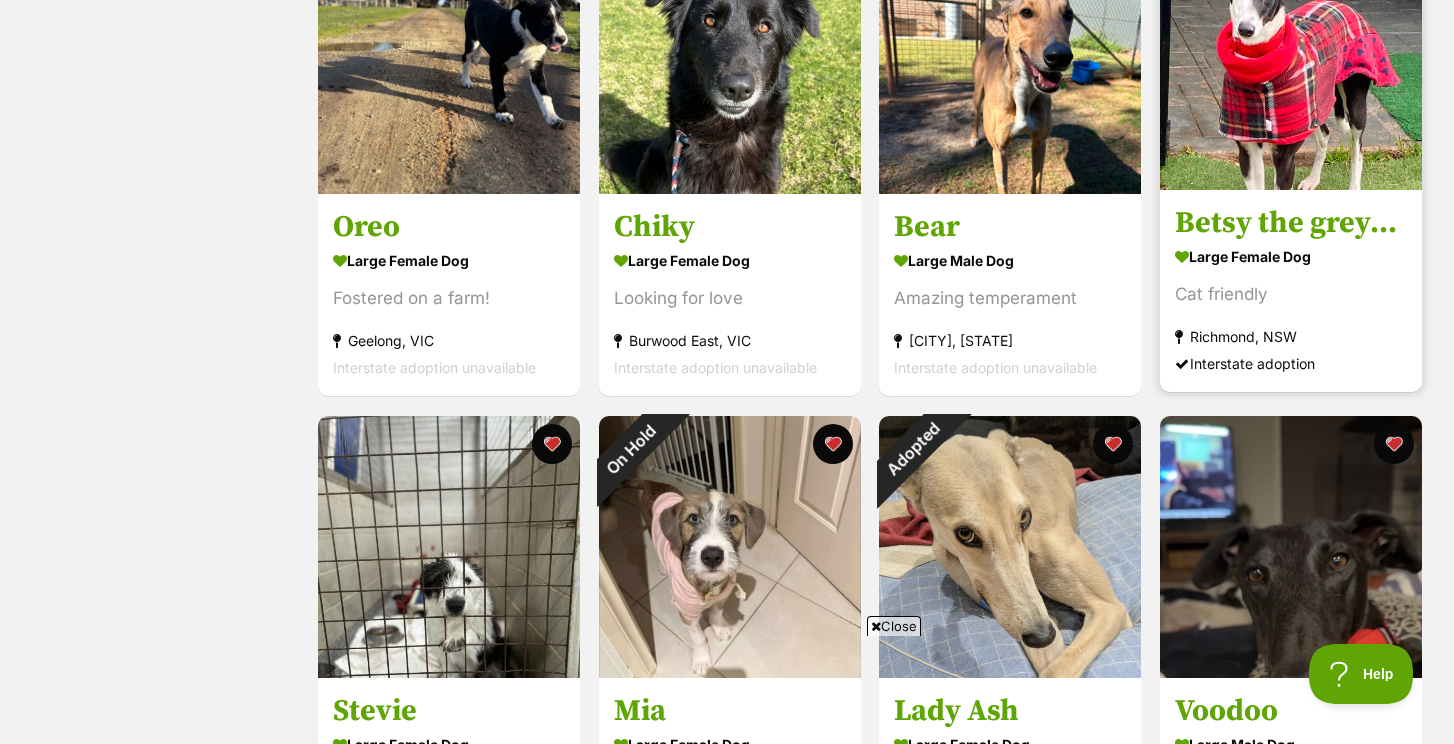 scroll, scrollTop: 959, scrollLeft: 0, axis: vertical 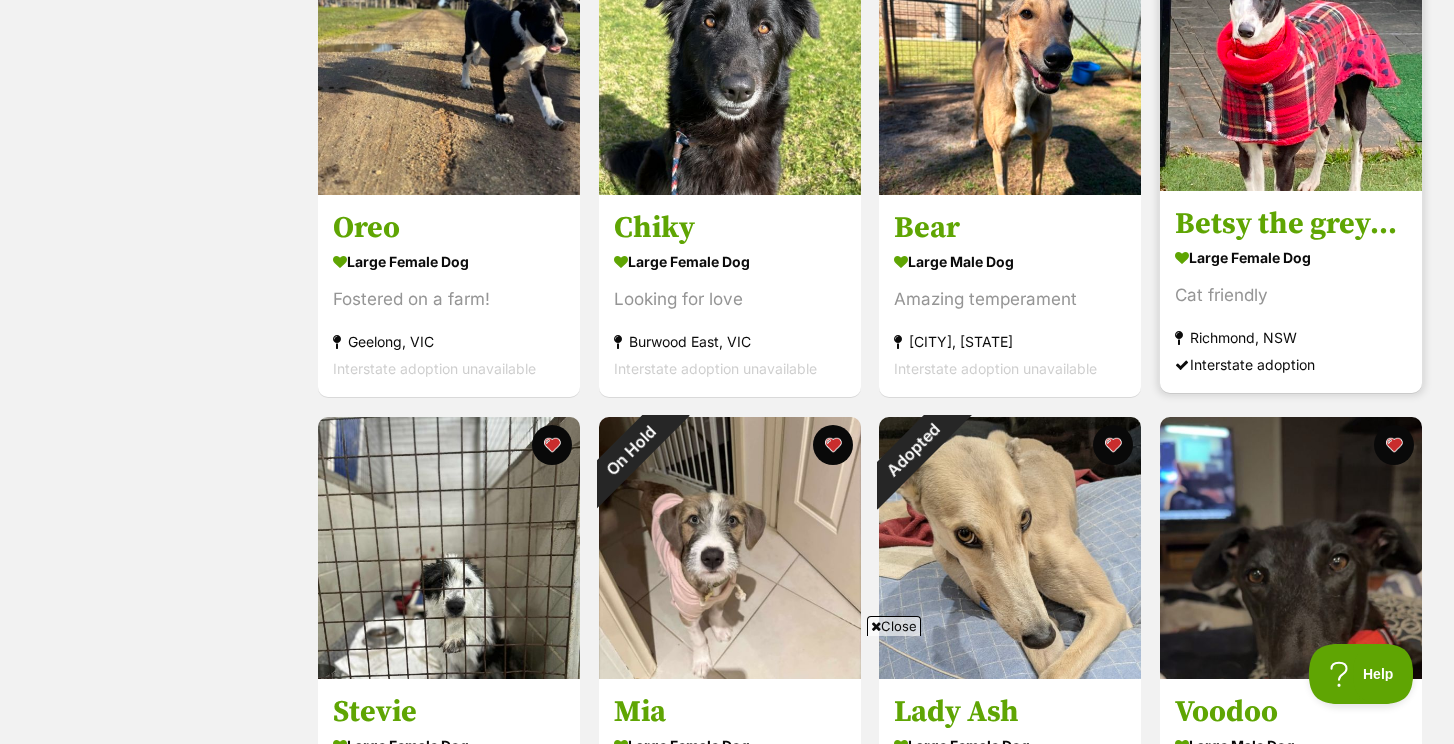 click at bounding box center [1291, 60] 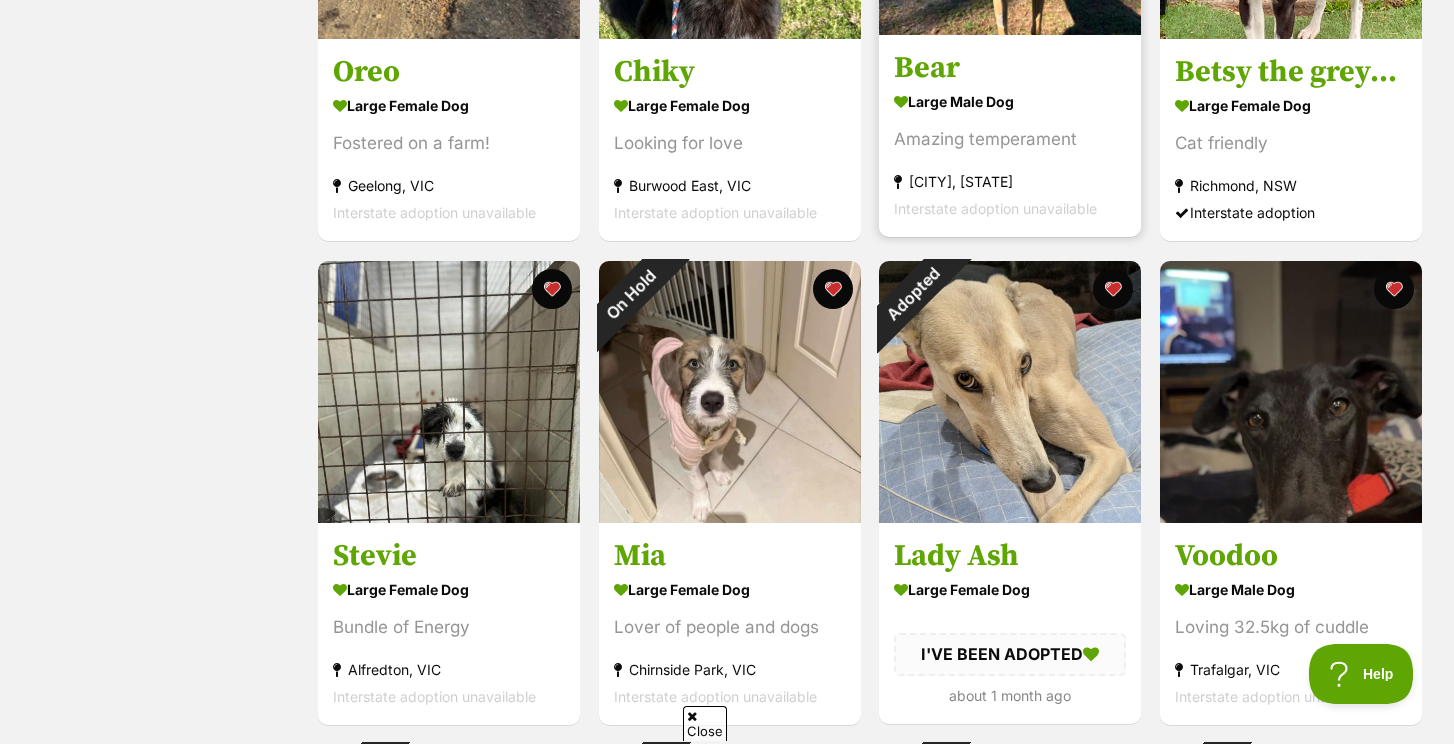 scroll, scrollTop: 1131, scrollLeft: 0, axis: vertical 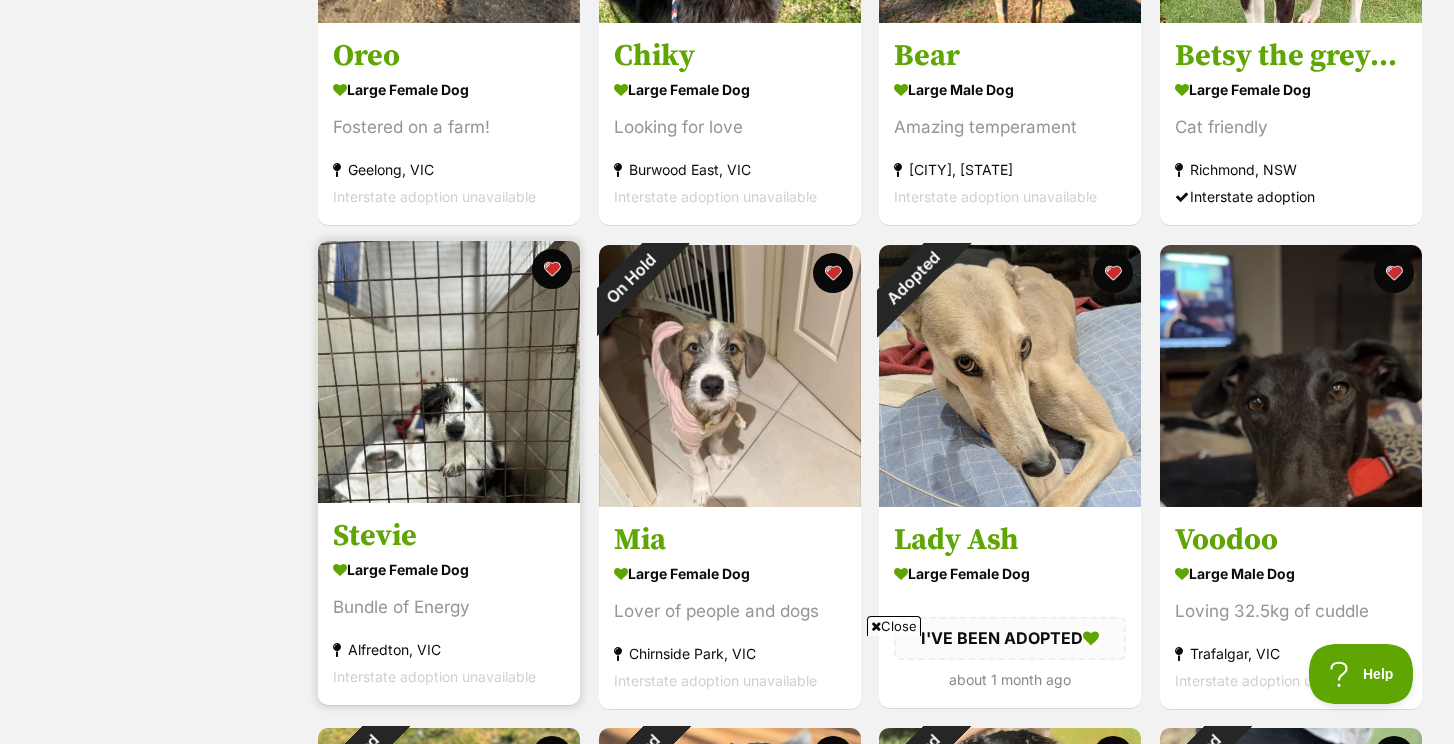 click at bounding box center (449, 372) 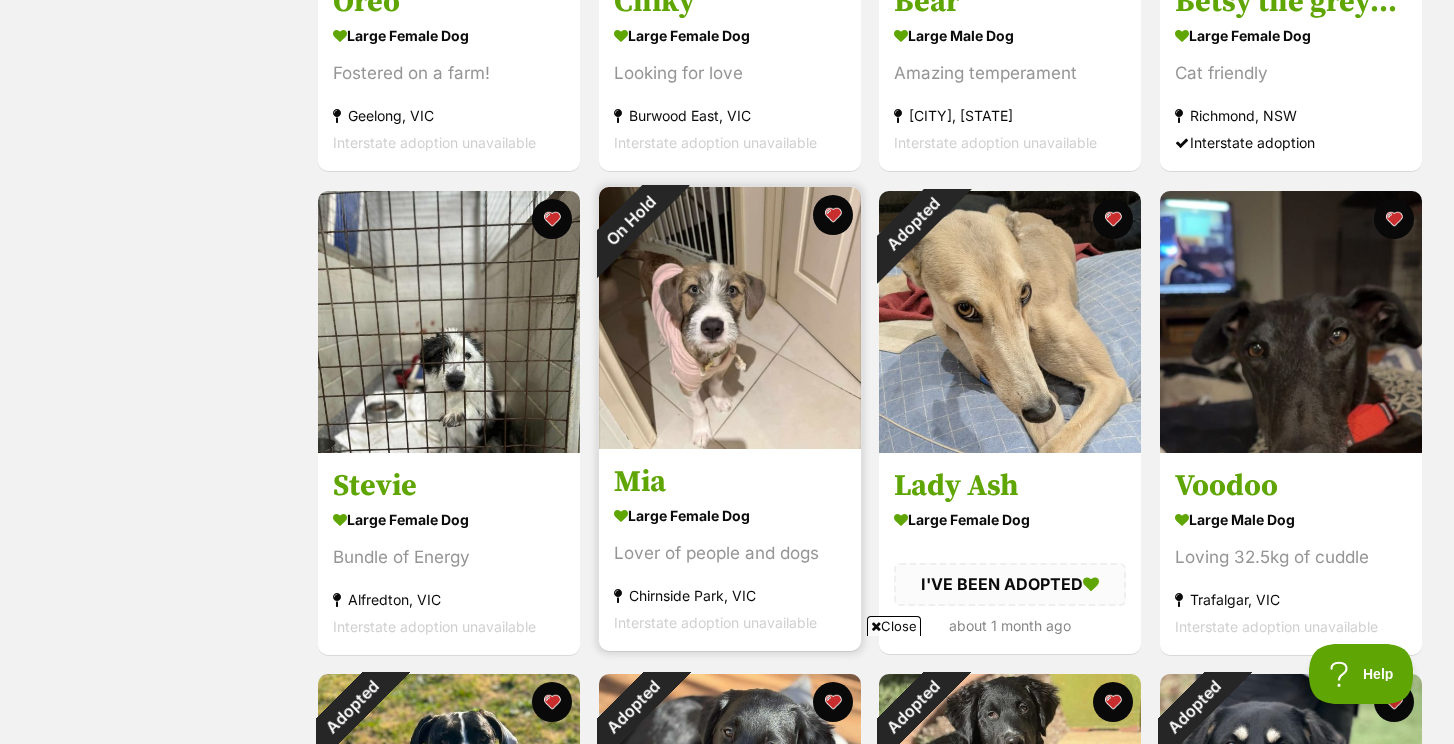 scroll, scrollTop: 1187, scrollLeft: 0, axis: vertical 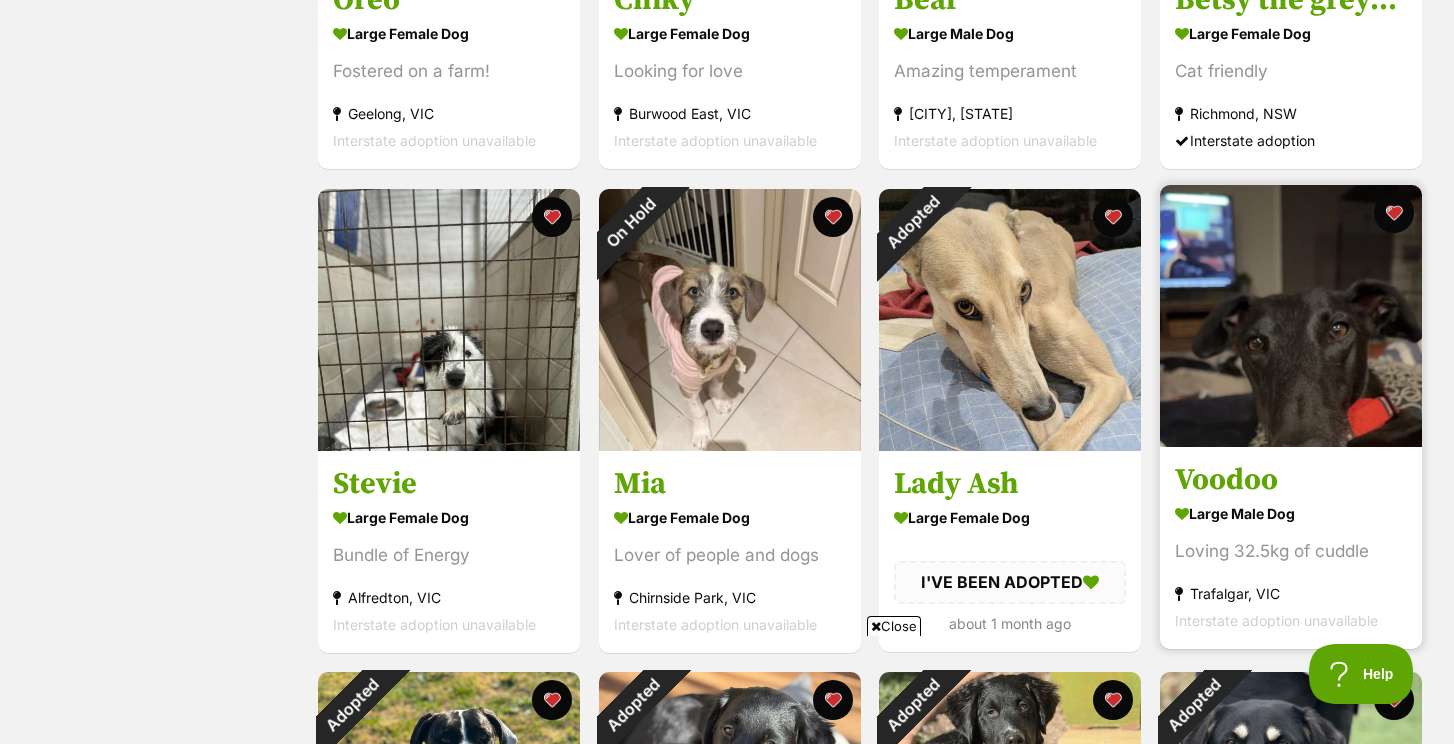 click at bounding box center [1291, 316] 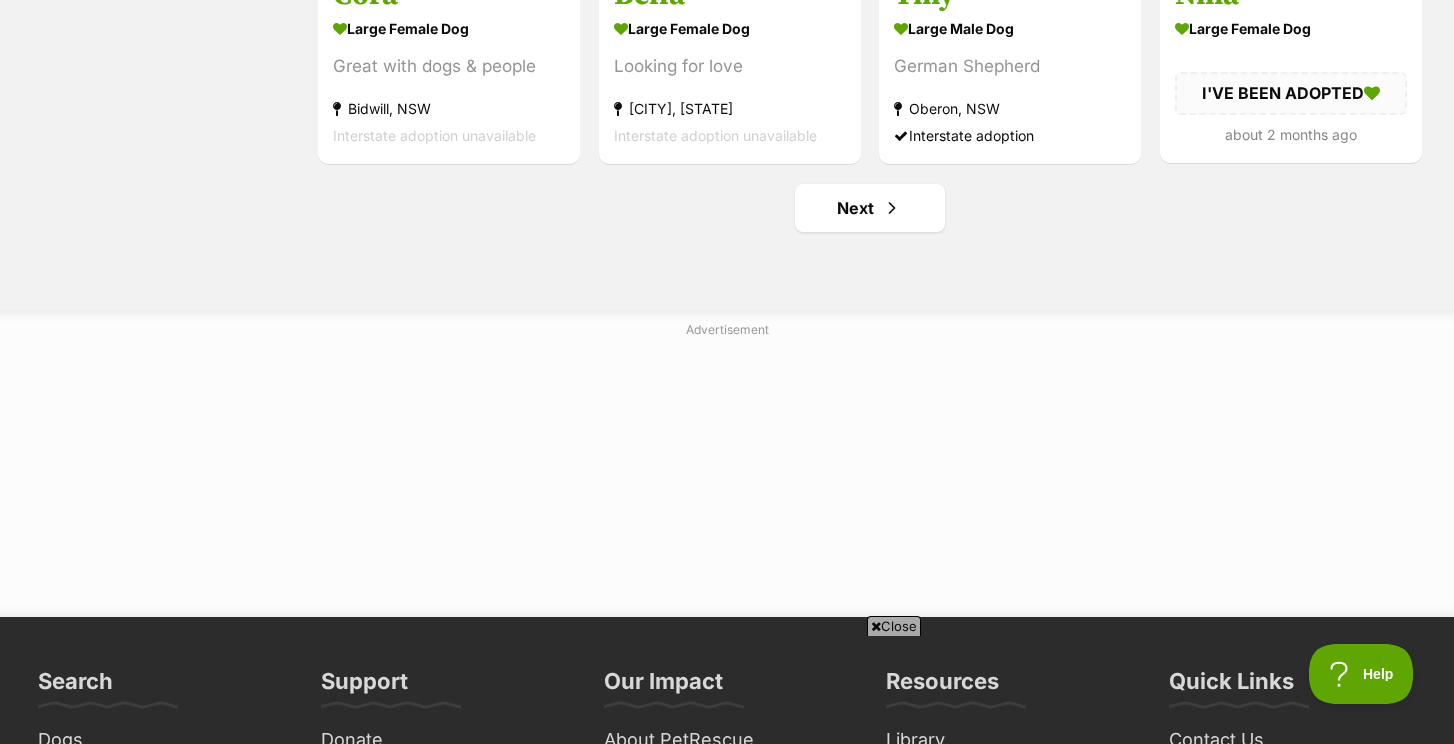 scroll, scrollTop: 2645, scrollLeft: 0, axis: vertical 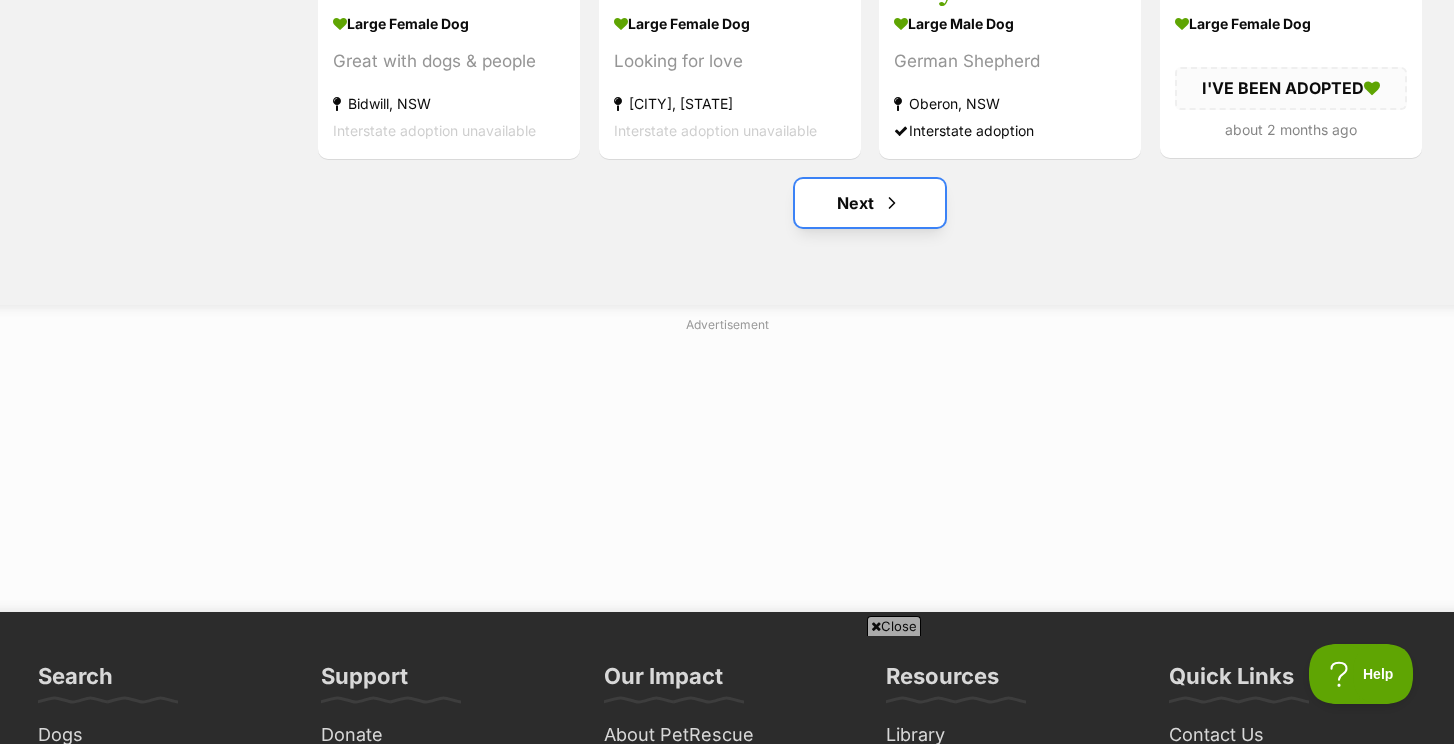 click on "Next" at bounding box center (870, 203) 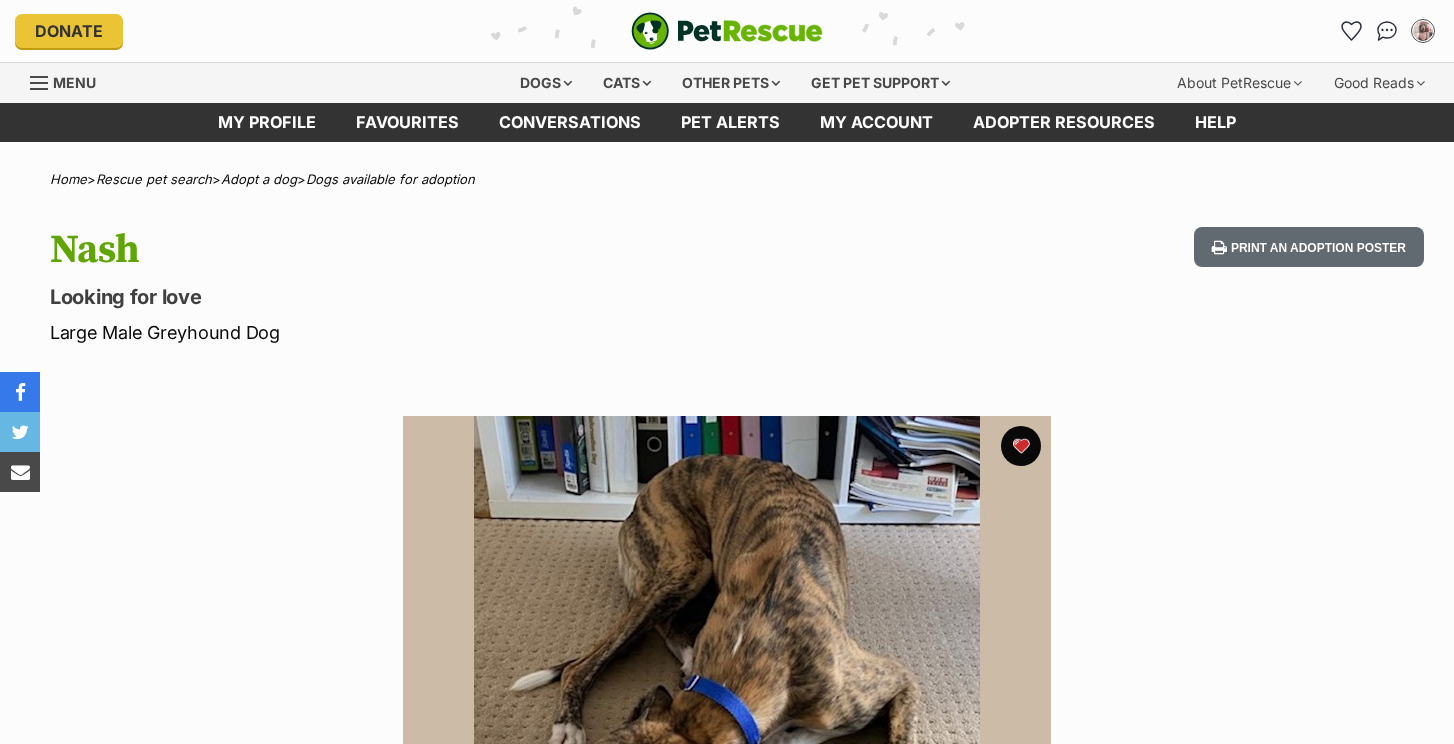 scroll, scrollTop: 0, scrollLeft: 0, axis: both 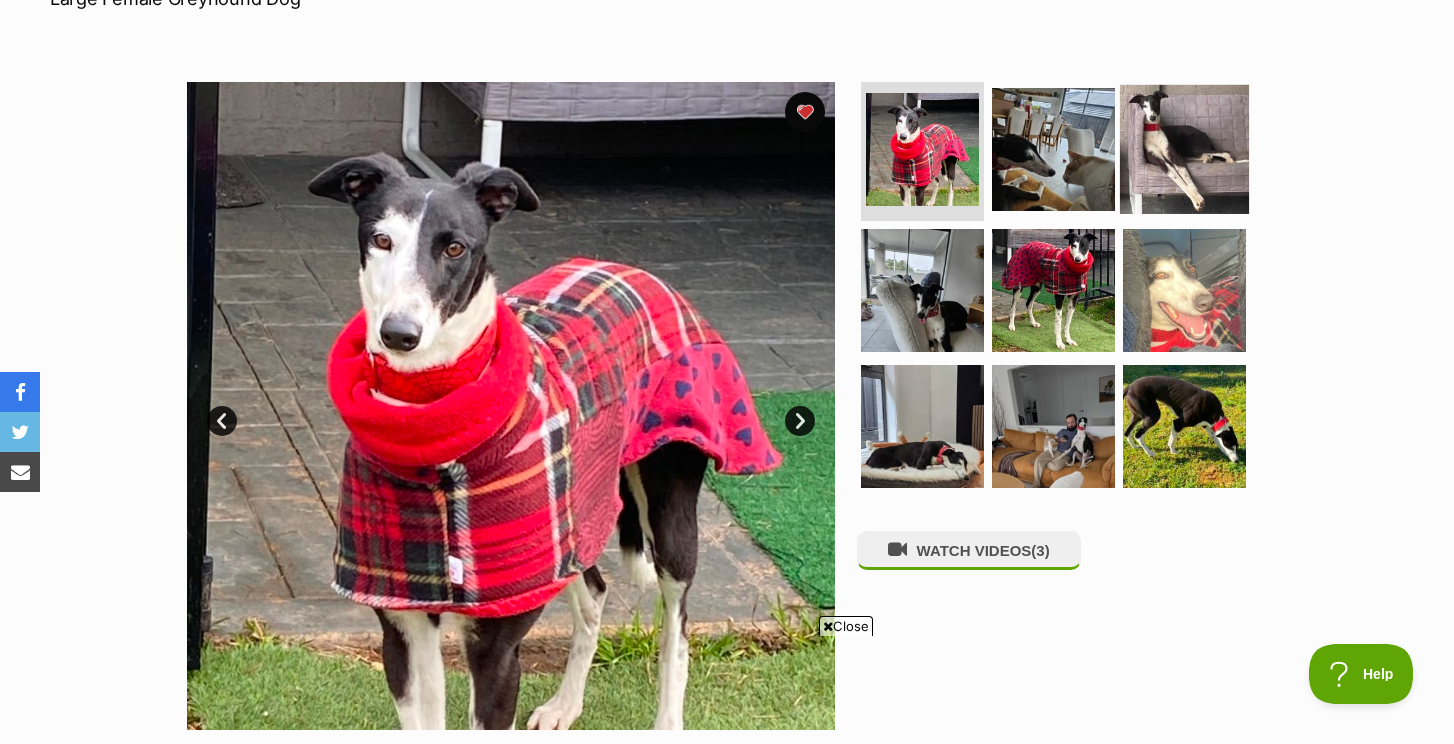 click at bounding box center (1184, 148) 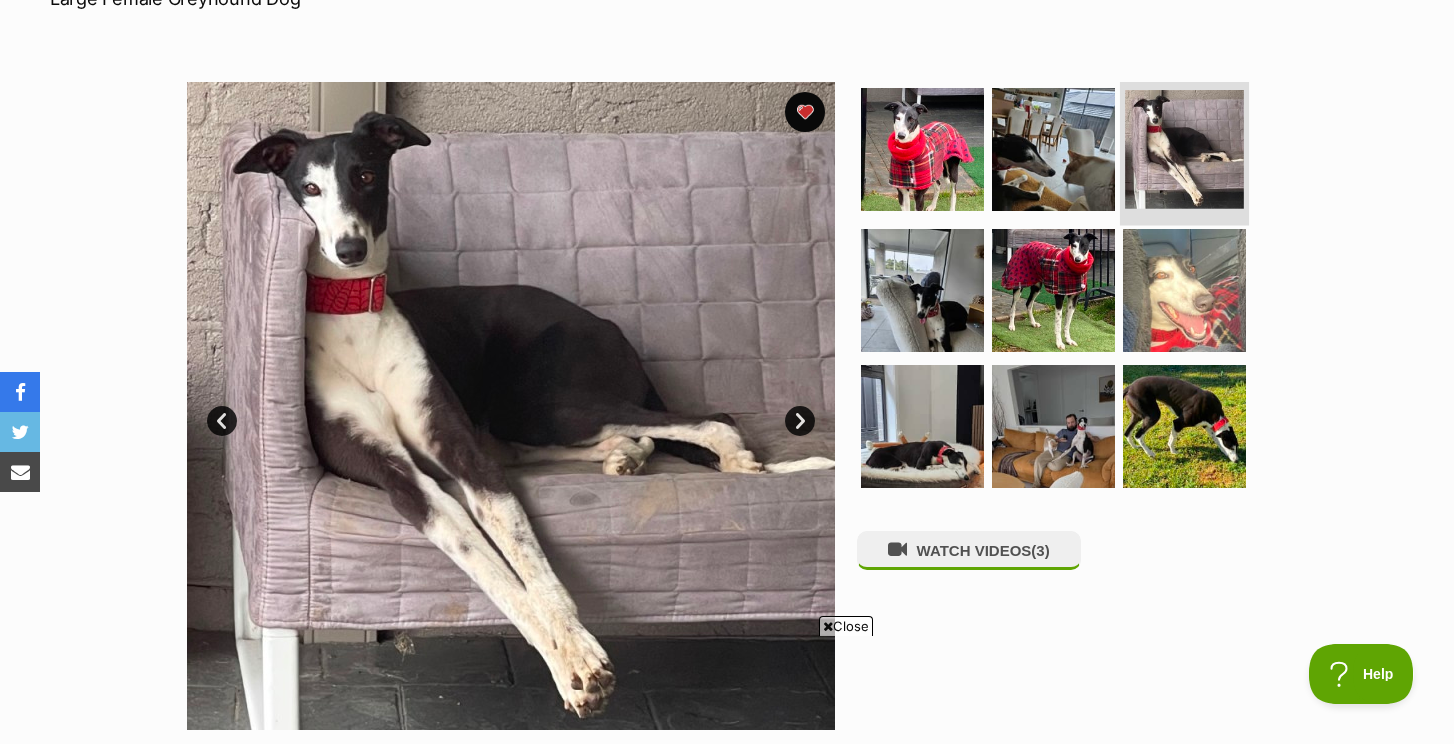 scroll, scrollTop: 0, scrollLeft: 0, axis: both 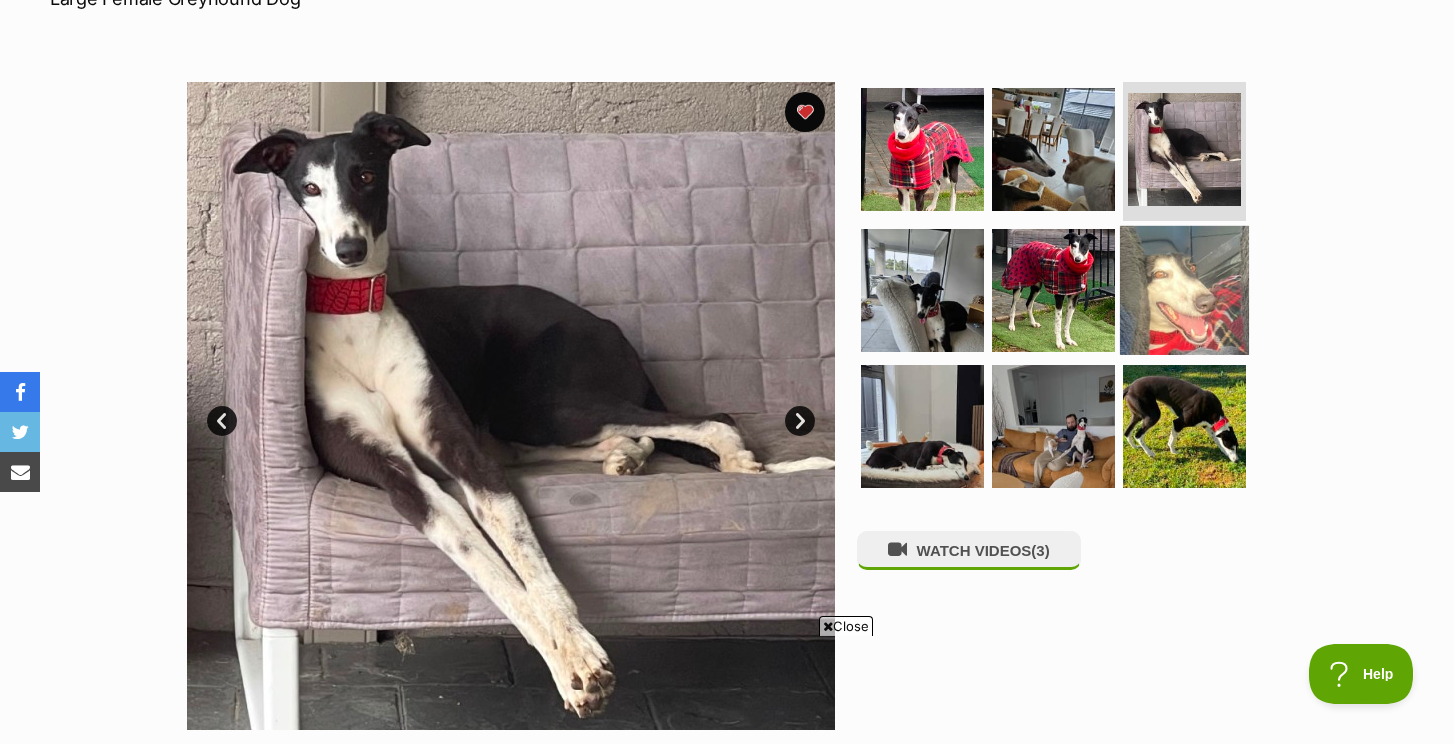 click at bounding box center (1184, 290) 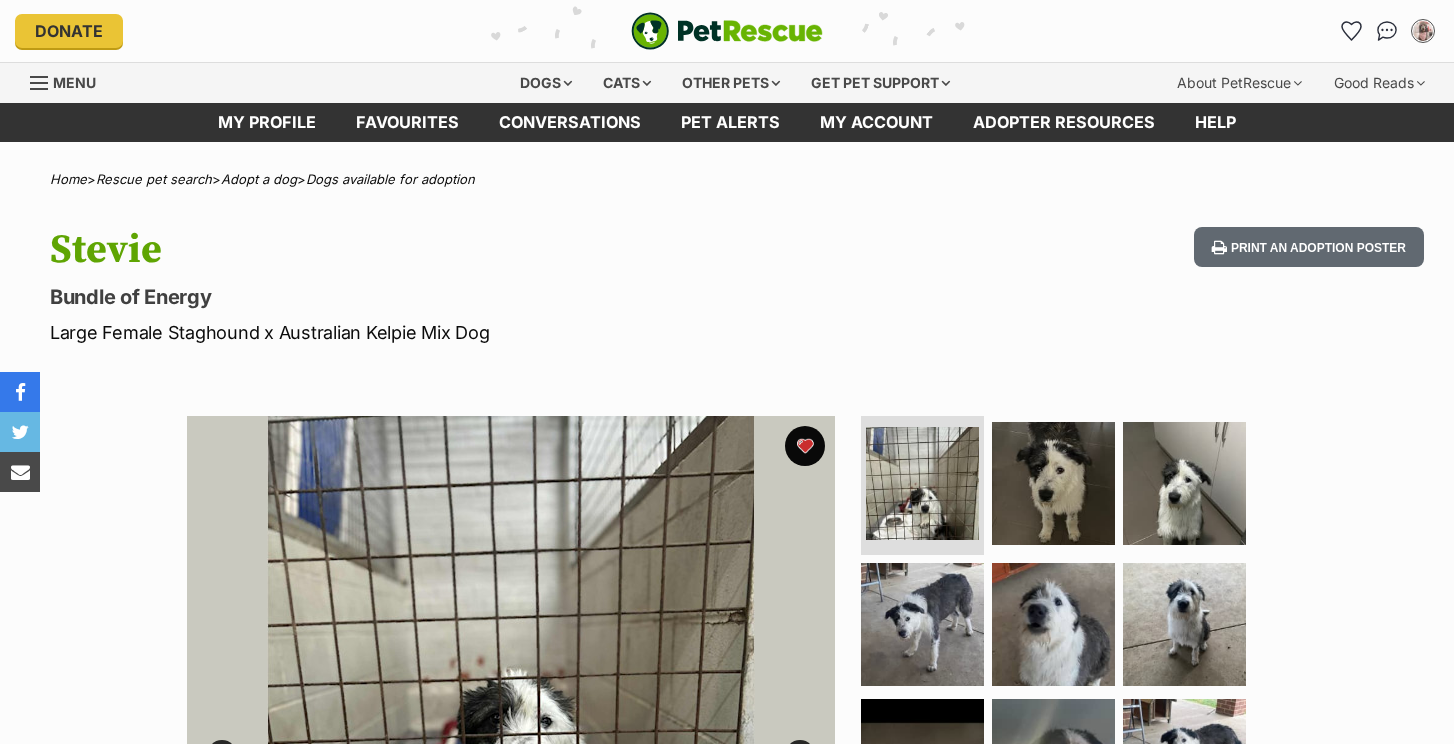 scroll, scrollTop: 0, scrollLeft: 0, axis: both 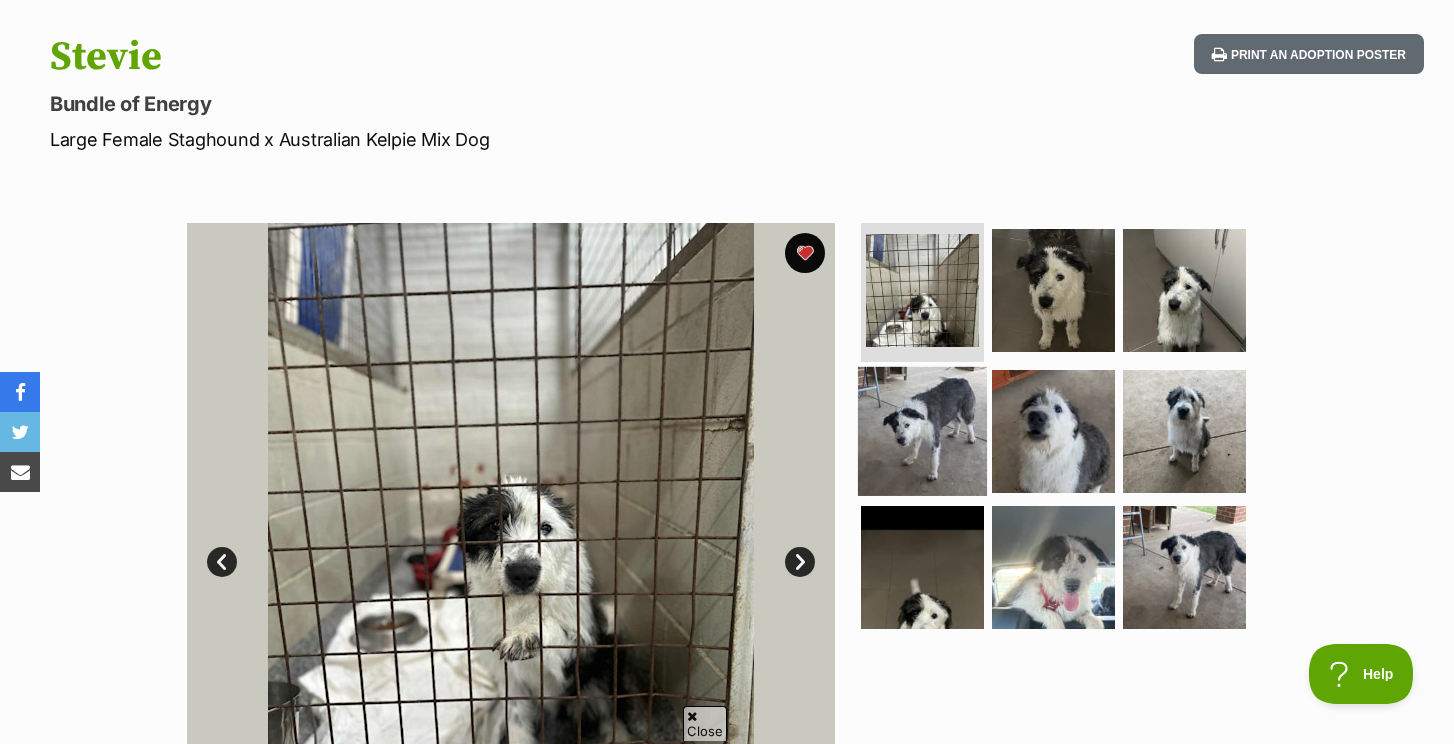 click at bounding box center (922, 431) 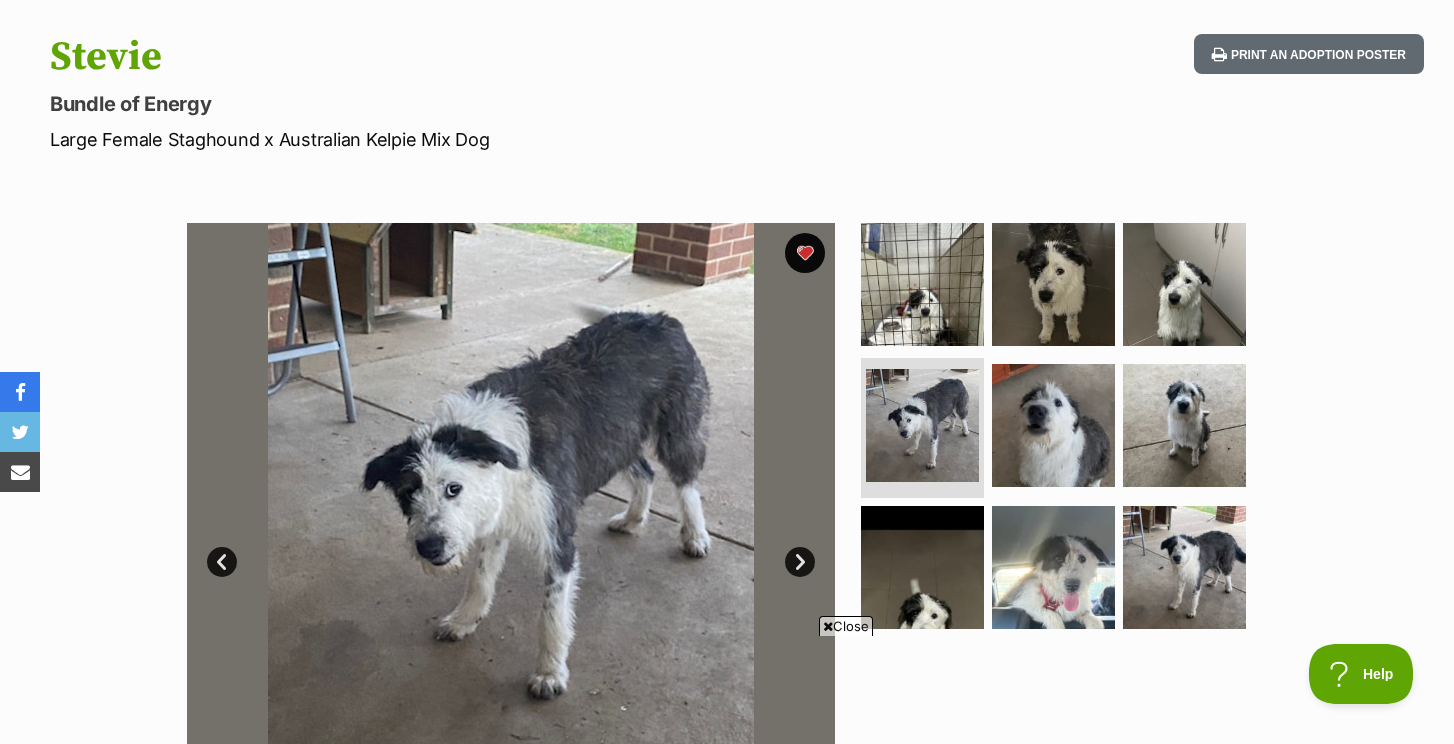 scroll, scrollTop: 0, scrollLeft: 0, axis: both 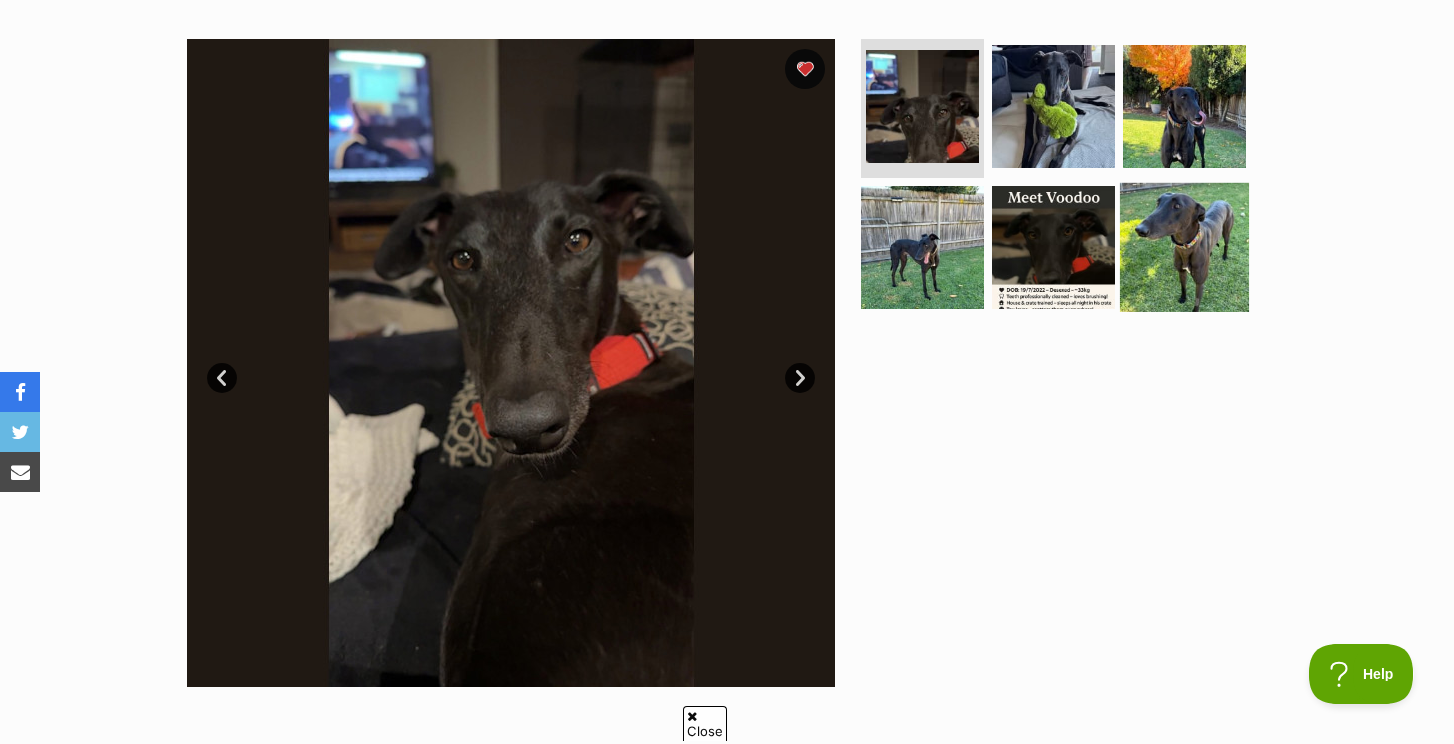 click at bounding box center [1184, 247] 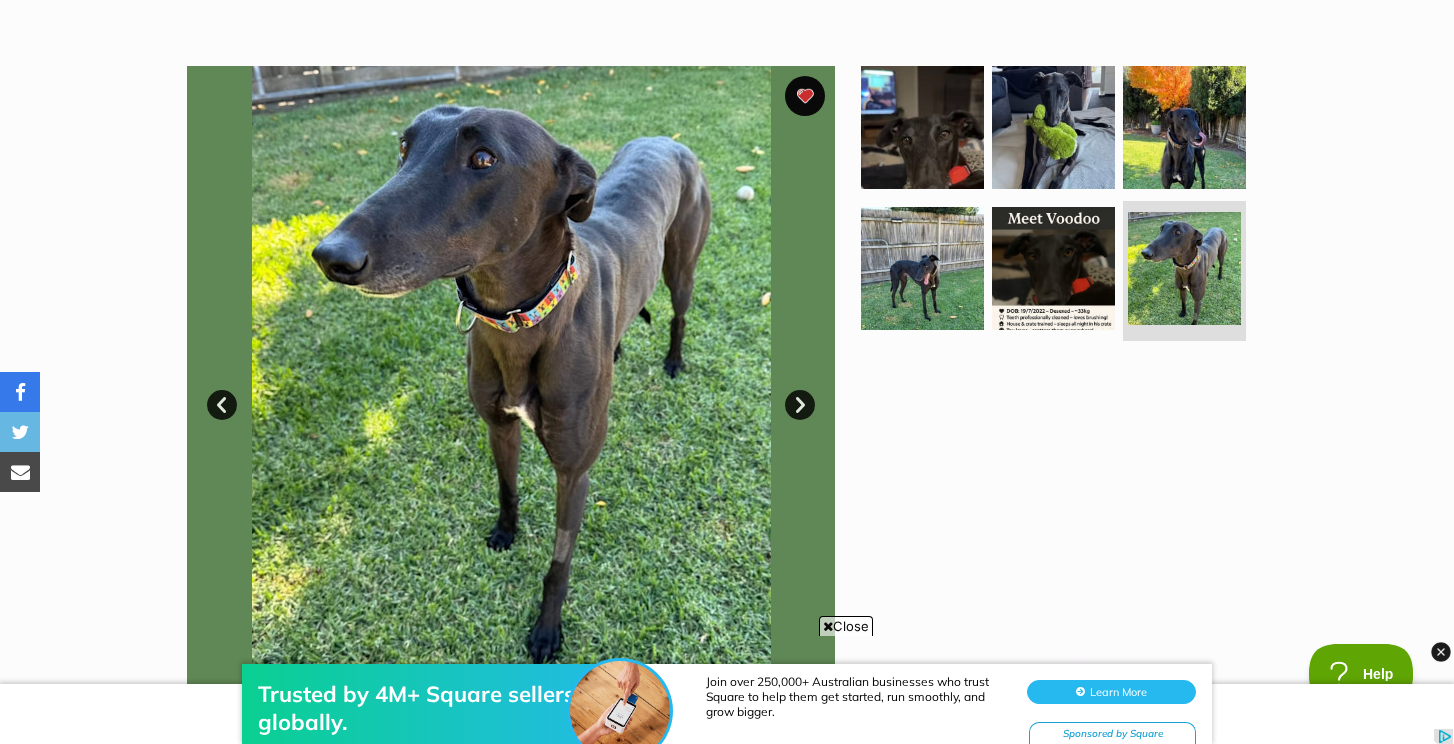 scroll, scrollTop: 0, scrollLeft: 0, axis: both 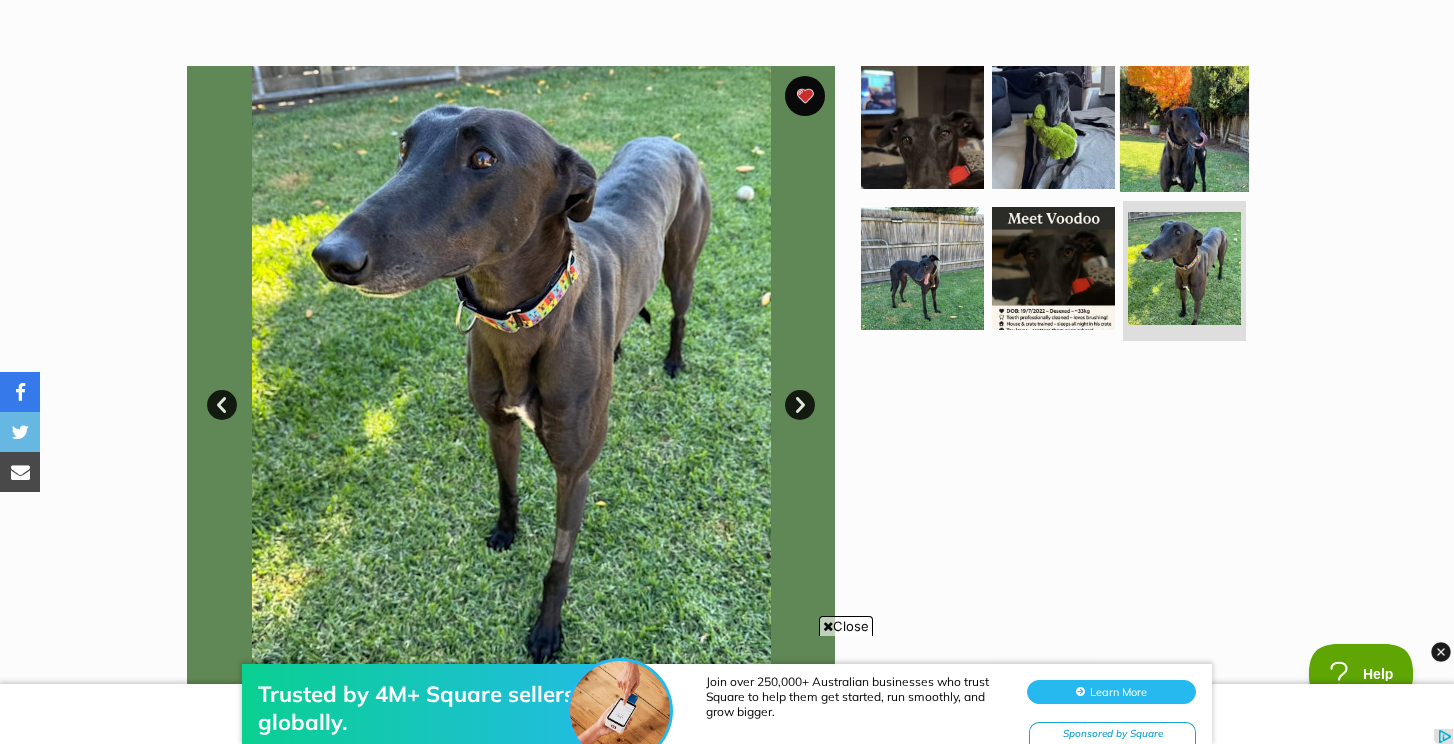 click at bounding box center (1184, 126) 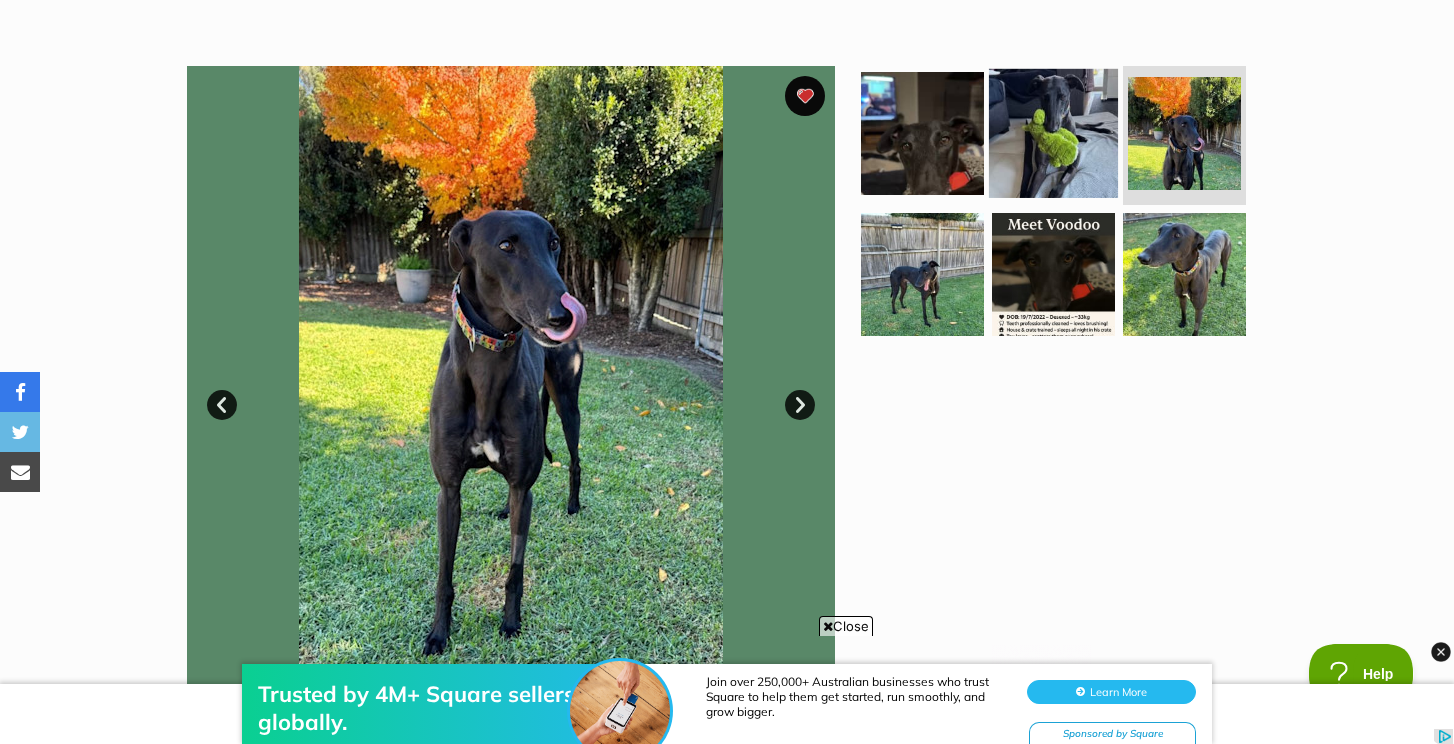 click at bounding box center [1053, 132] 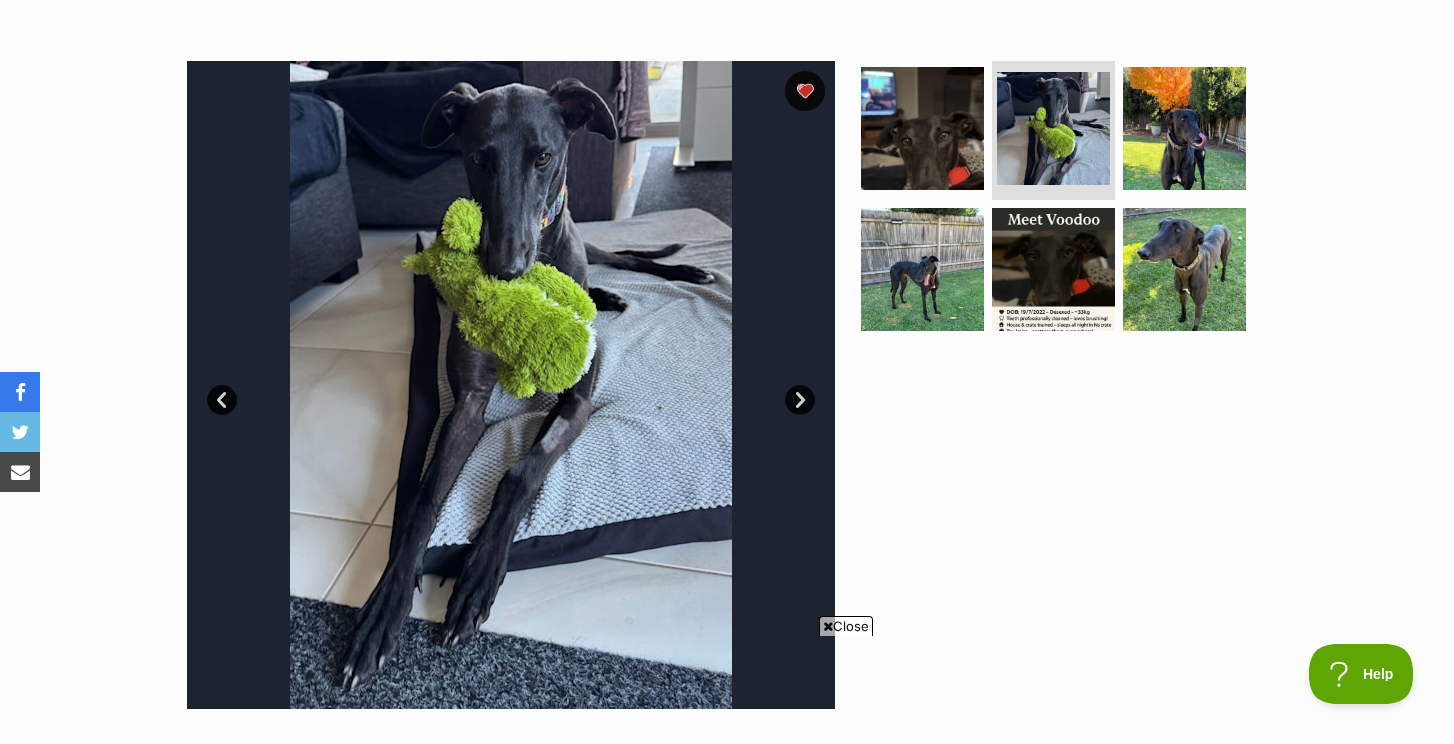 scroll, scrollTop: 351, scrollLeft: 0, axis: vertical 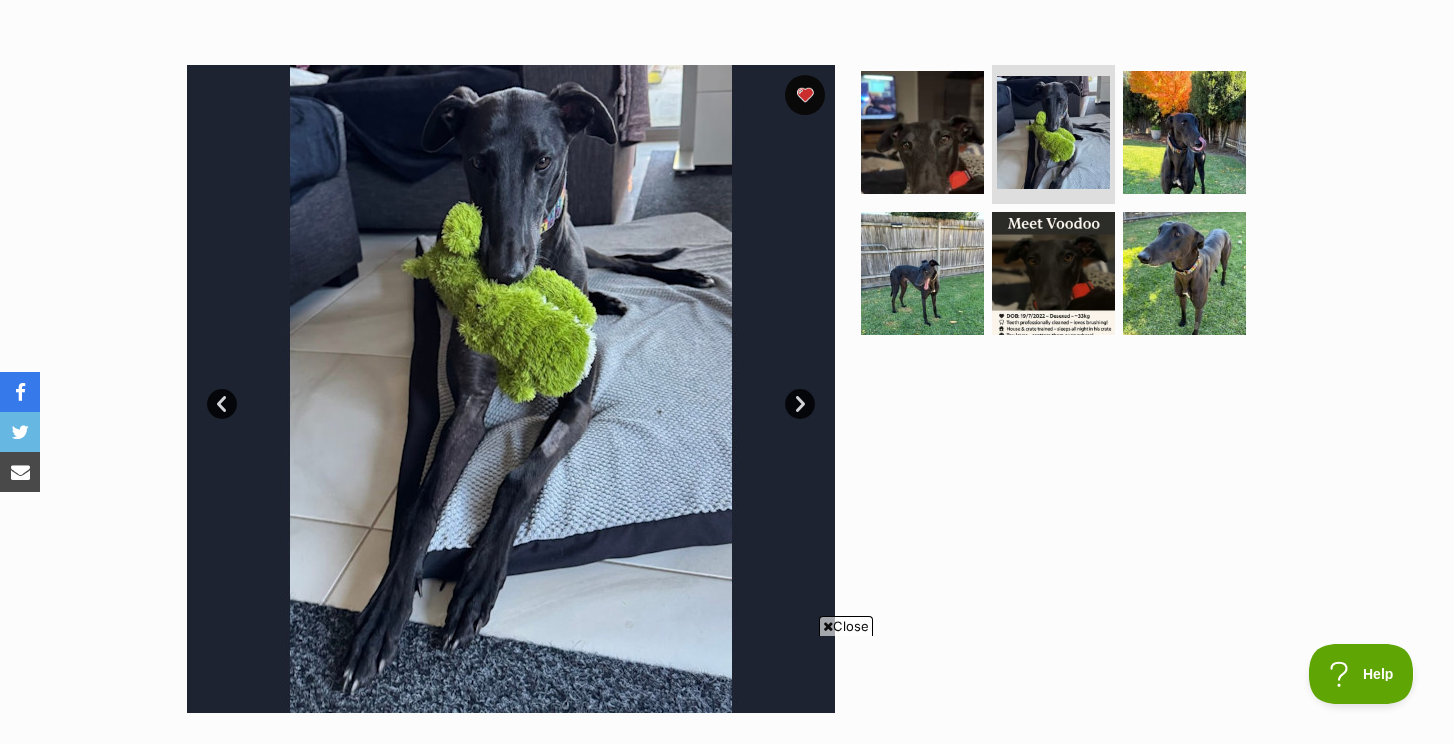 click at bounding box center (1062, 207) 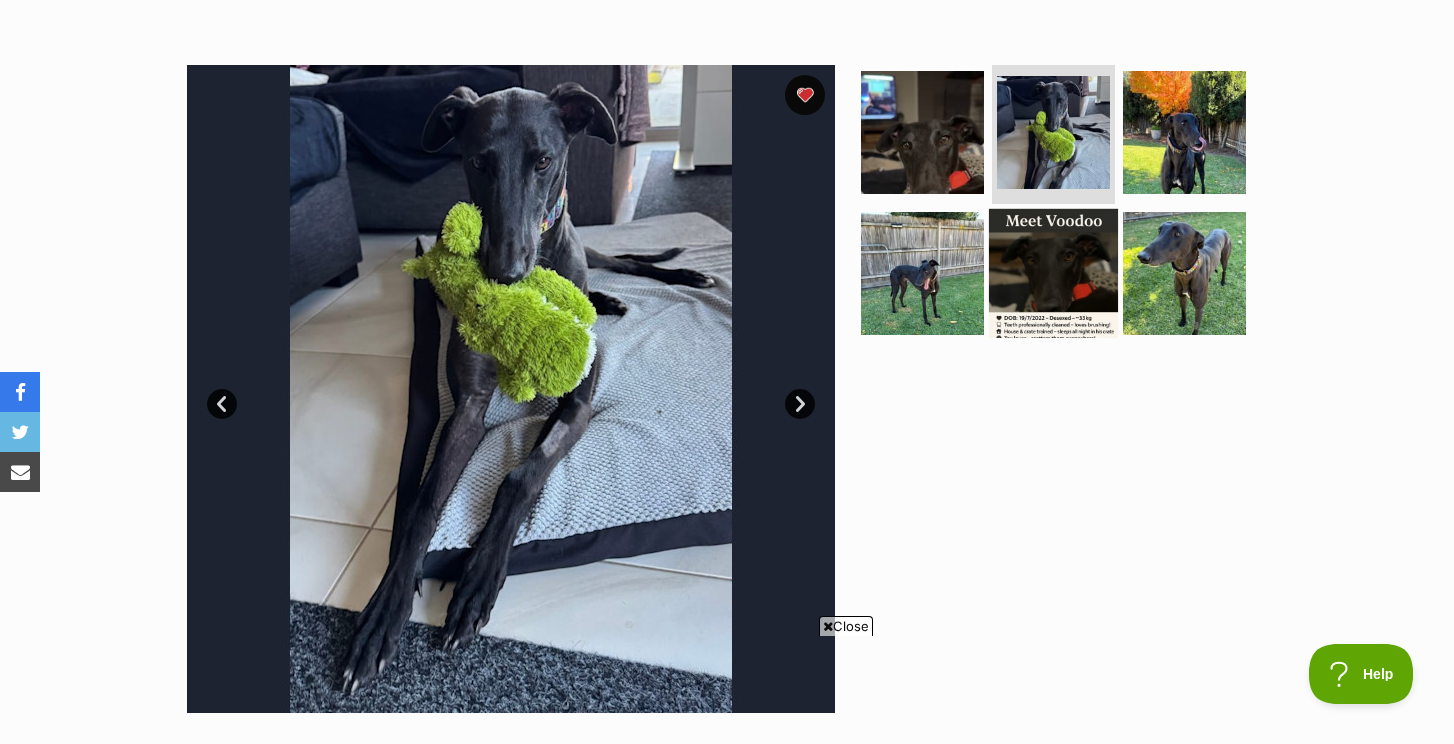 click at bounding box center (1053, 273) 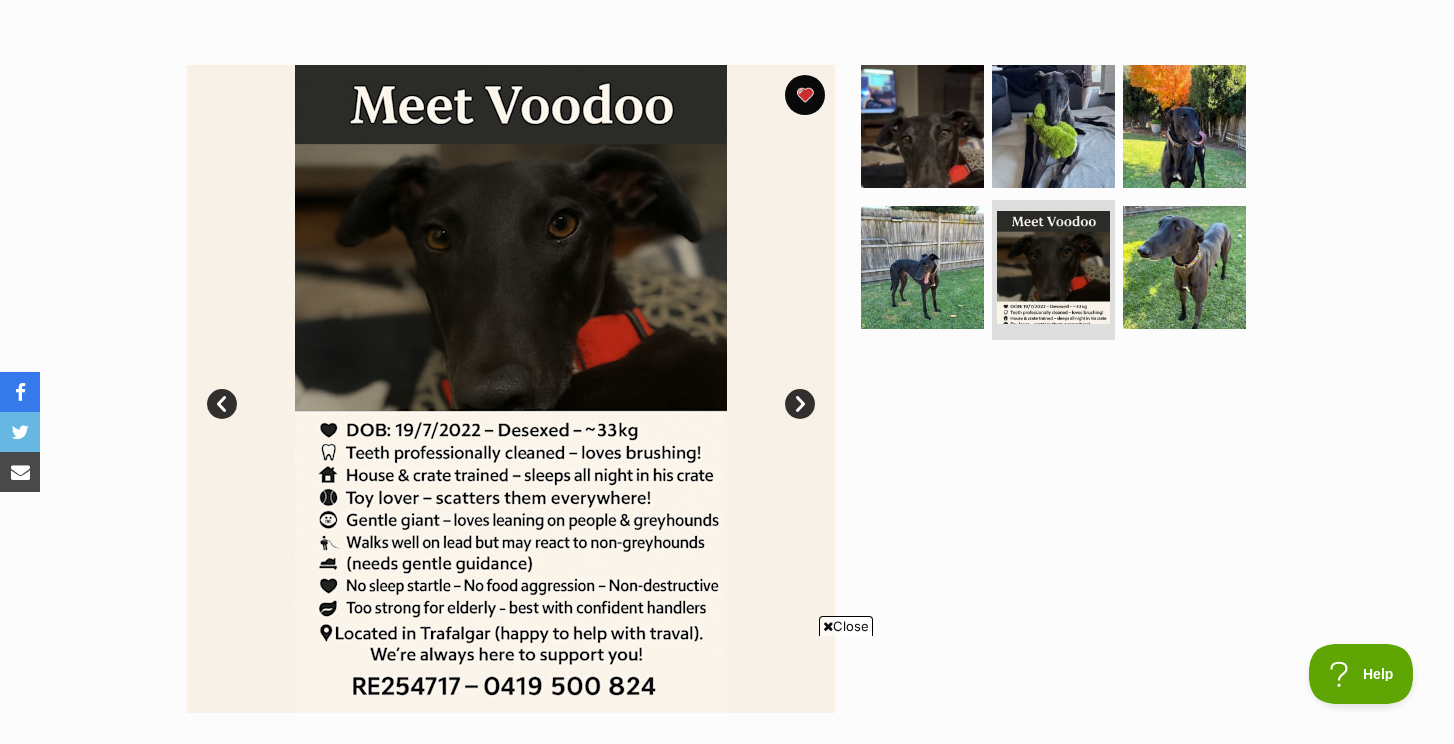 scroll, scrollTop: 0, scrollLeft: 0, axis: both 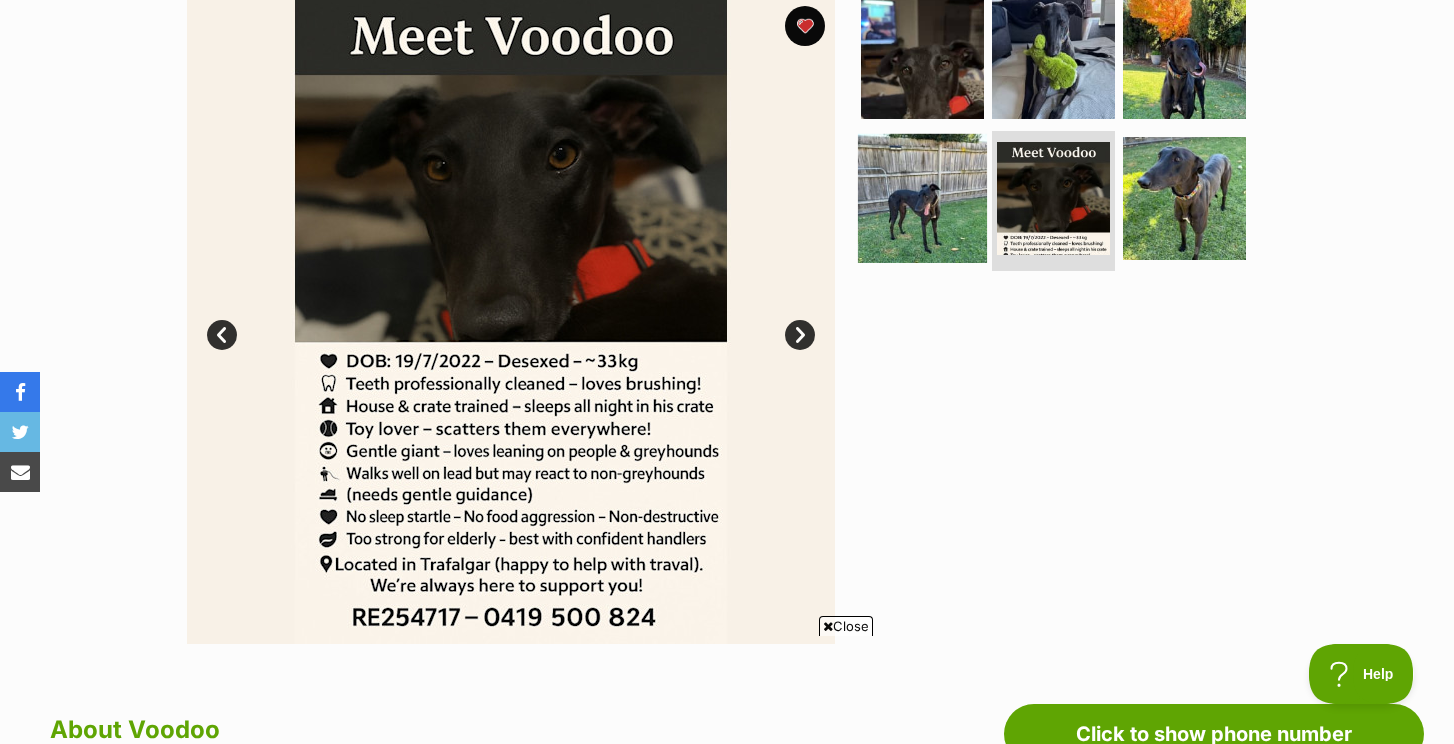 click at bounding box center (922, 198) 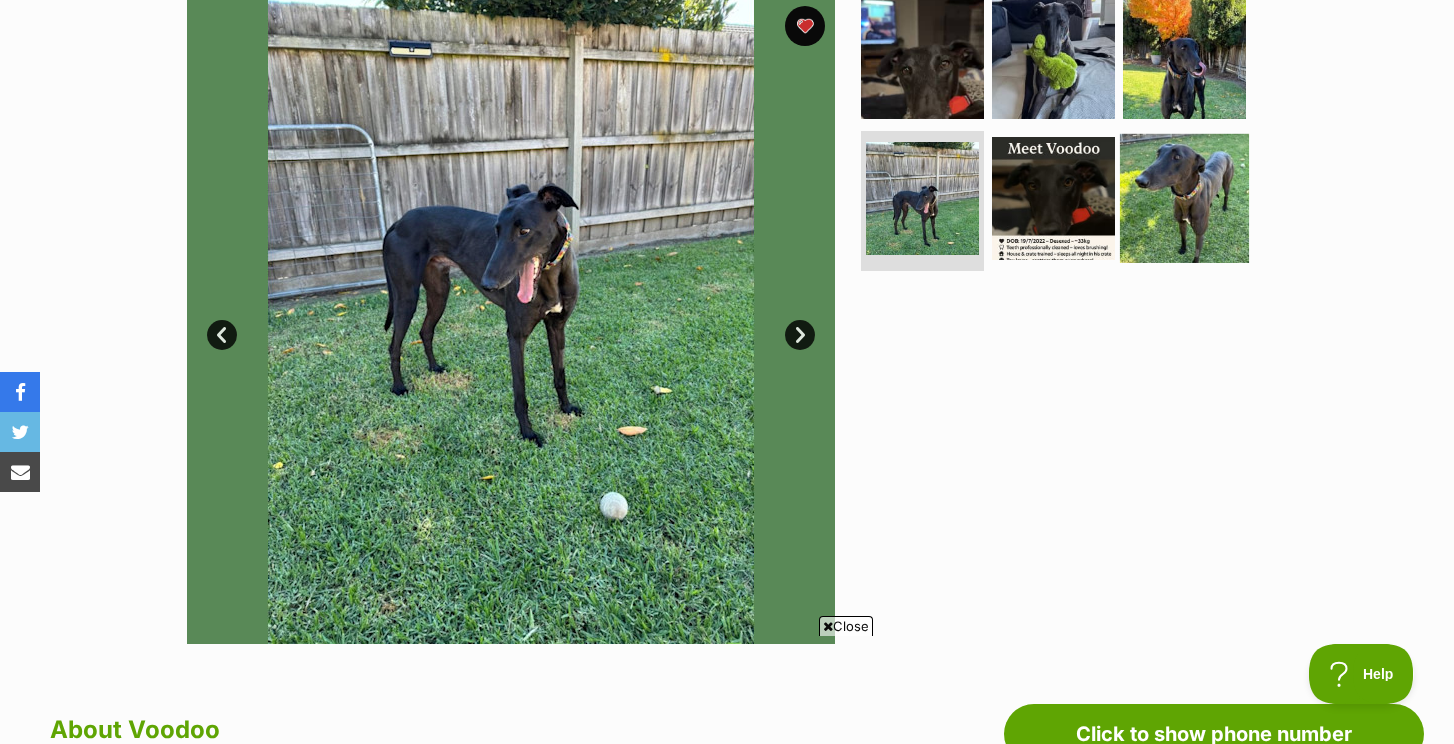 click at bounding box center [1184, 198] 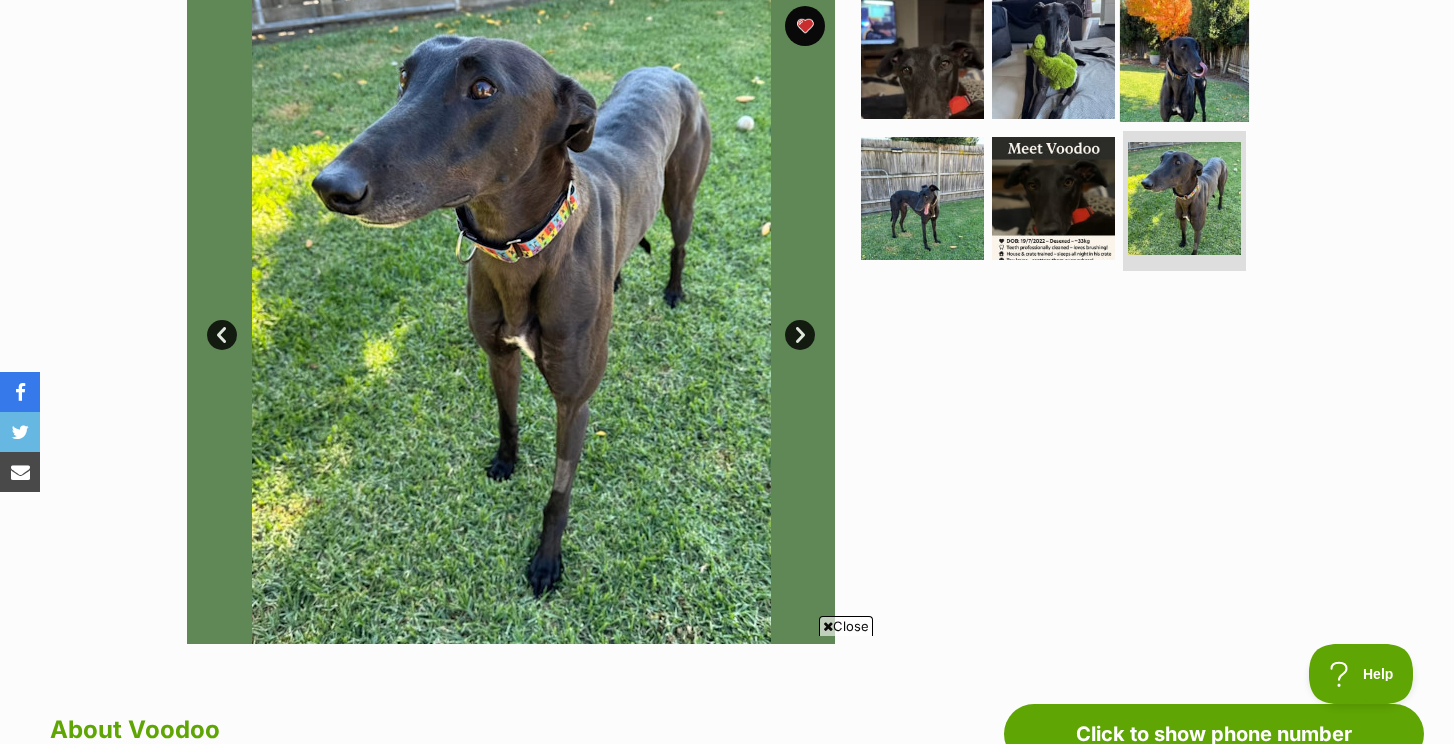 click at bounding box center [1184, 56] 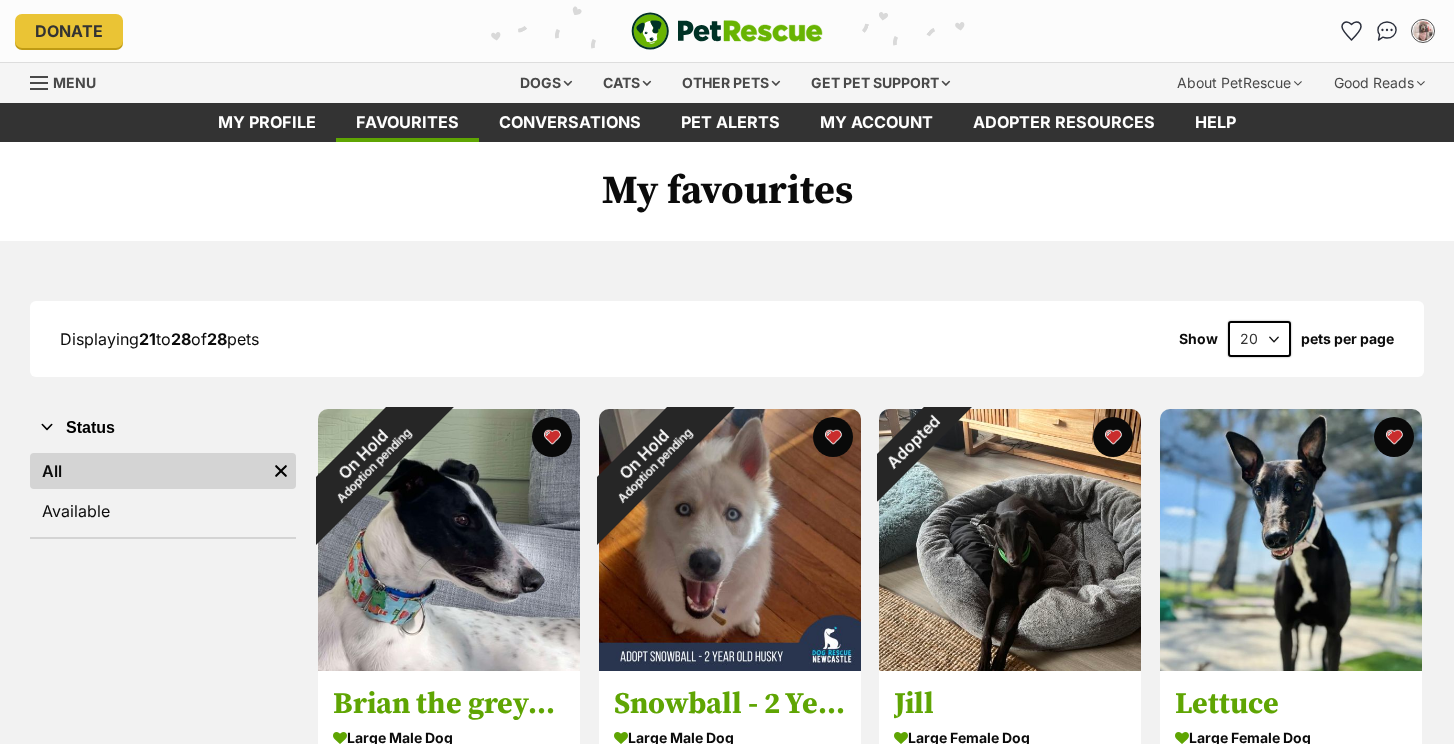scroll, scrollTop: 0, scrollLeft: 0, axis: both 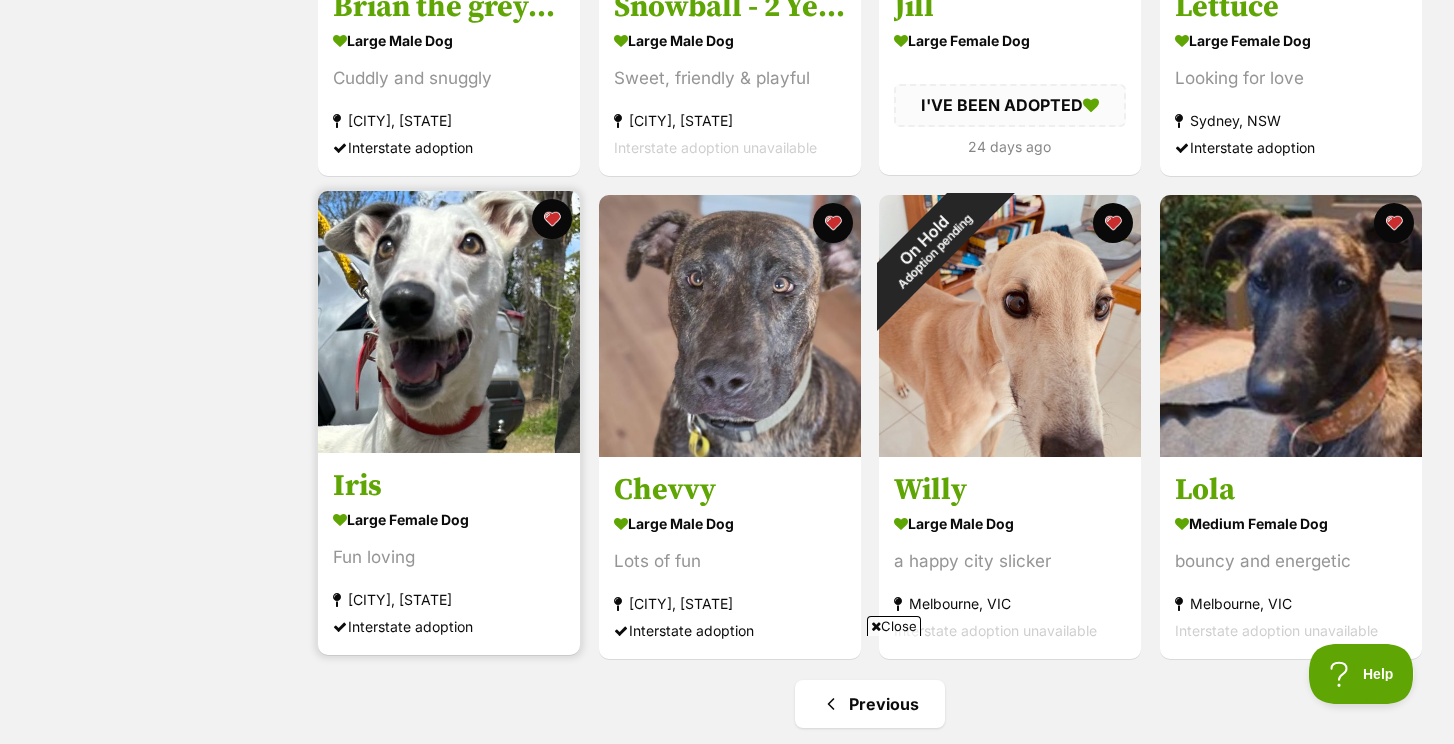 click at bounding box center (449, 322) 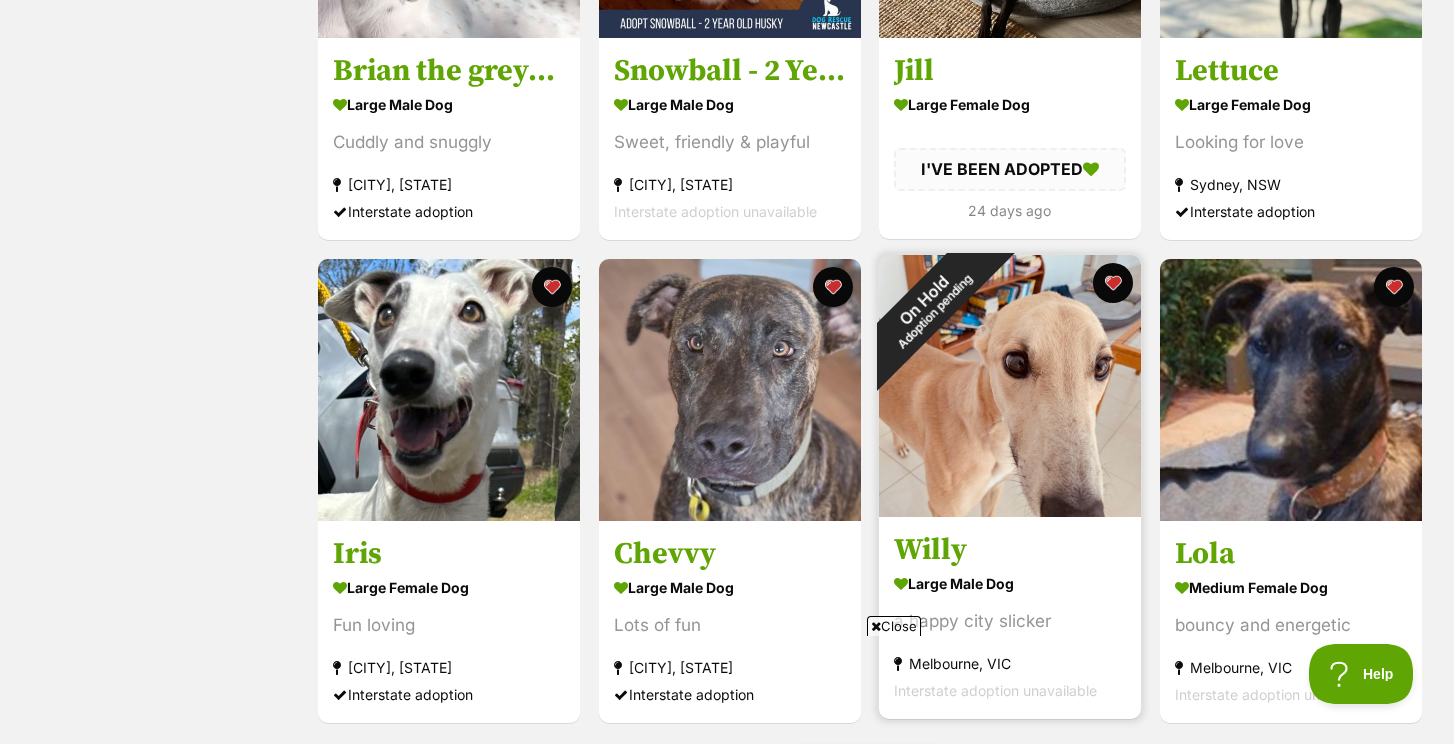 scroll, scrollTop: 0, scrollLeft: 0, axis: both 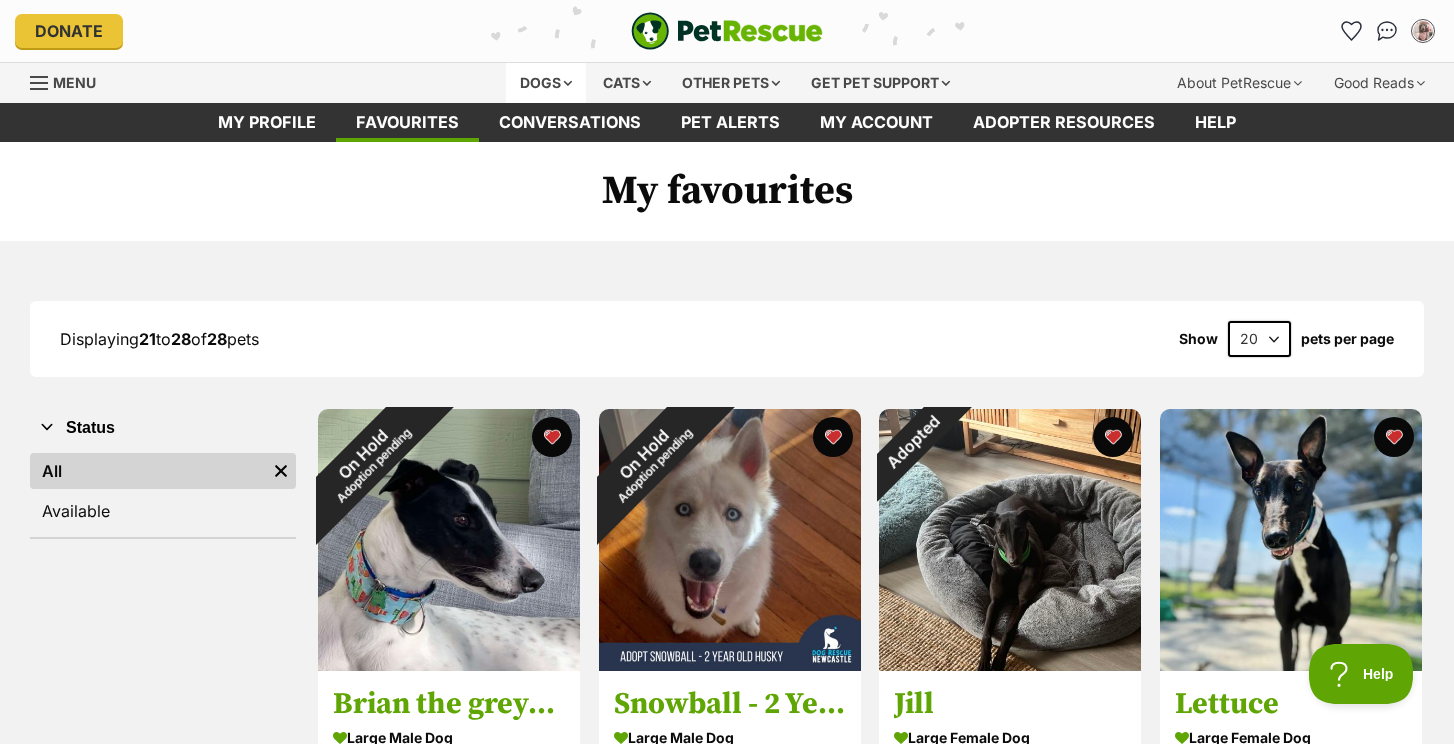 click on "Dogs" at bounding box center [546, 83] 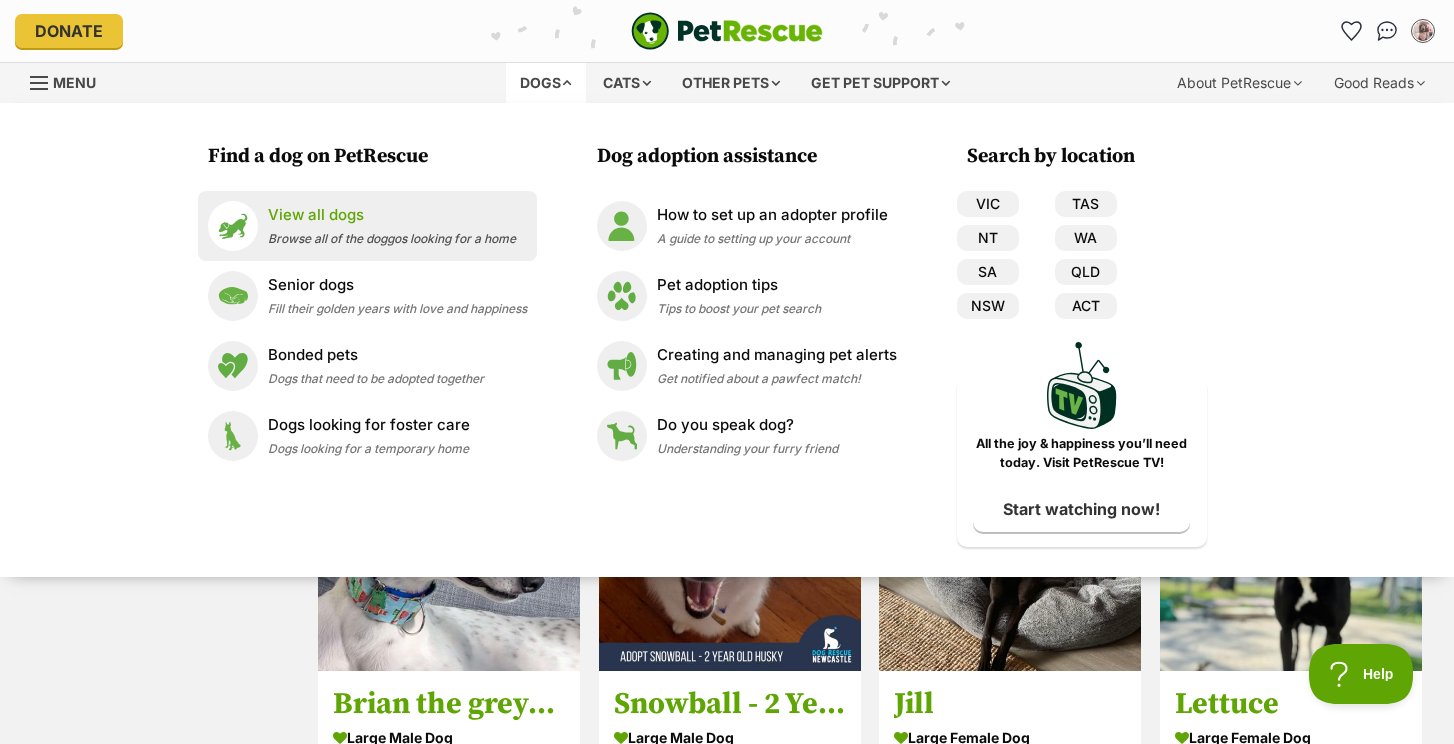 click on "View all dogs" at bounding box center (392, 215) 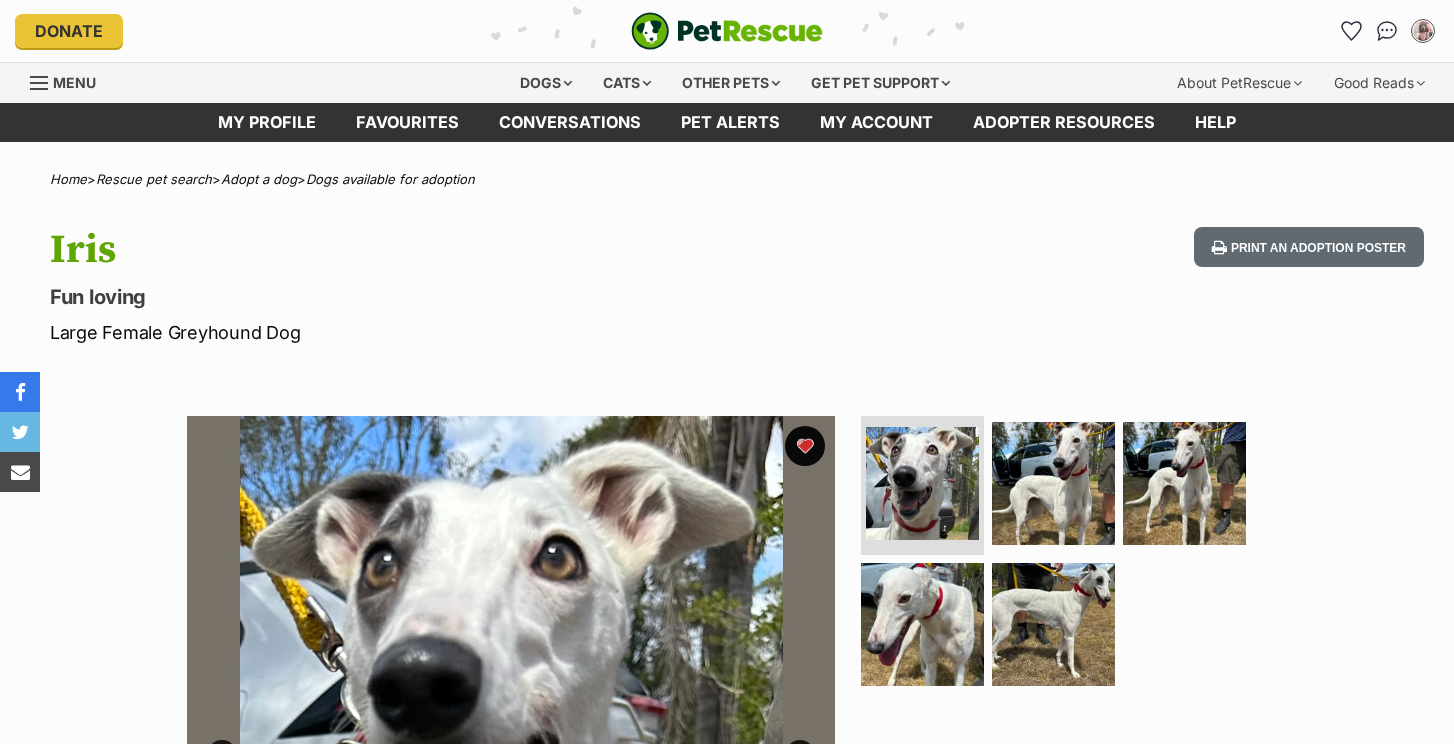 scroll, scrollTop: 70, scrollLeft: 0, axis: vertical 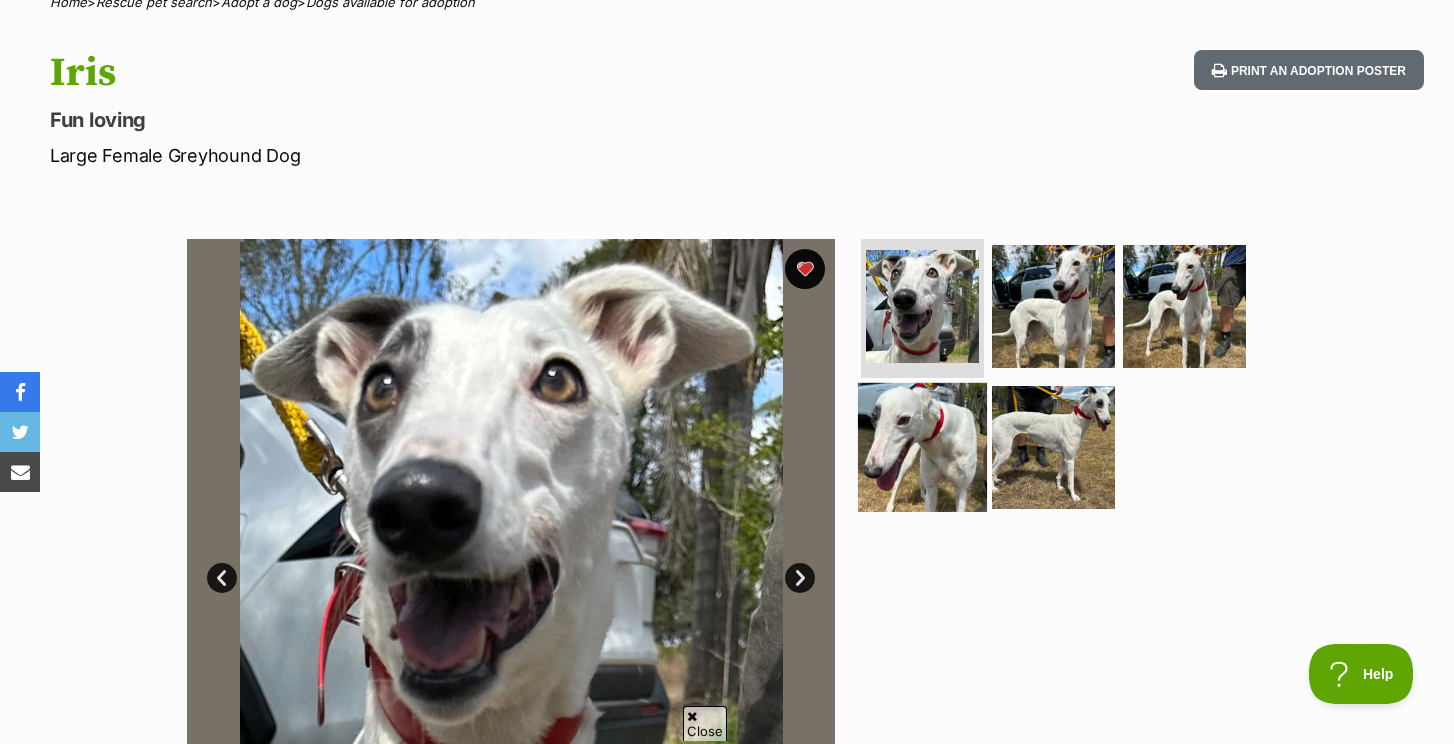 click at bounding box center [922, 447] 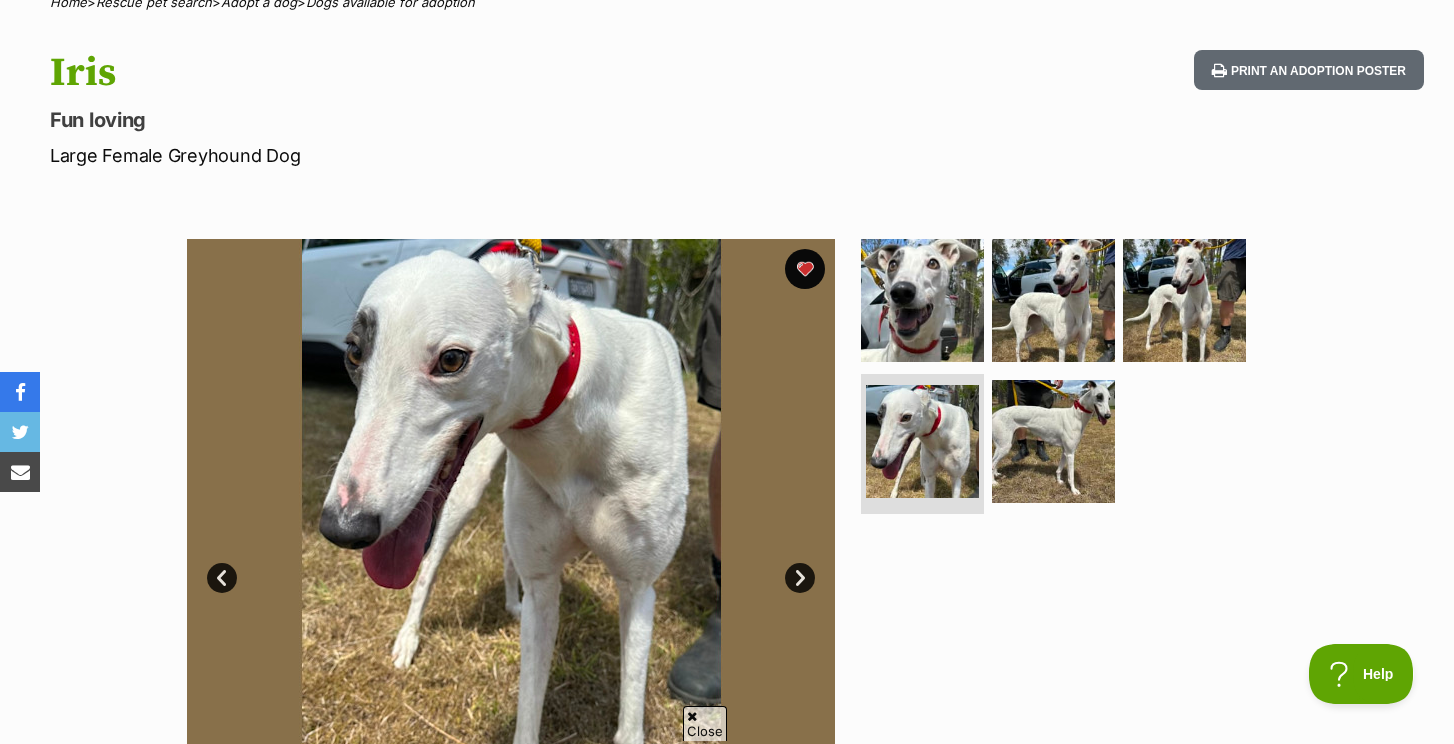 scroll, scrollTop: 0, scrollLeft: 0, axis: both 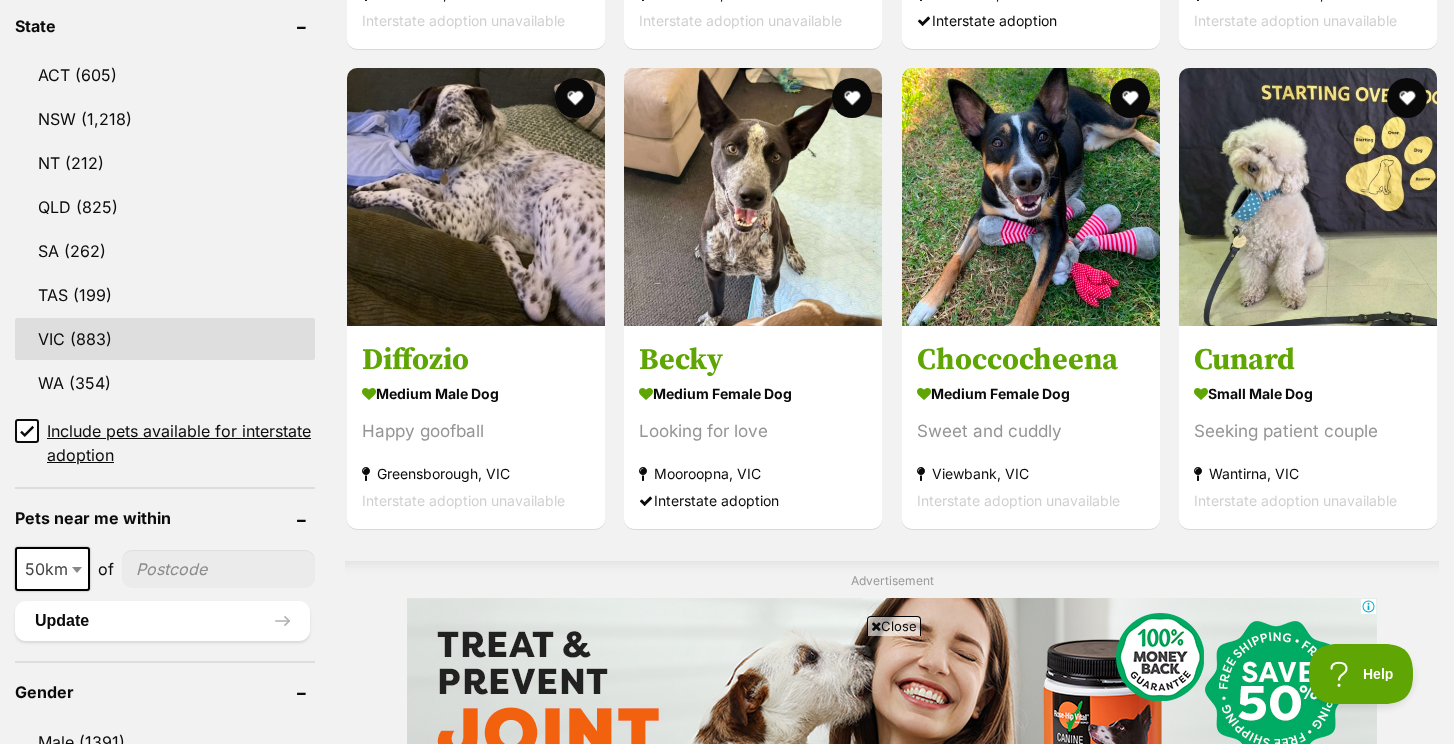click on "VIC (883)" at bounding box center (165, 339) 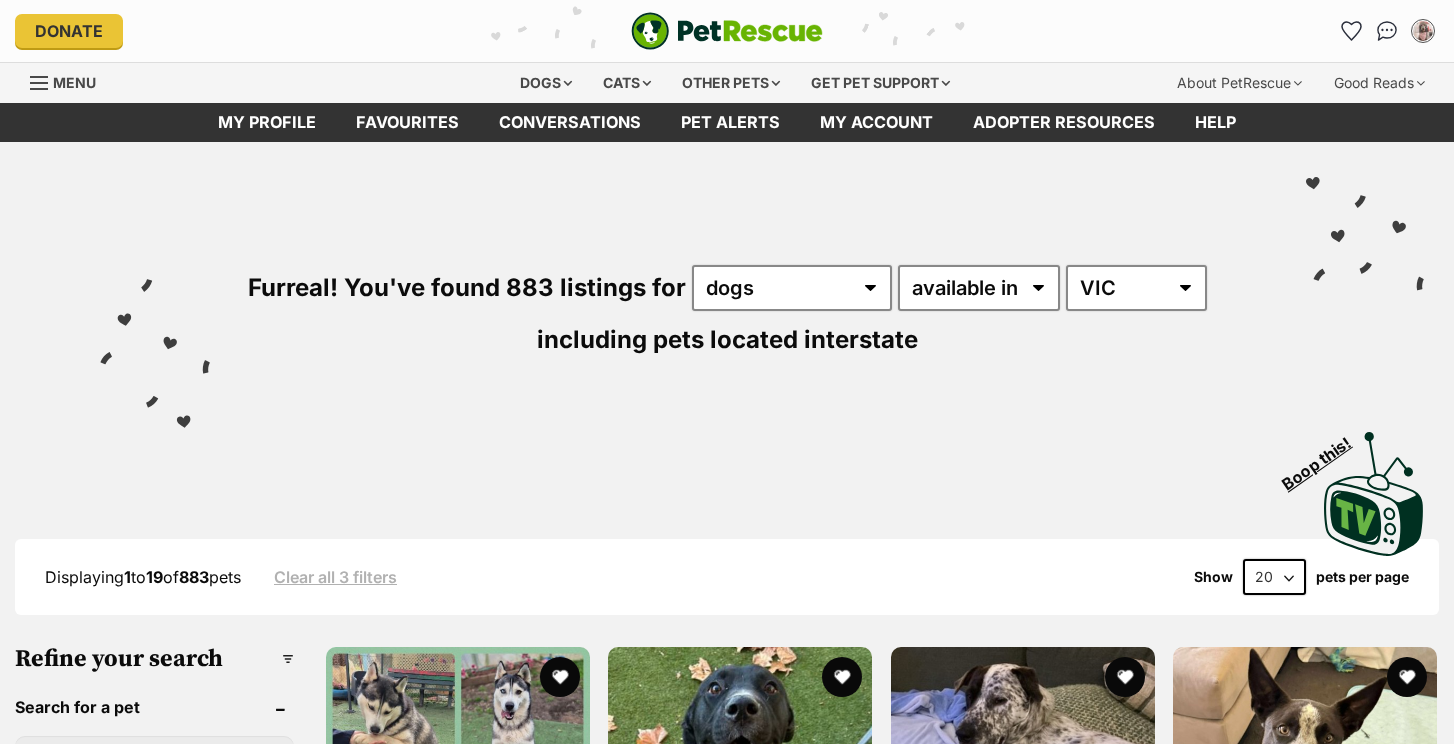 scroll, scrollTop: 235, scrollLeft: 0, axis: vertical 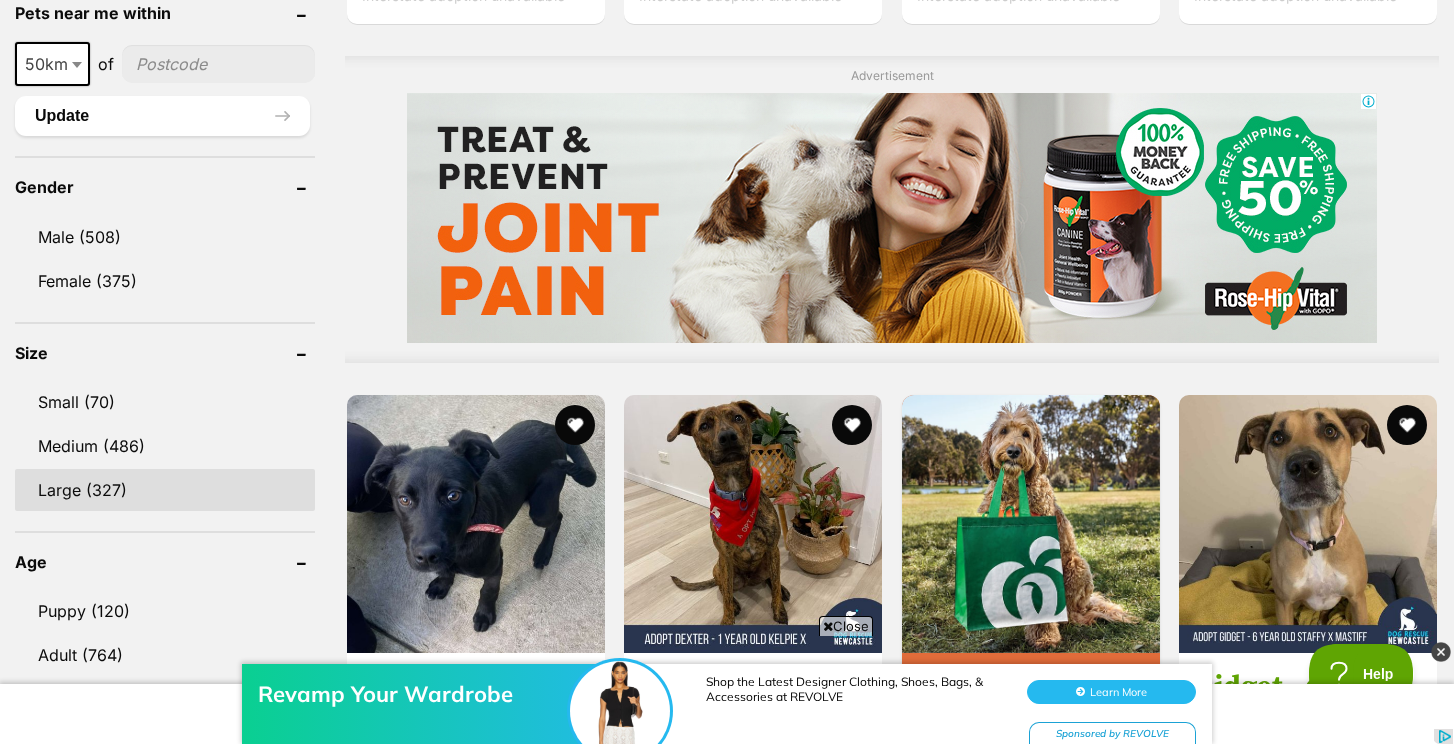 click on "Large (327)" at bounding box center (165, 490) 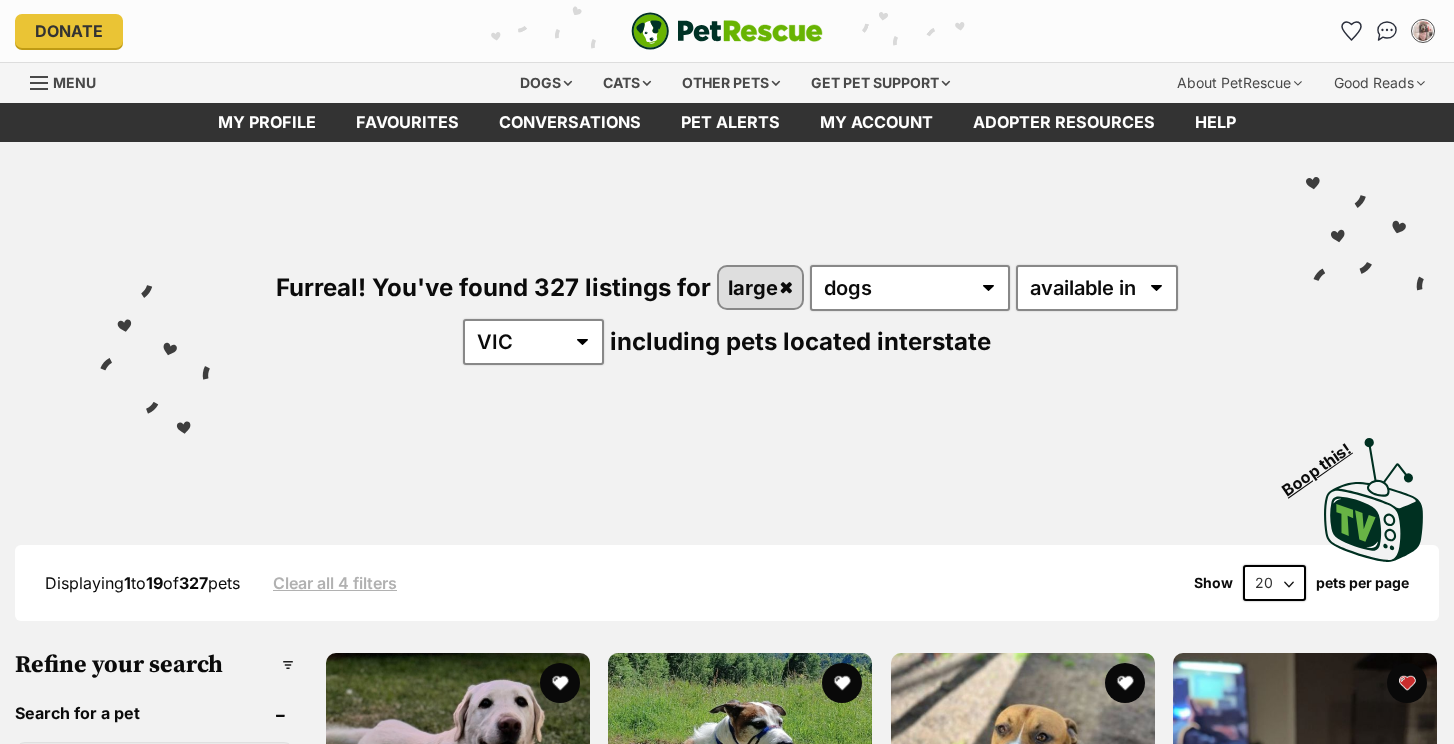 scroll, scrollTop: 0, scrollLeft: 0, axis: both 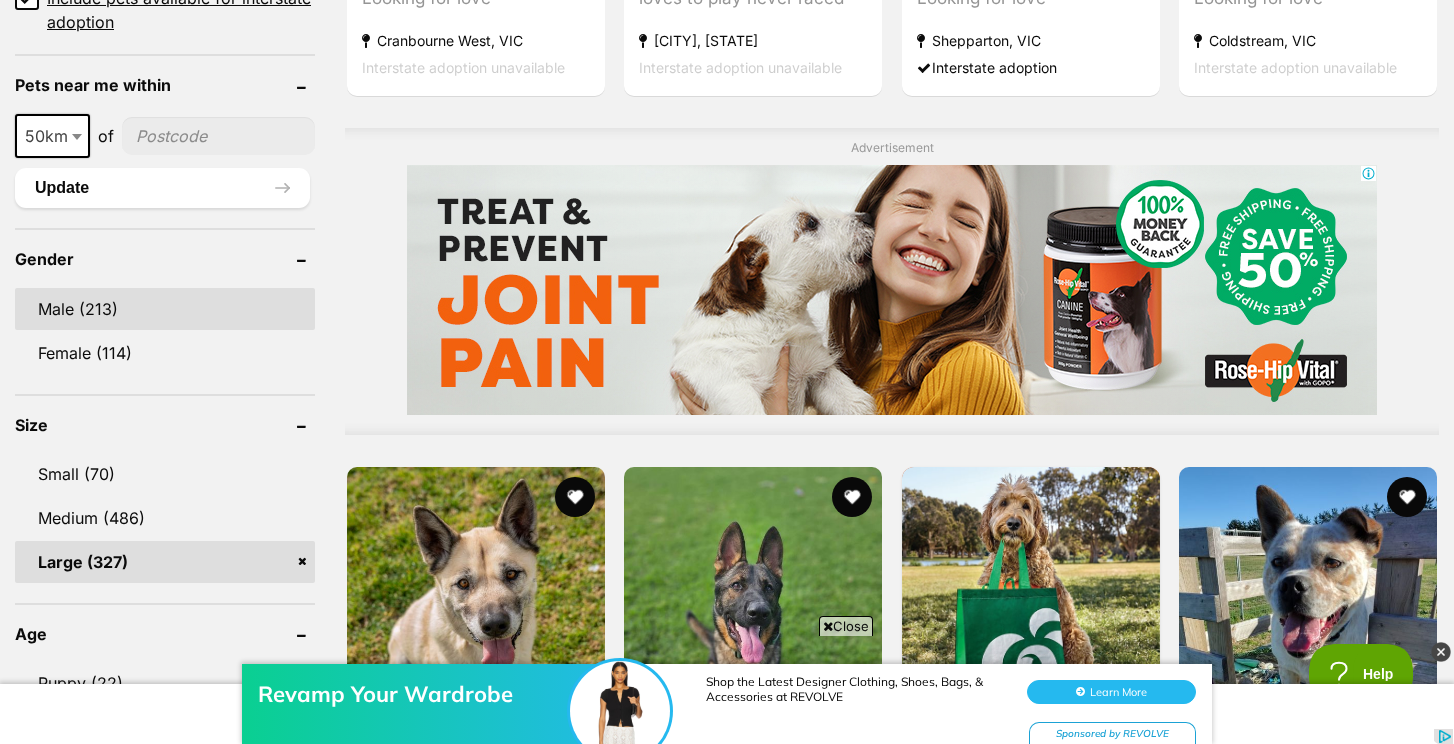 click on "Male (213)" at bounding box center (165, 309) 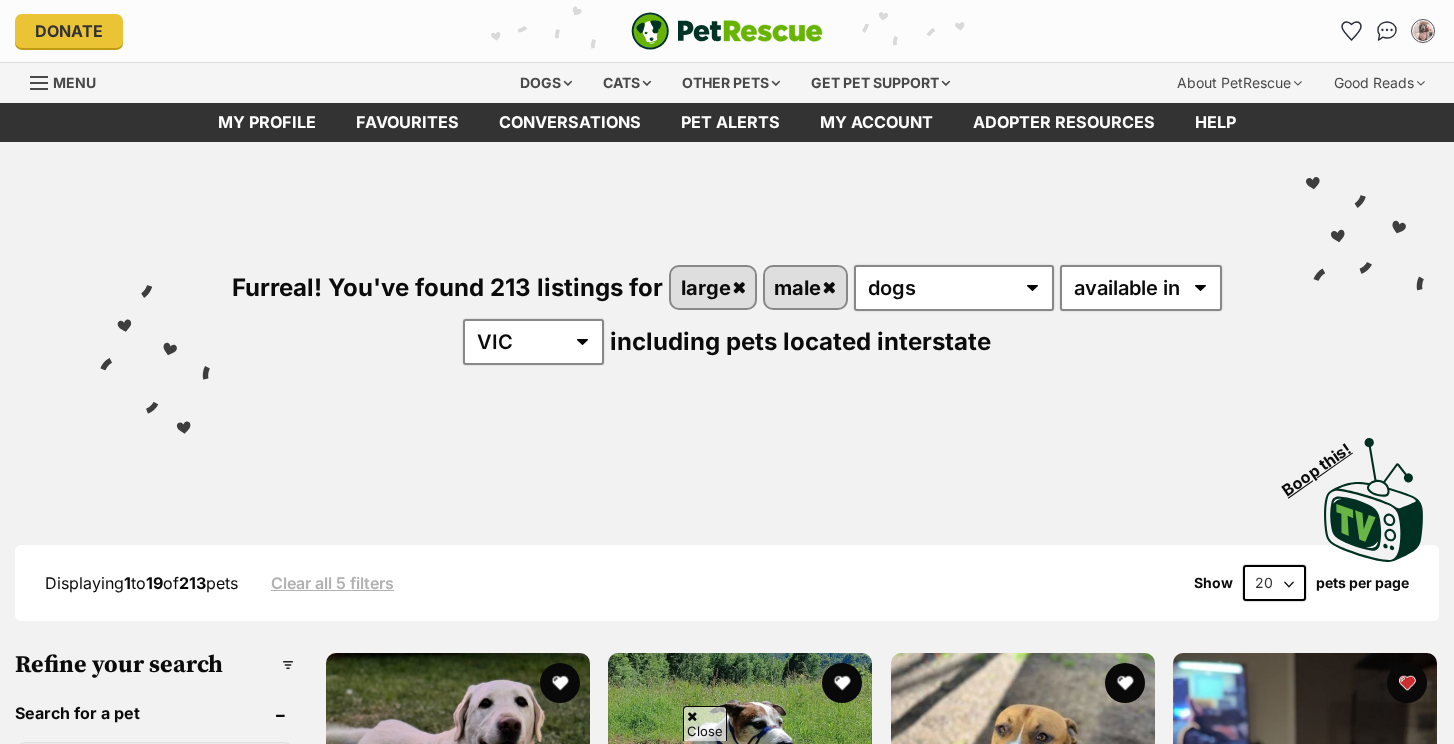 scroll, scrollTop: 475, scrollLeft: 0, axis: vertical 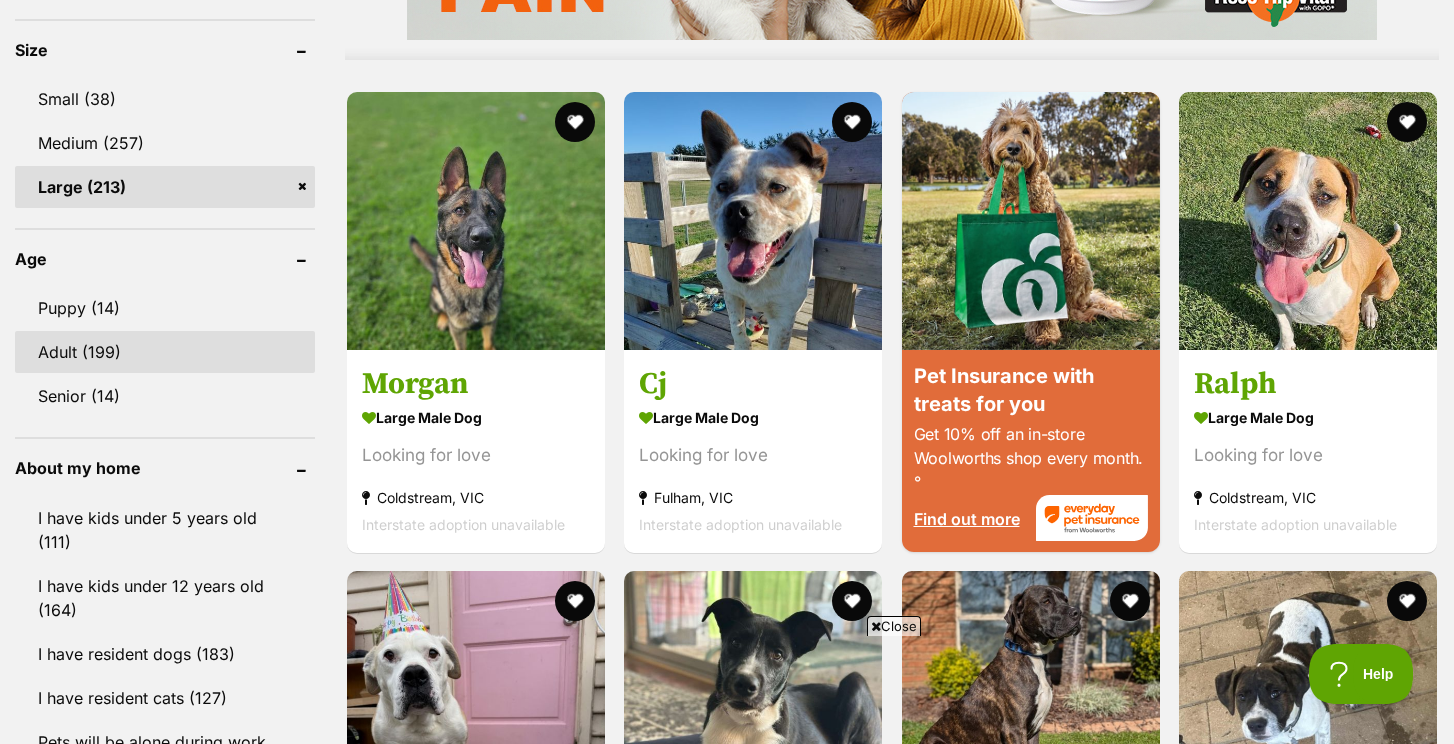 click on "Adult (199)" at bounding box center (165, 352) 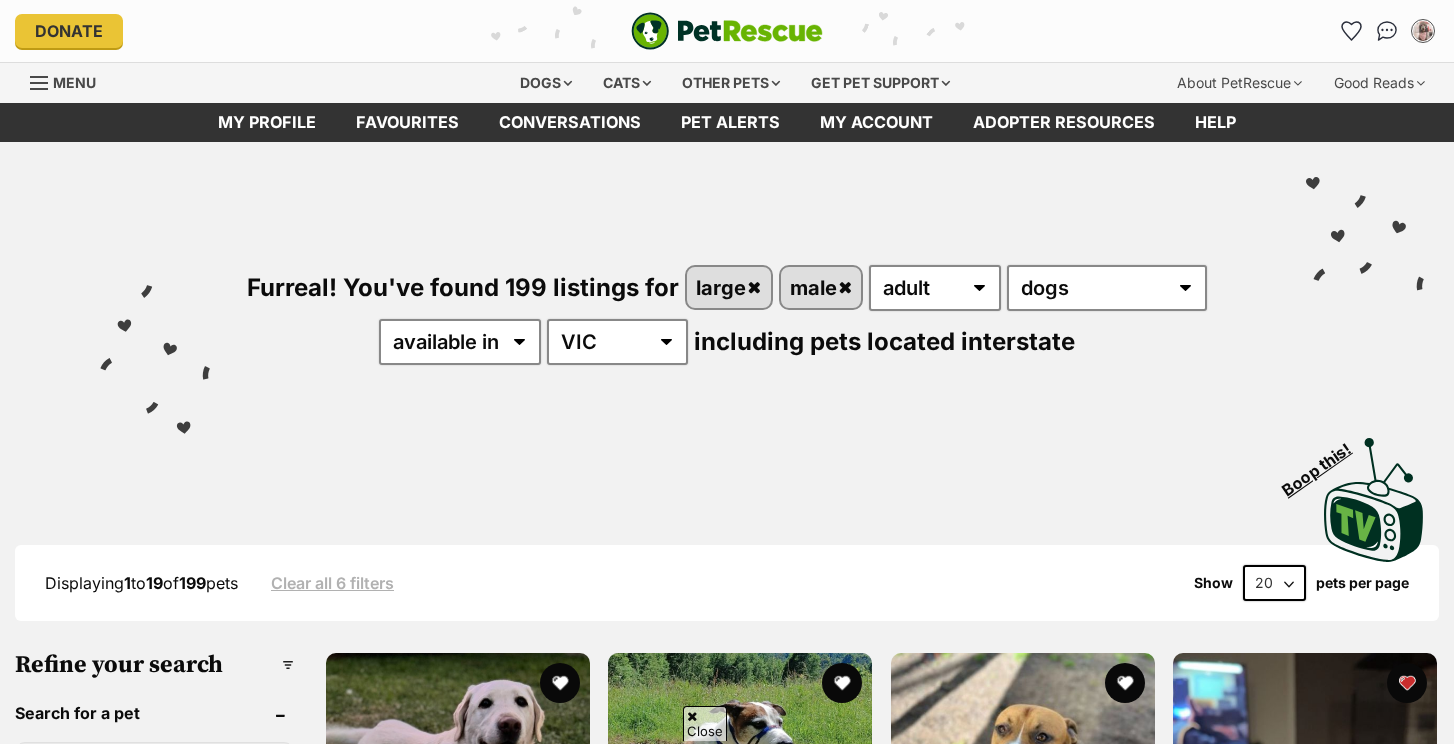 scroll, scrollTop: 750, scrollLeft: 0, axis: vertical 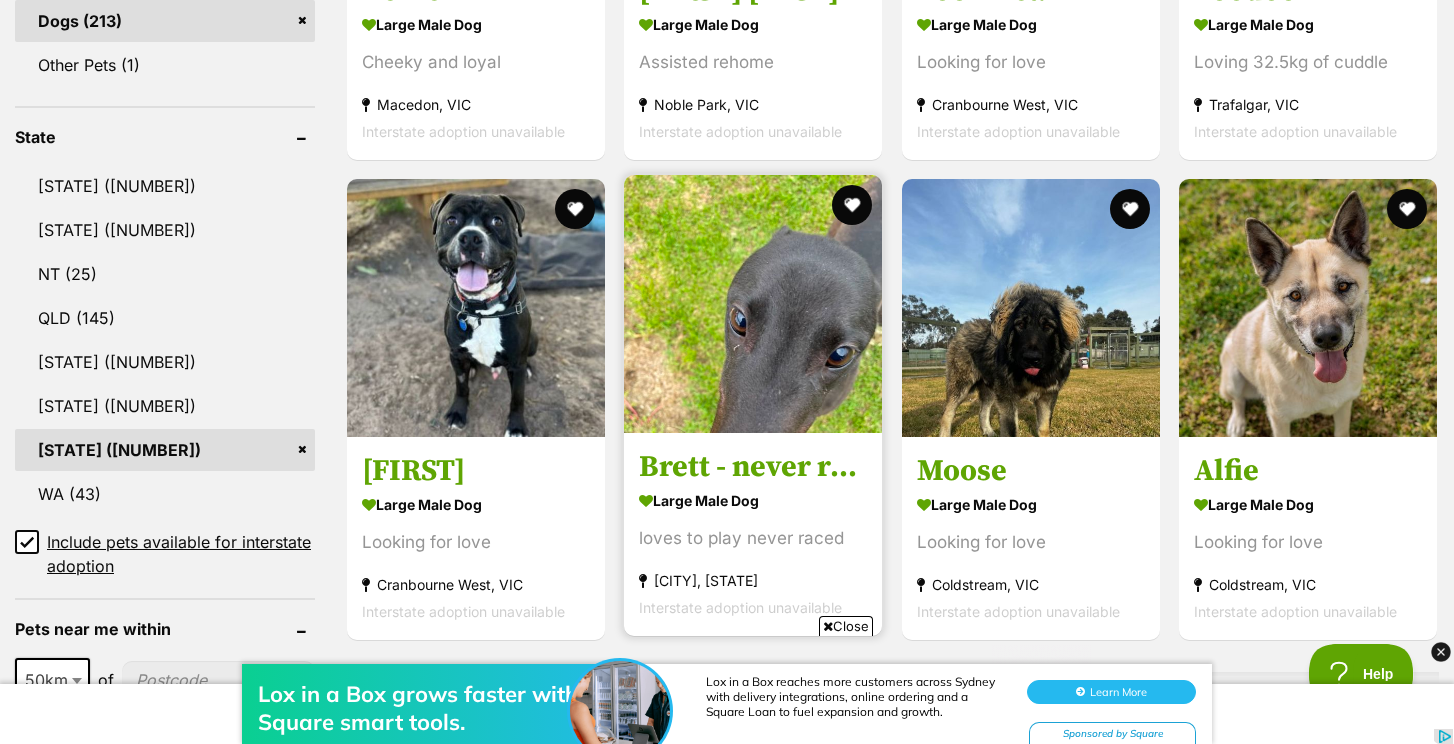 click at bounding box center [753, 304] 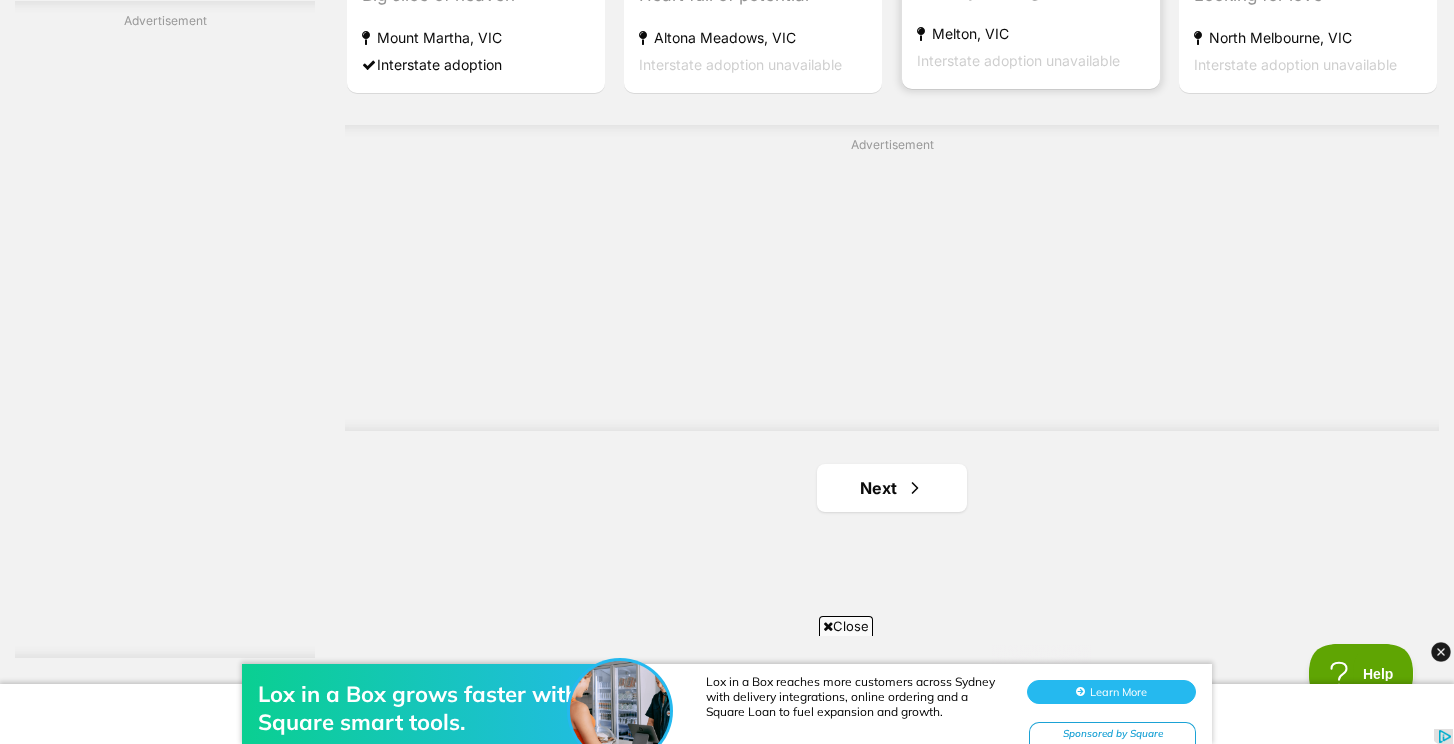 scroll, scrollTop: 3502, scrollLeft: 0, axis: vertical 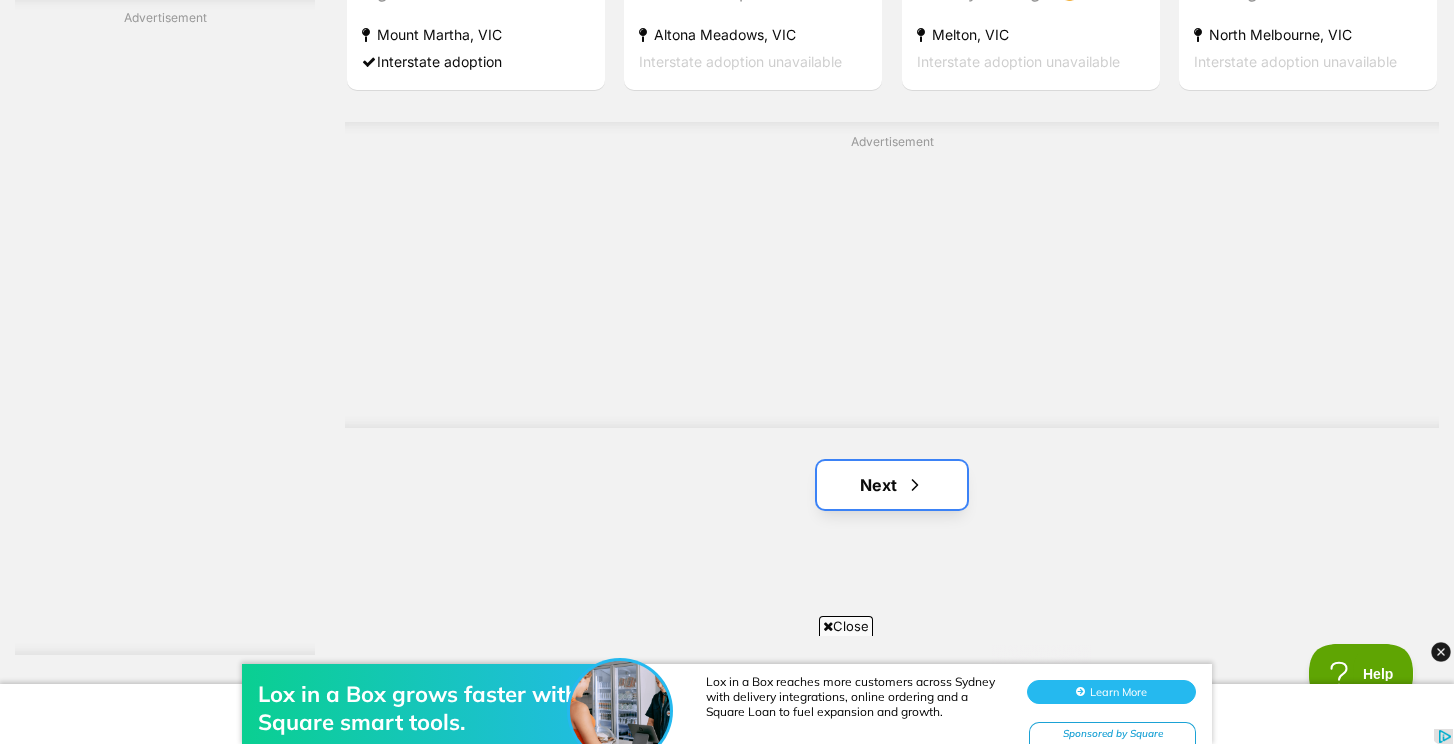 click at bounding box center (915, 485) 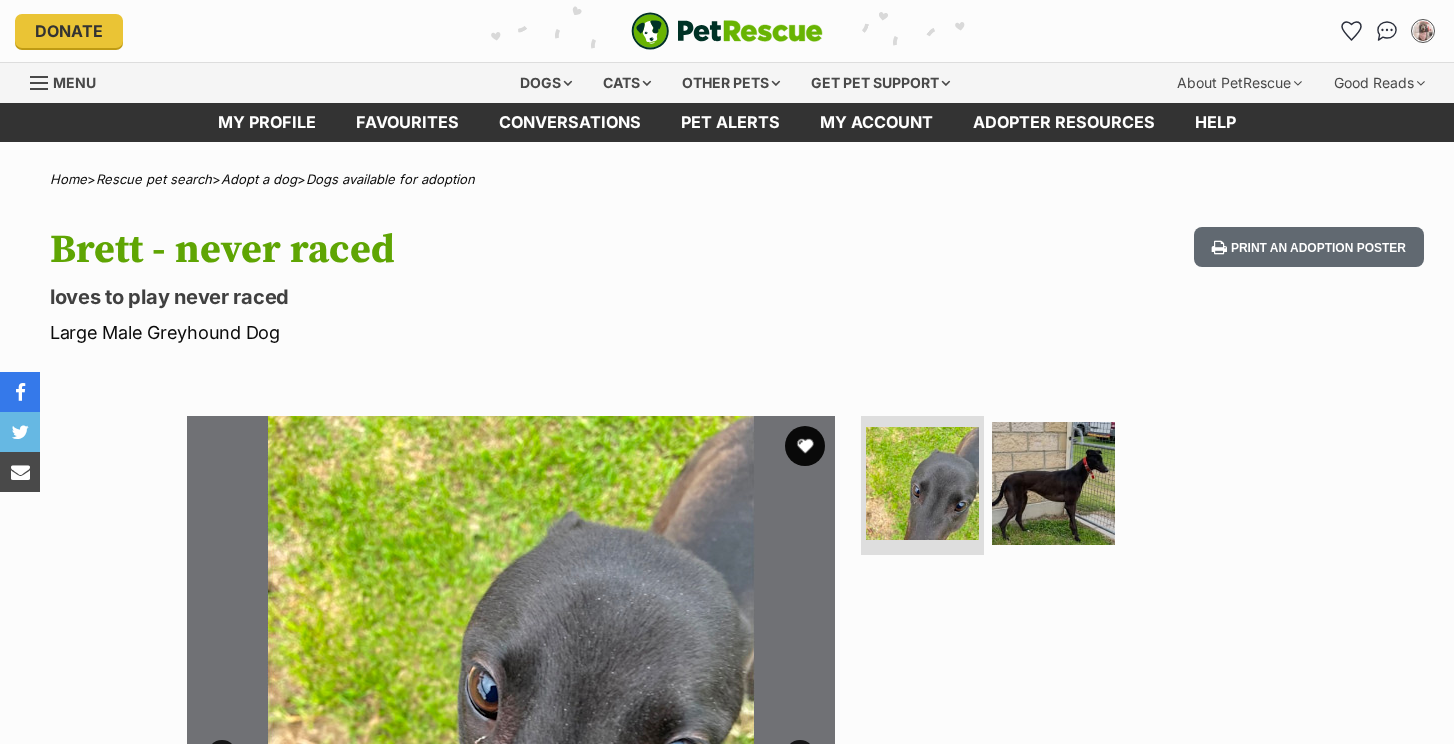 scroll, scrollTop: 0, scrollLeft: 0, axis: both 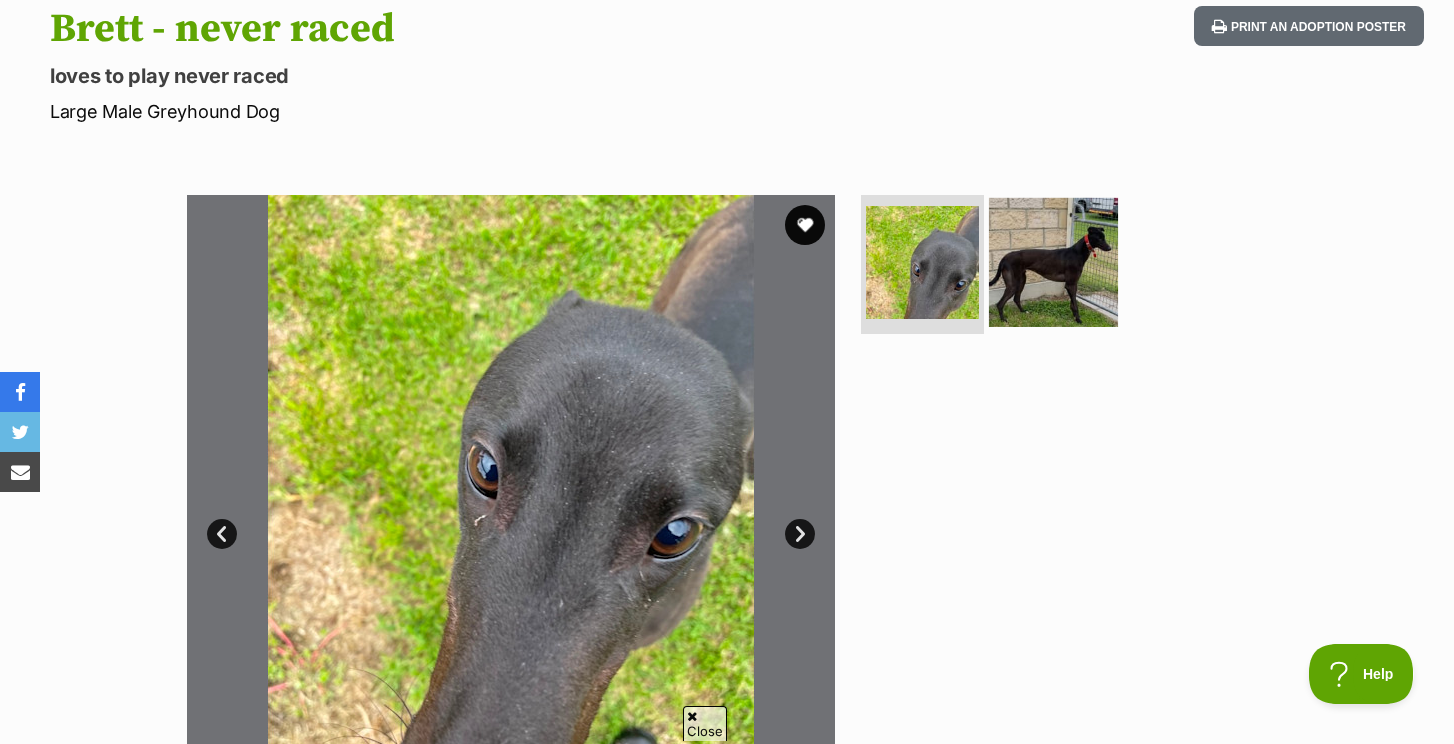 click at bounding box center (1053, 261) 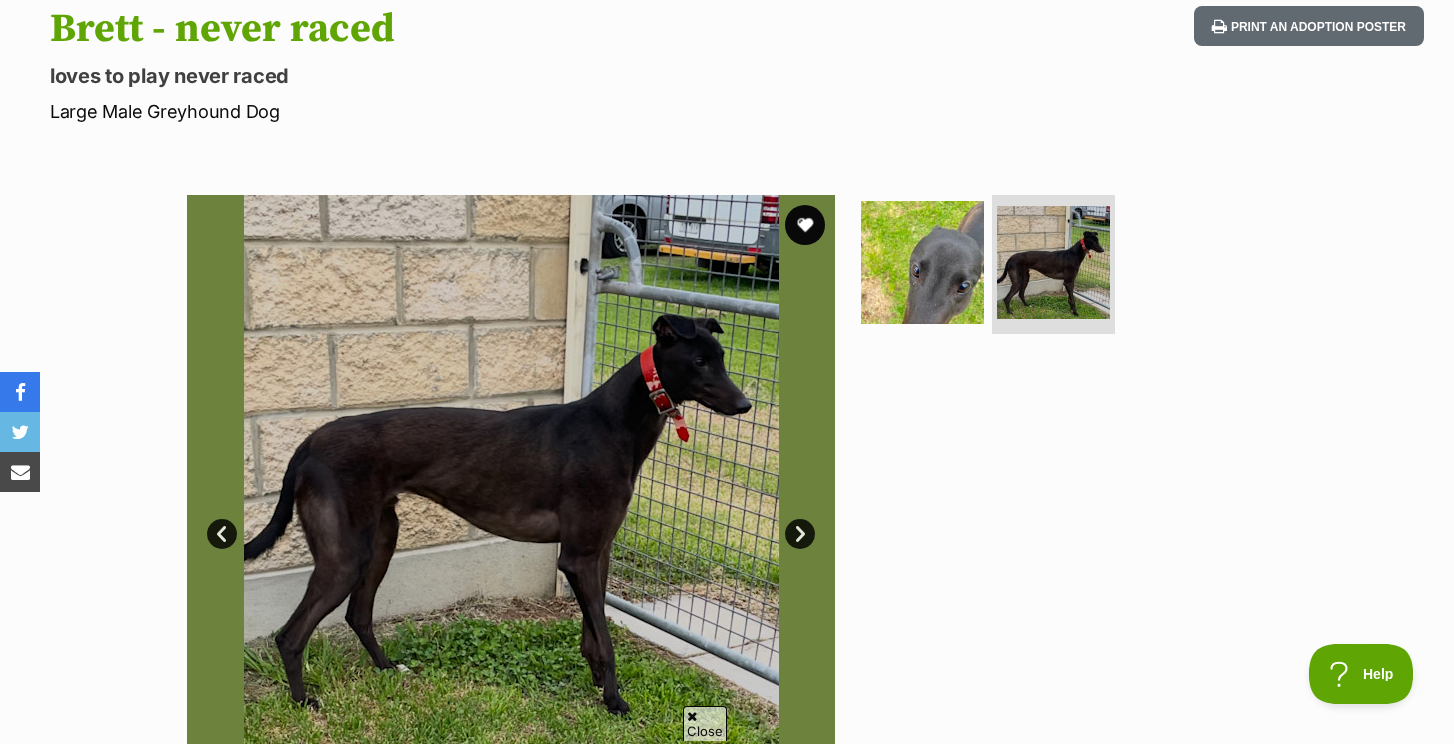 scroll, scrollTop: 0, scrollLeft: 0, axis: both 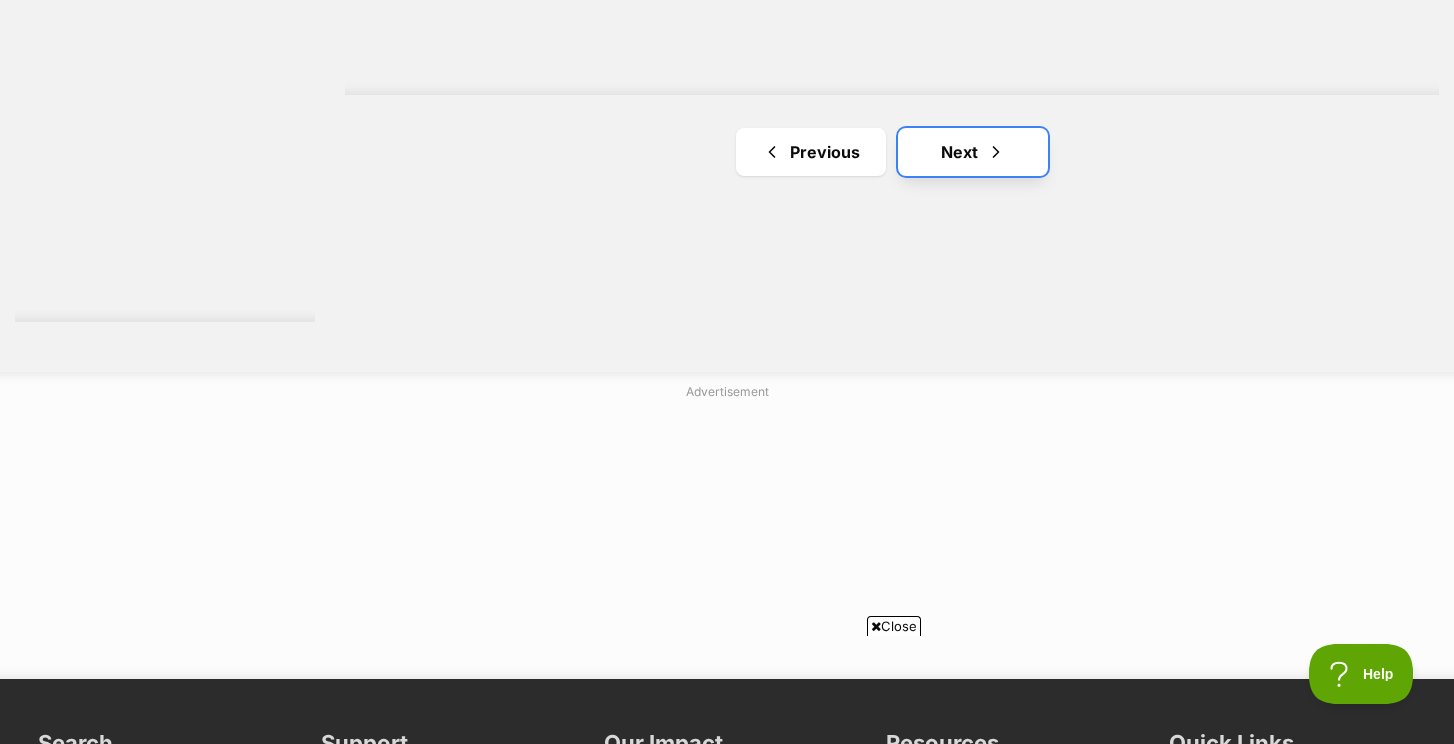 click on "Next" at bounding box center [973, 152] 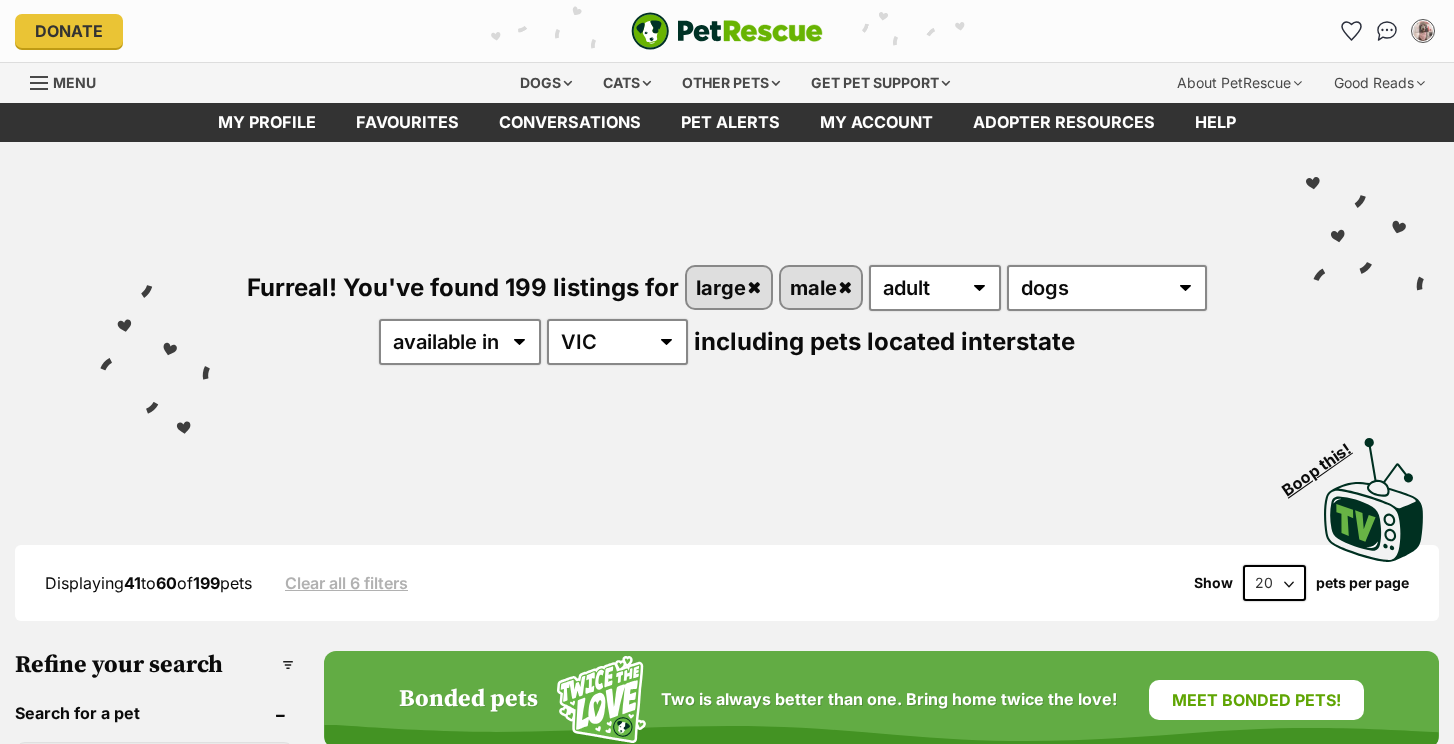 scroll, scrollTop: 0, scrollLeft: 0, axis: both 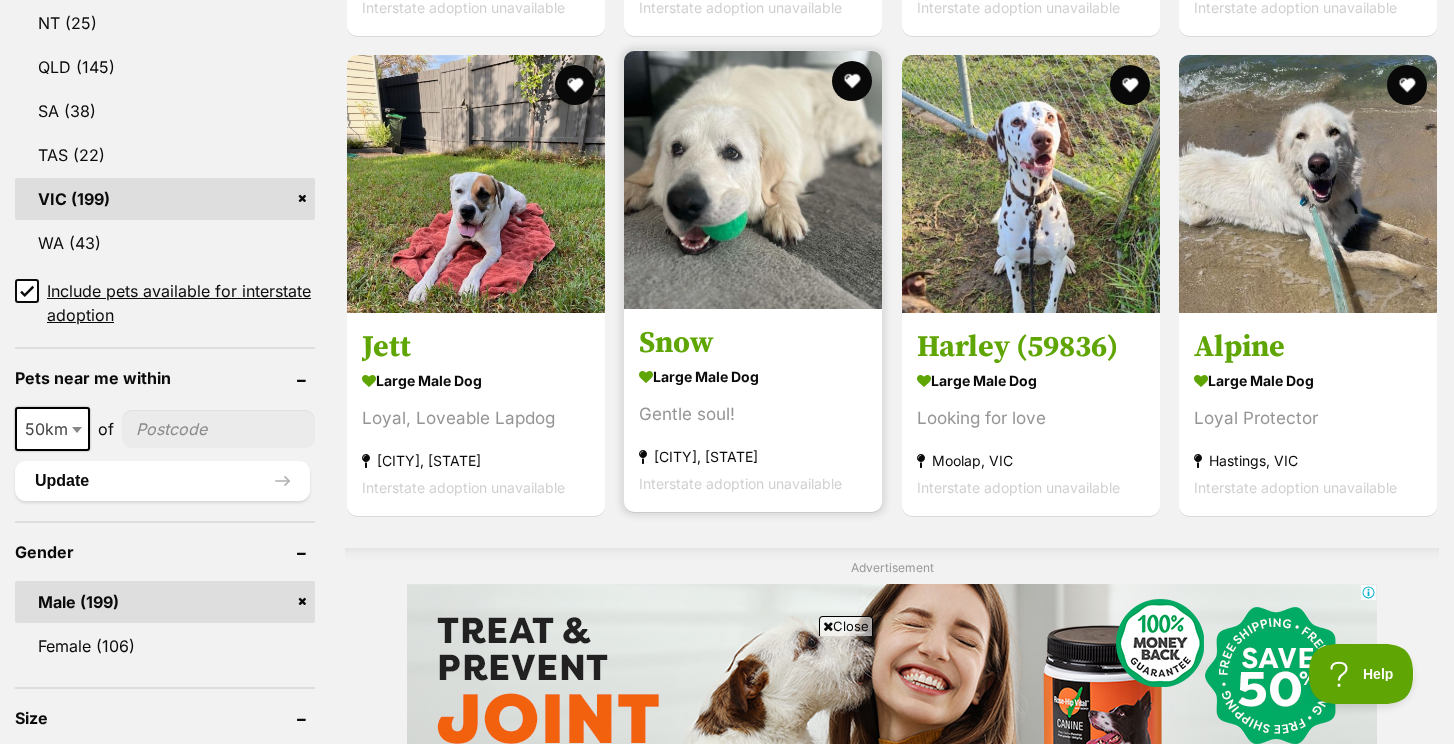 click at bounding box center (753, 180) 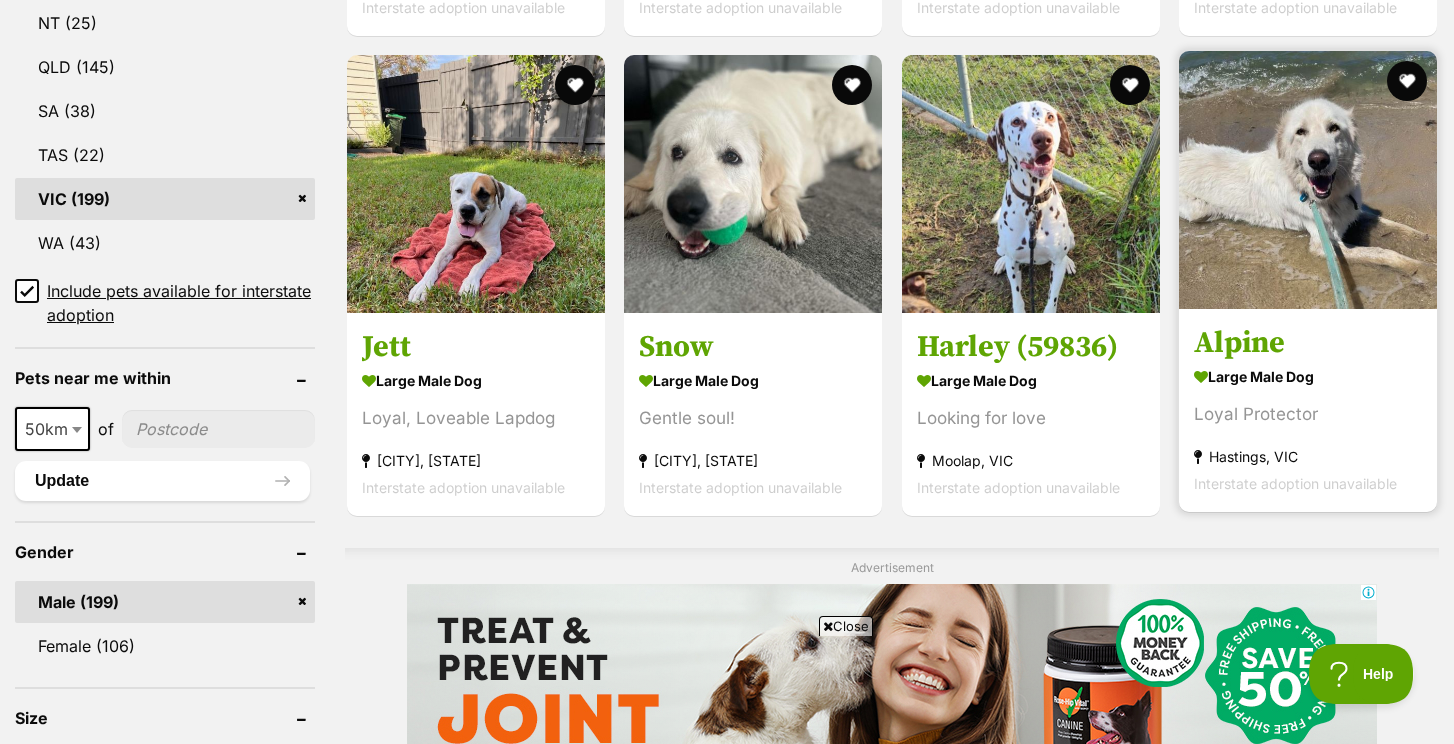 click at bounding box center (1308, 180) 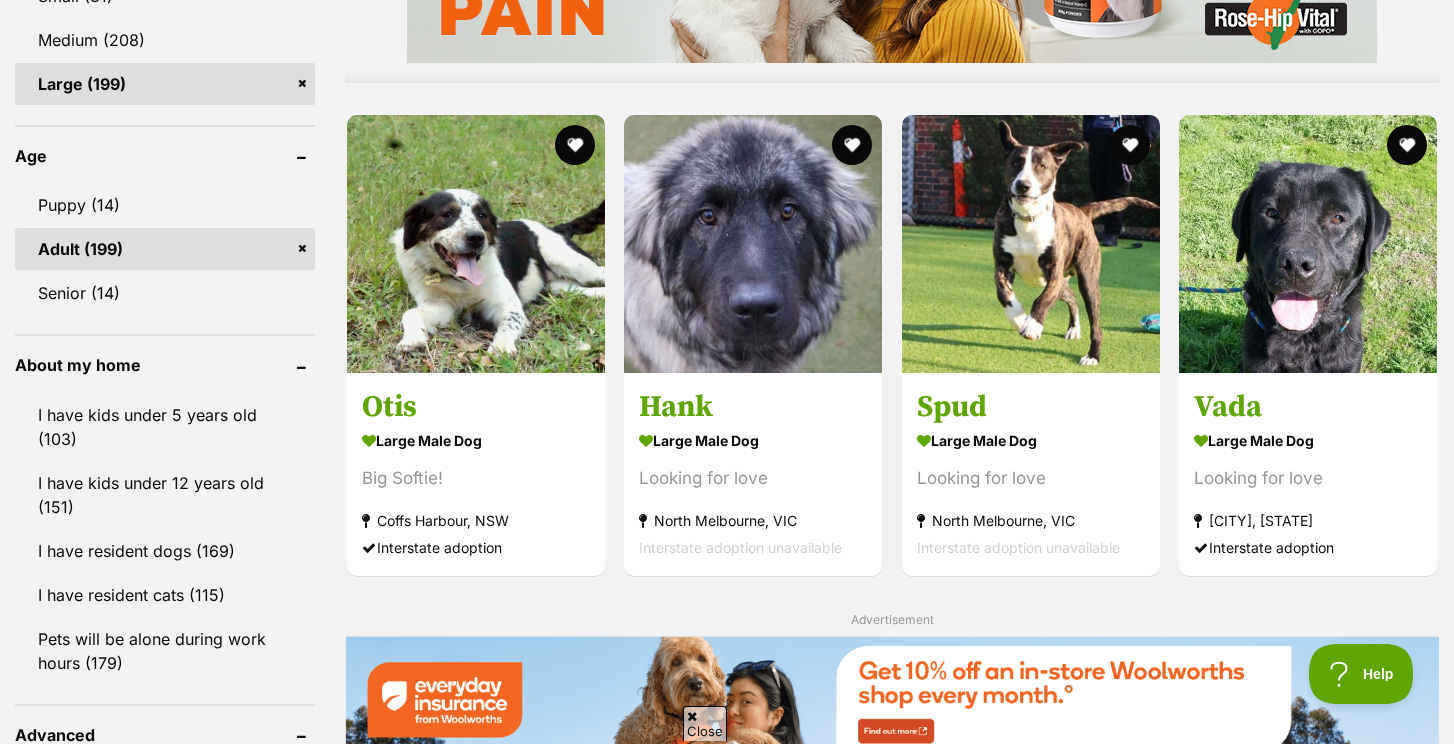 scroll, scrollTop: 1977, scrollLeft: 0, axis: vertical 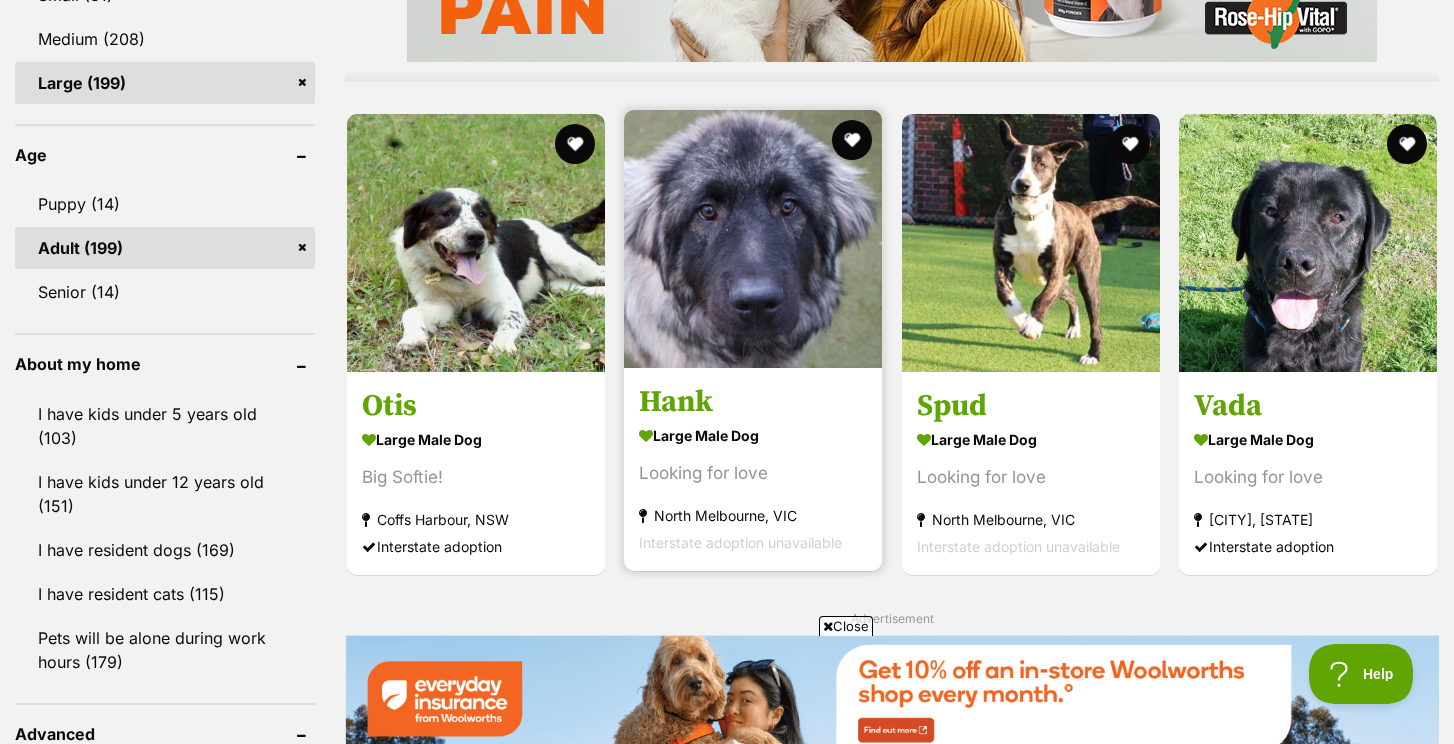 click at bounding box center [753, 239] 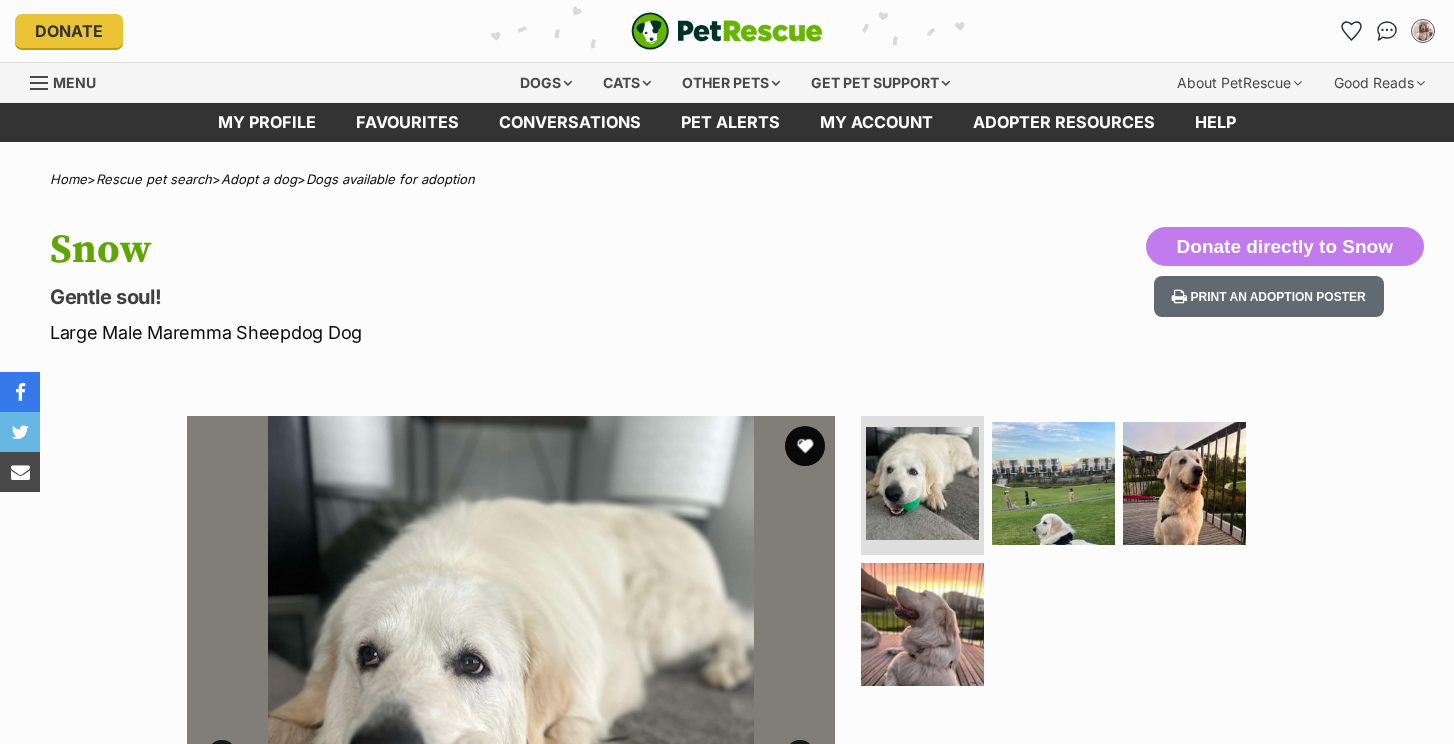 scroll, scrollTop: 68, scrollLeft: 0, axis: vertical 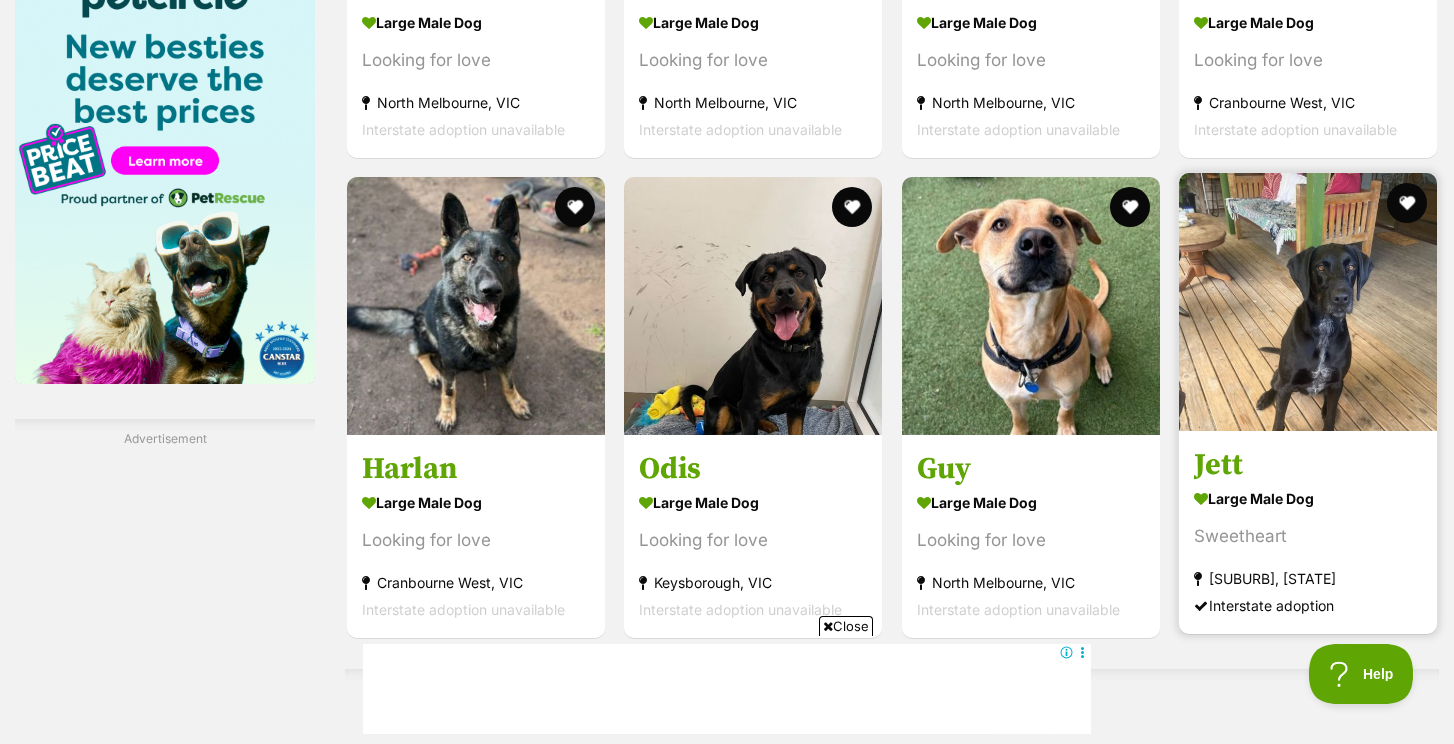 click at bounding box center (1308, 302) 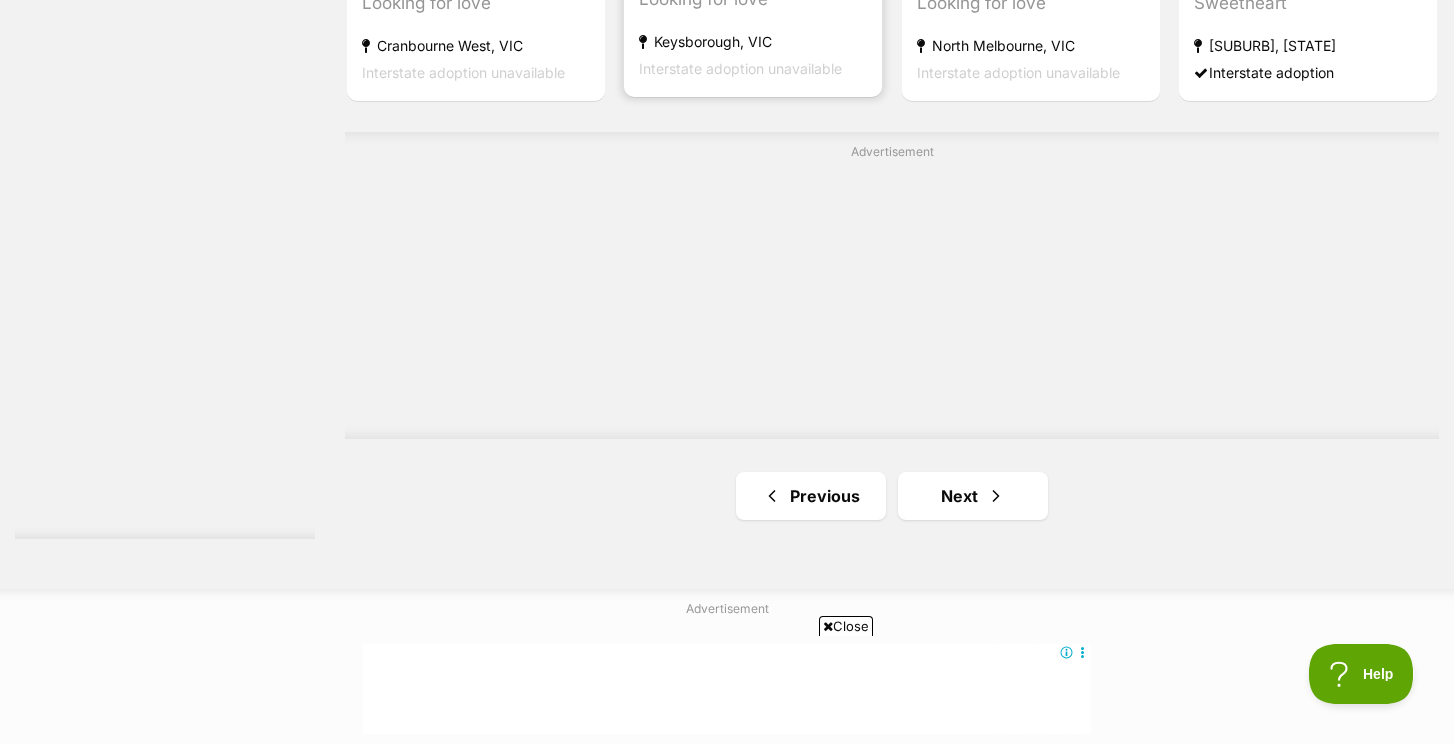 scroll, scrollTop: 3620, scrollLeft: 0, axis: vertical 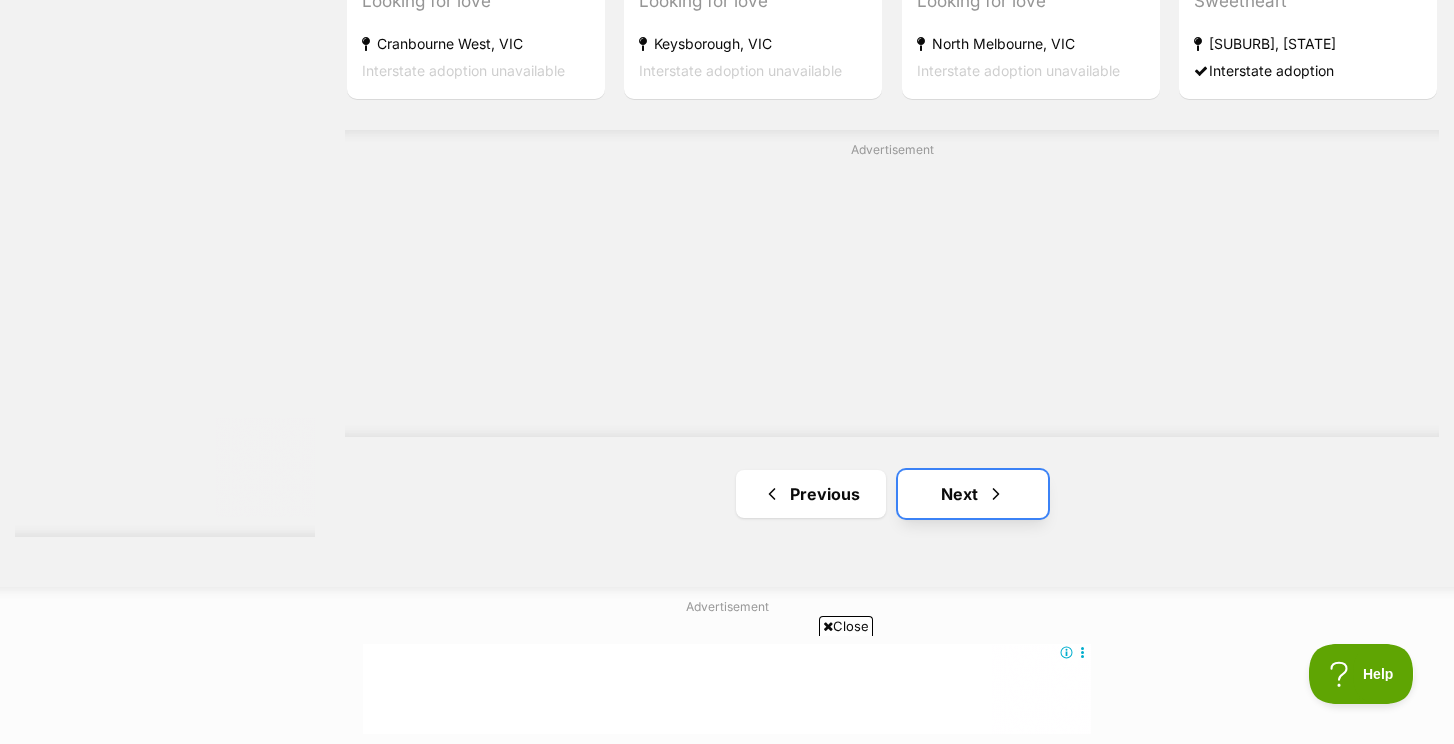 click on "Next" at bounding box center [973, 494] 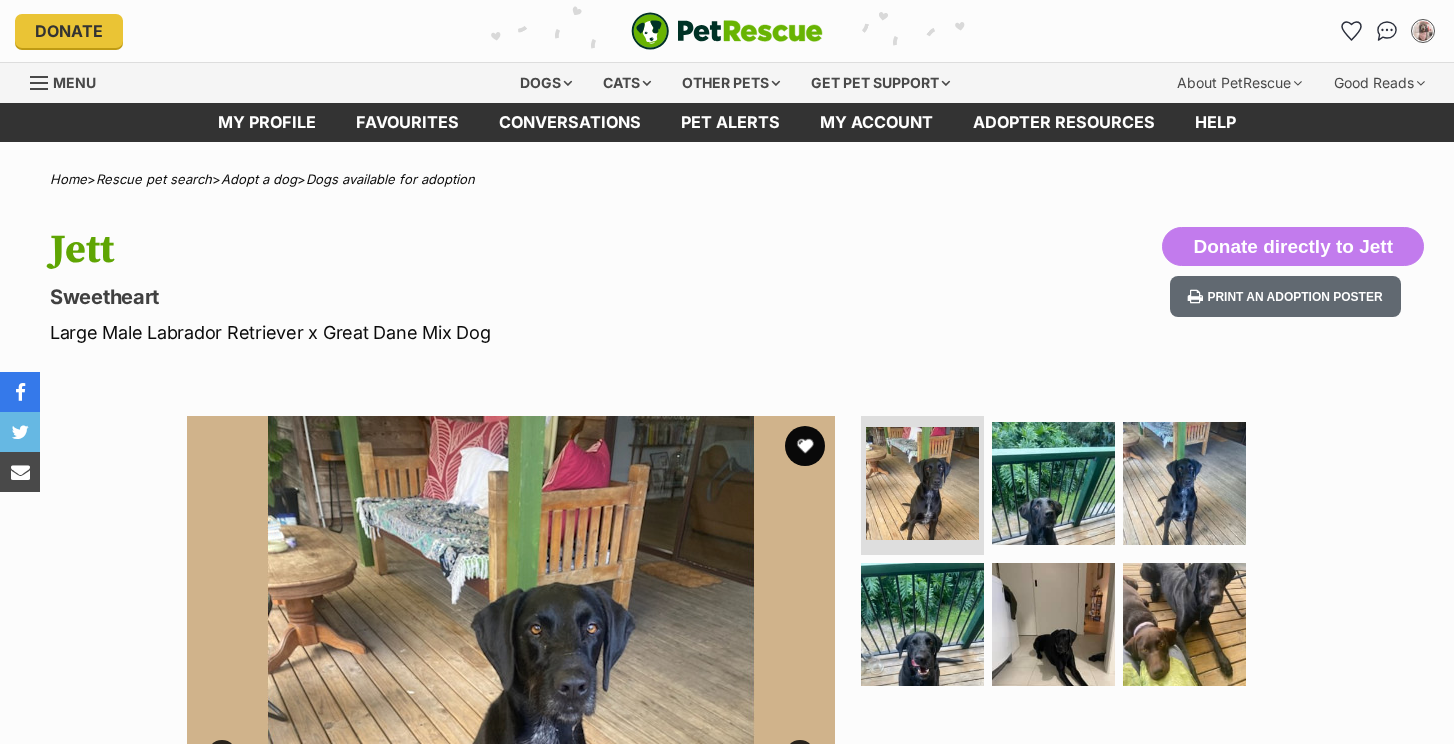scroll, scrollTop: 0, scrollLeft: 0, axis: both 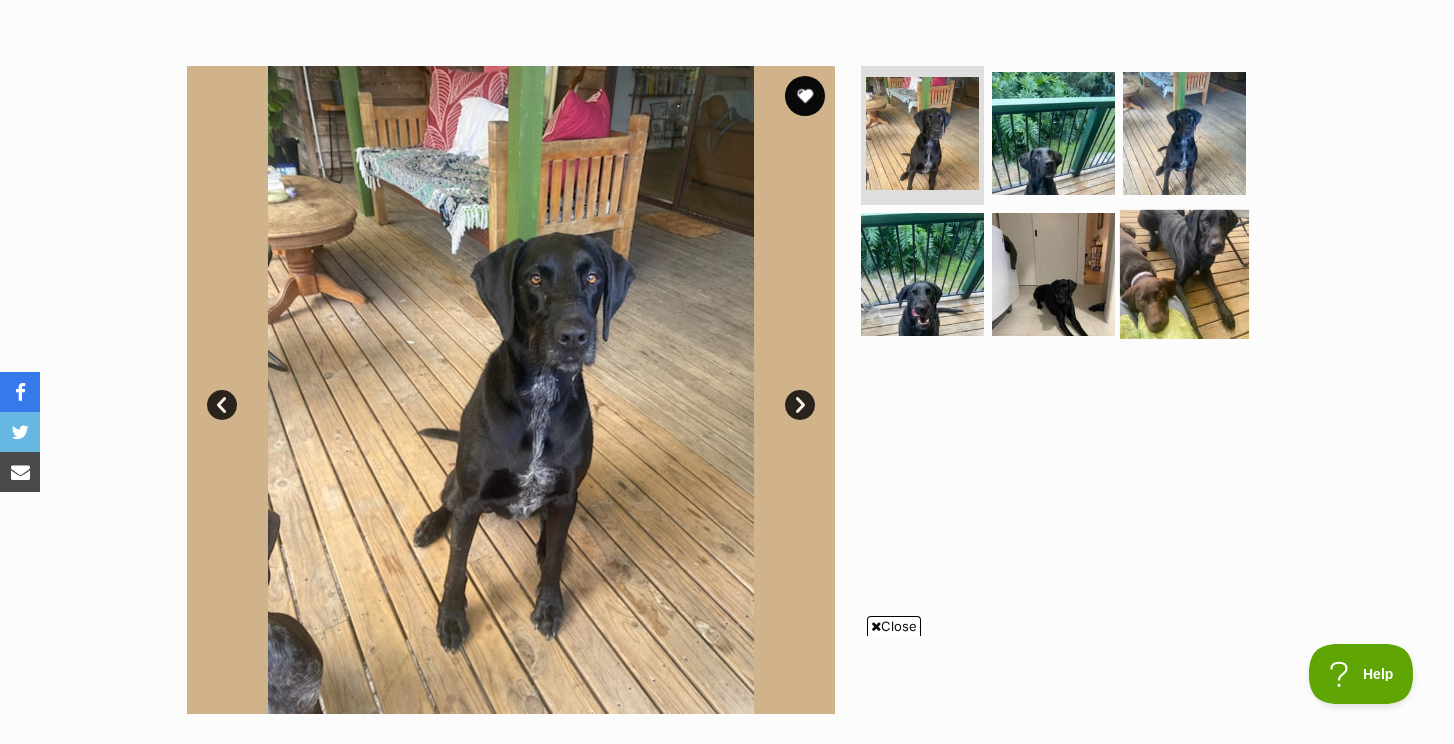 click at bounding box center [1184, 274] 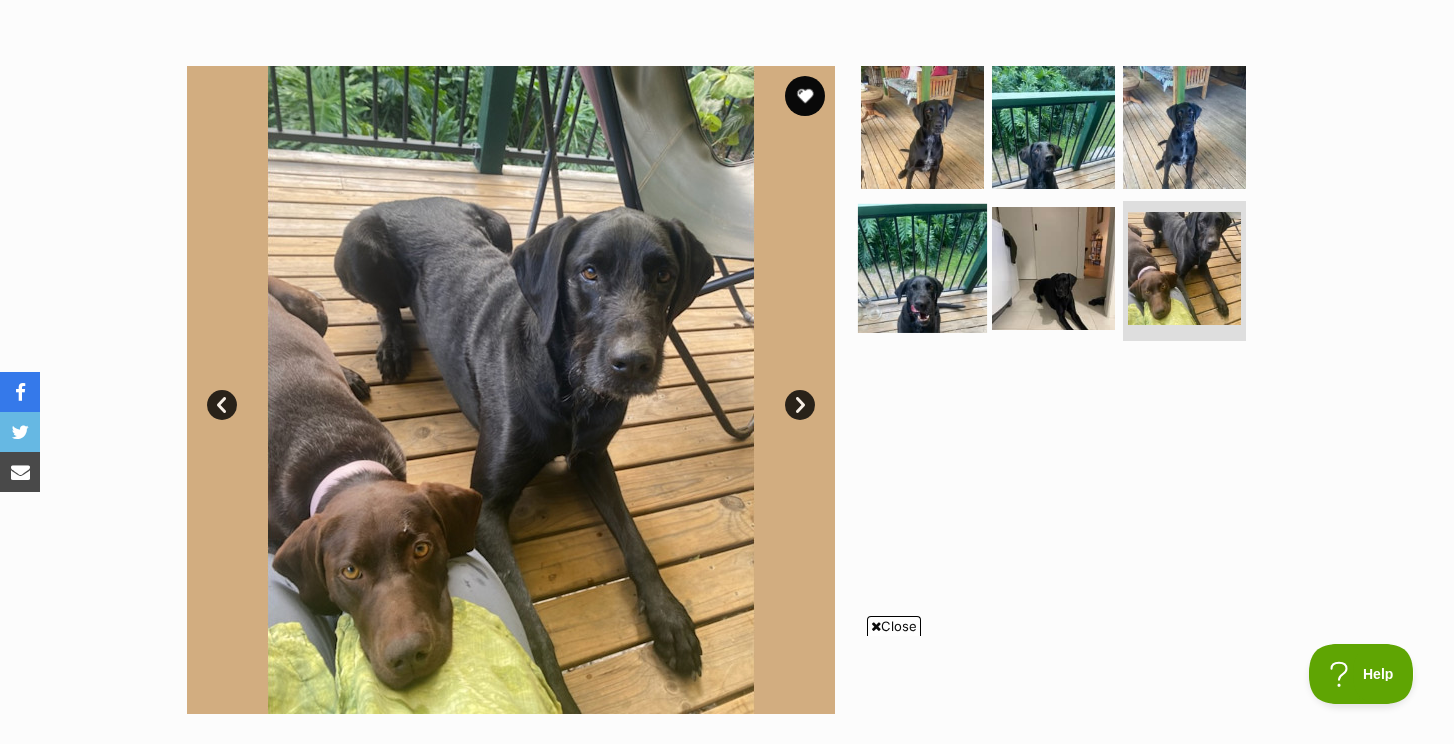 scroll, scrollTop: 0, scrollLeft: 0, axis: both 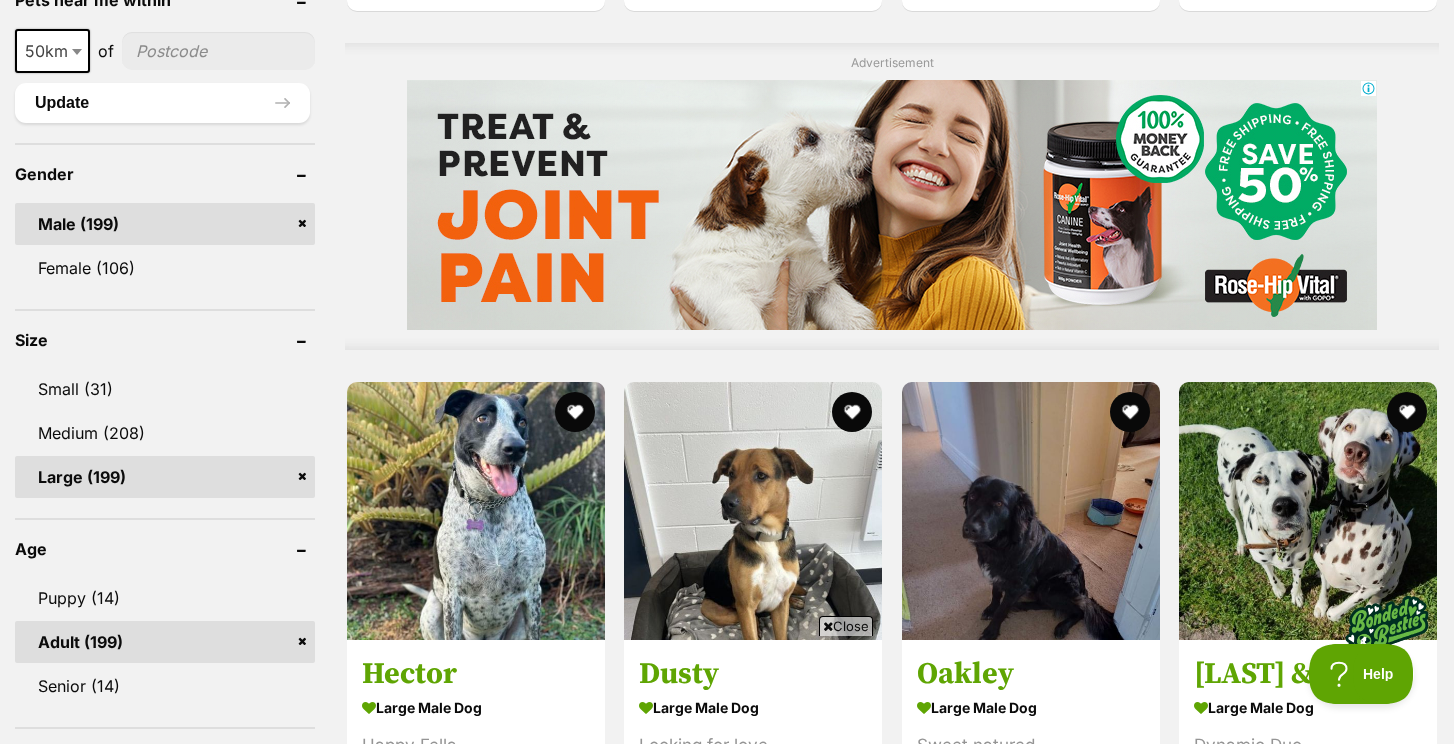 click on "Adult (199)" at bounding box center [165, 642] 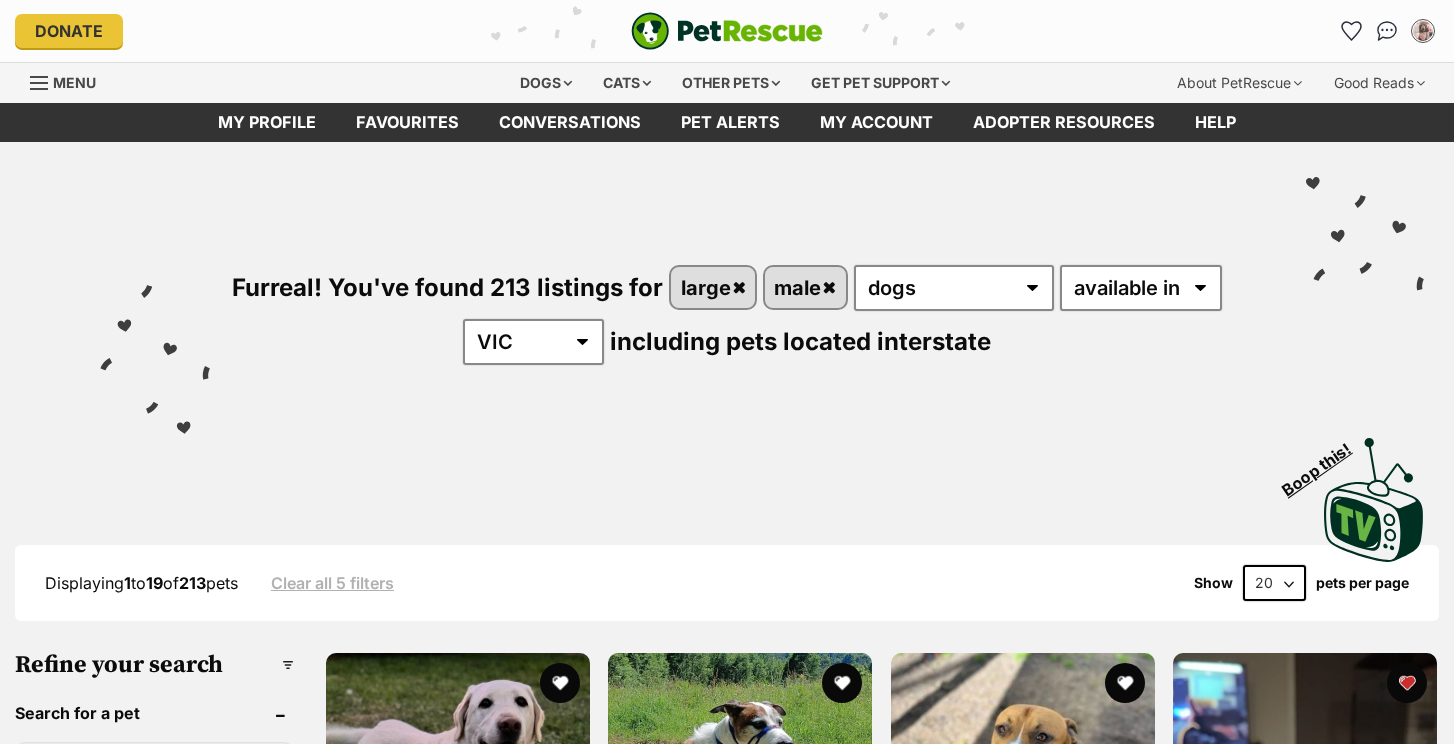 scroll, scrollTop: 0, scrollLeft: 0, axis: both 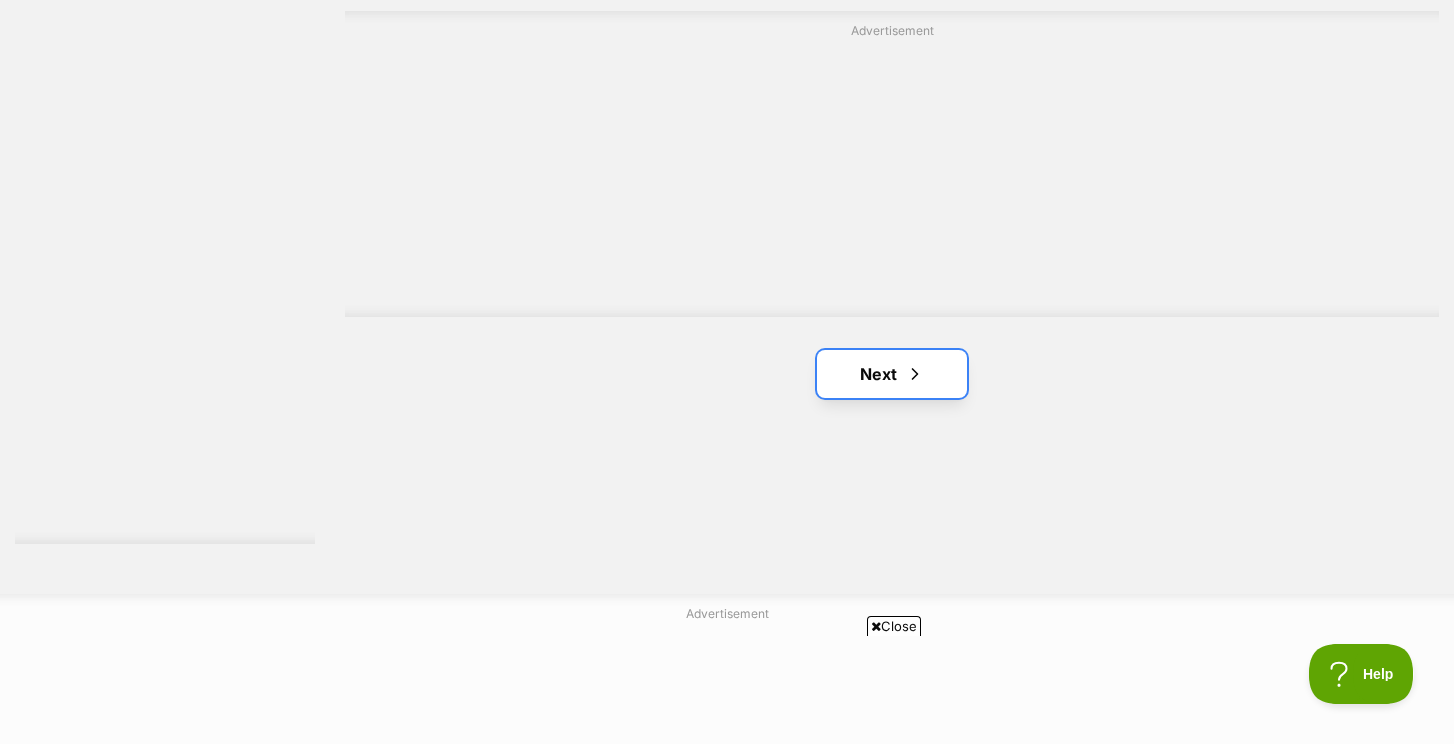 click on "Next" at bounding box center [892, 374] 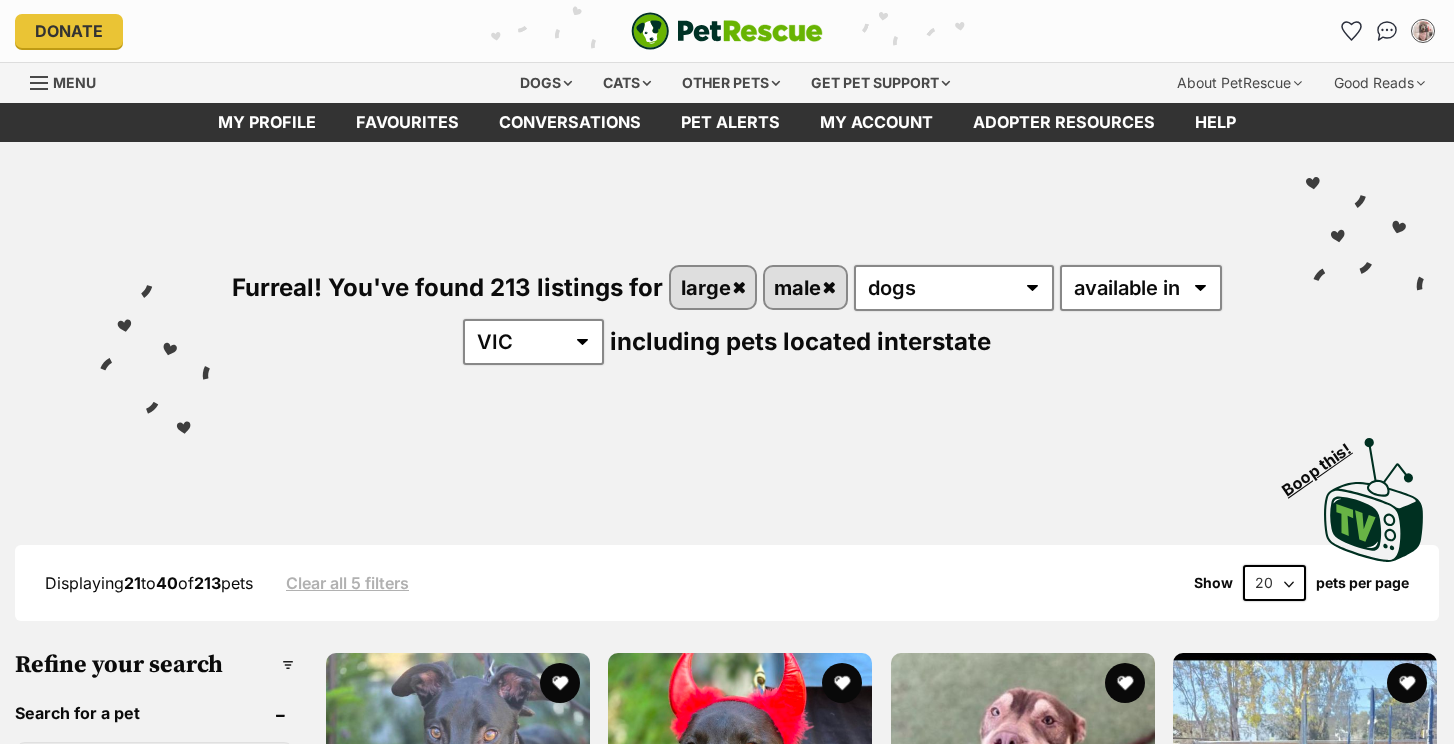 scroll, scrollTop: 0, scrollLeft: 0, axis: both 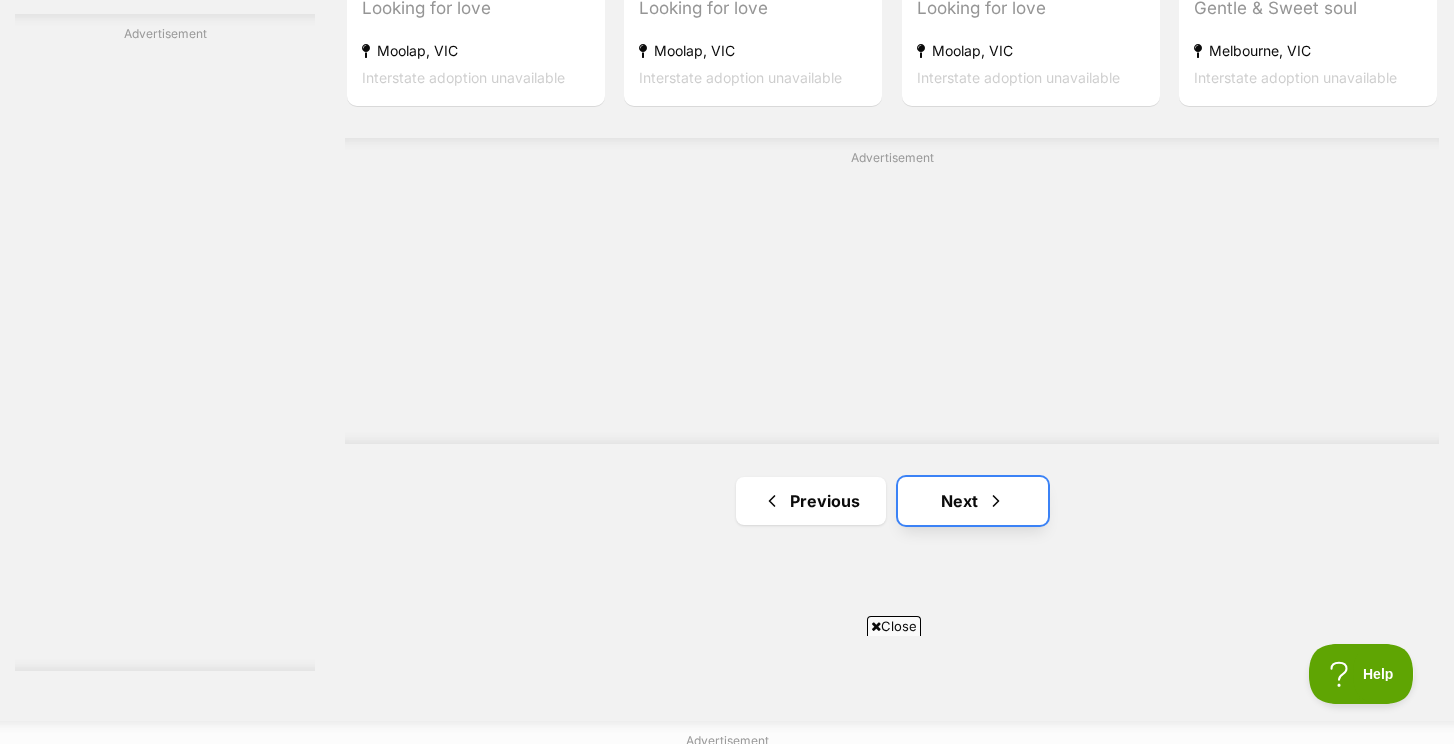 click on "Next" at bounding box center (973, 501) 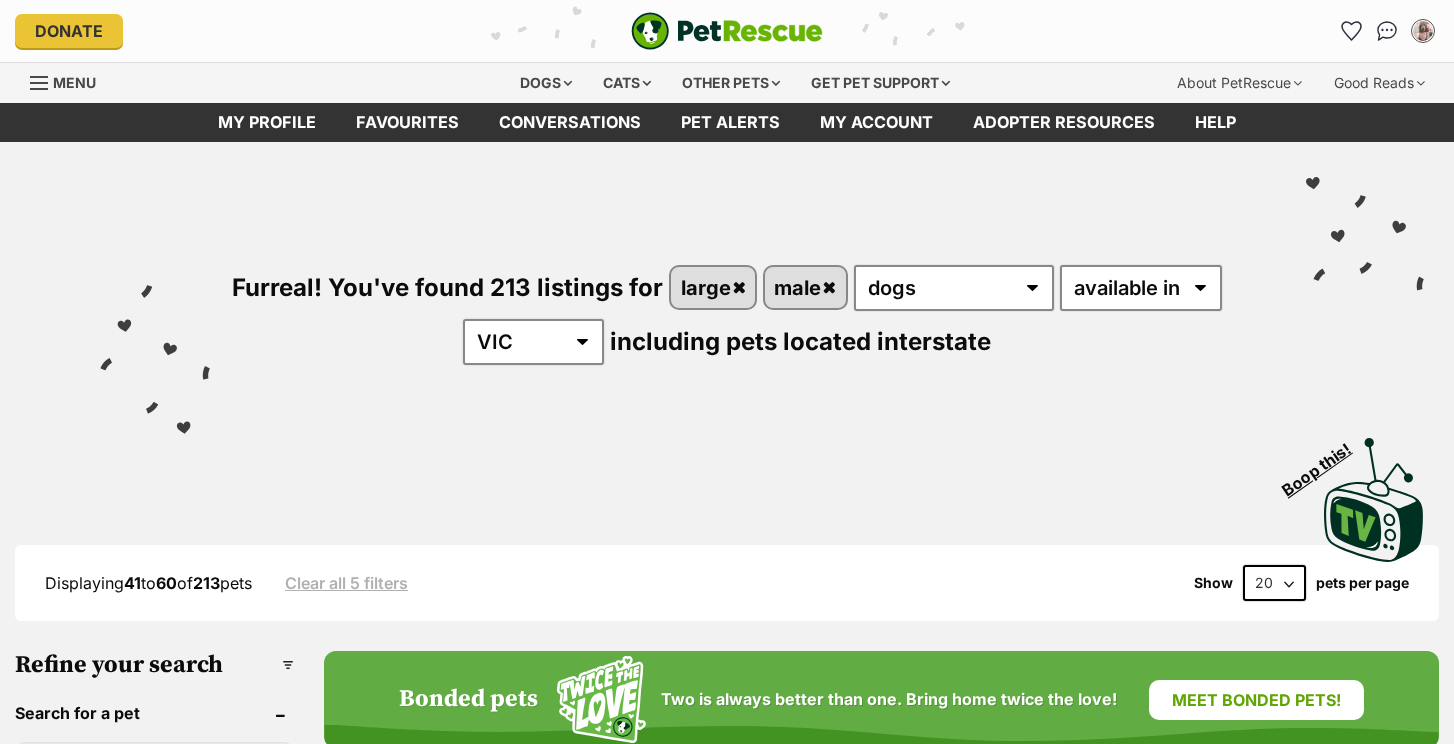 scroll, scrollTop: 0, scrollLeft: 0, axis: both 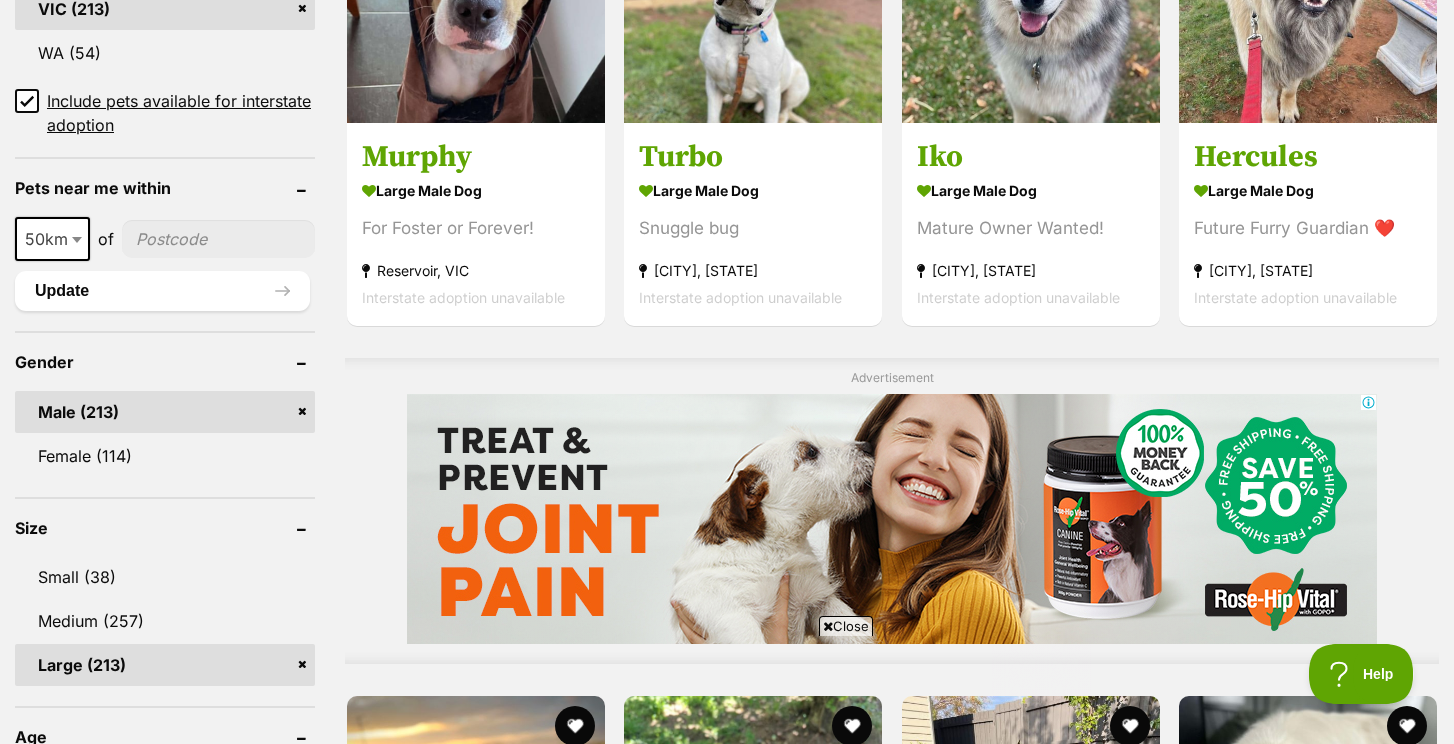 click 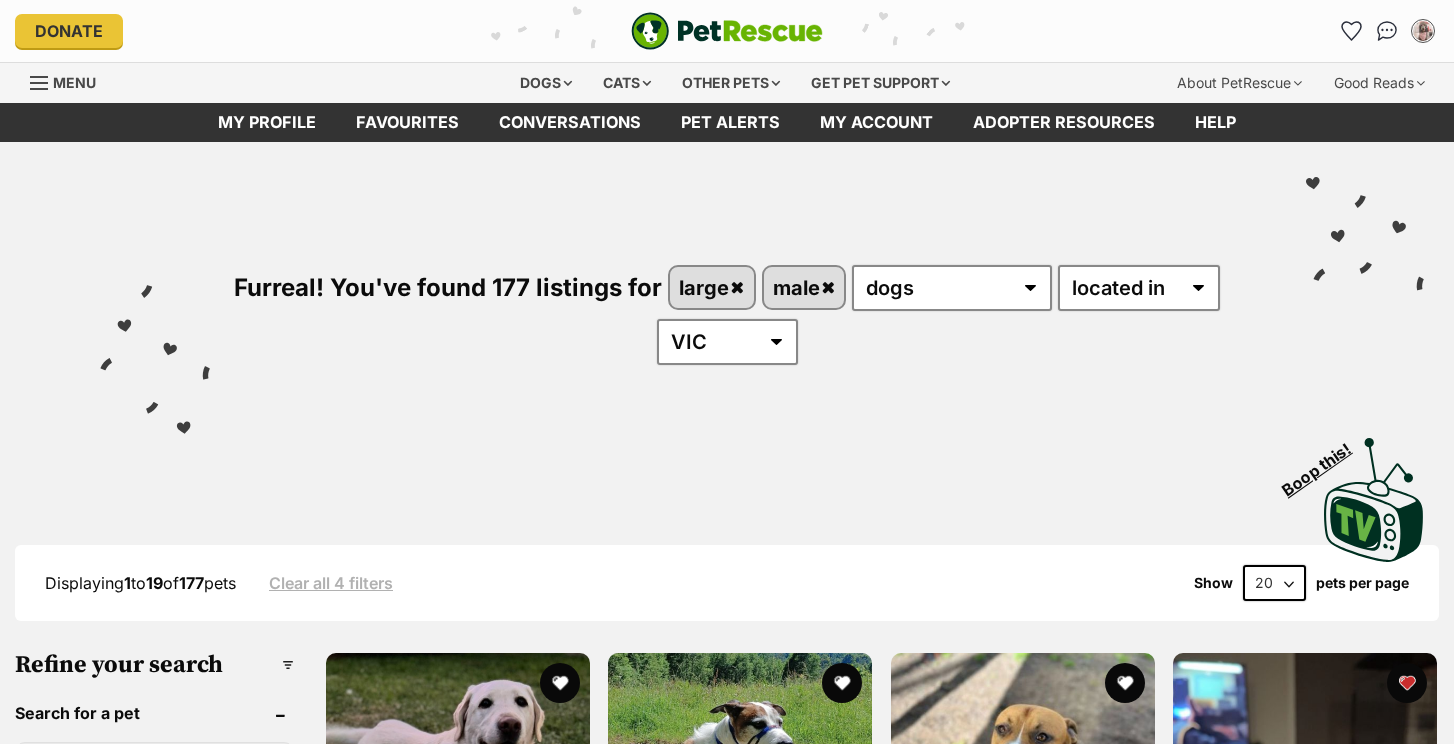 scroll, scrollTop: 0, scrollLeft: 0, axis: both 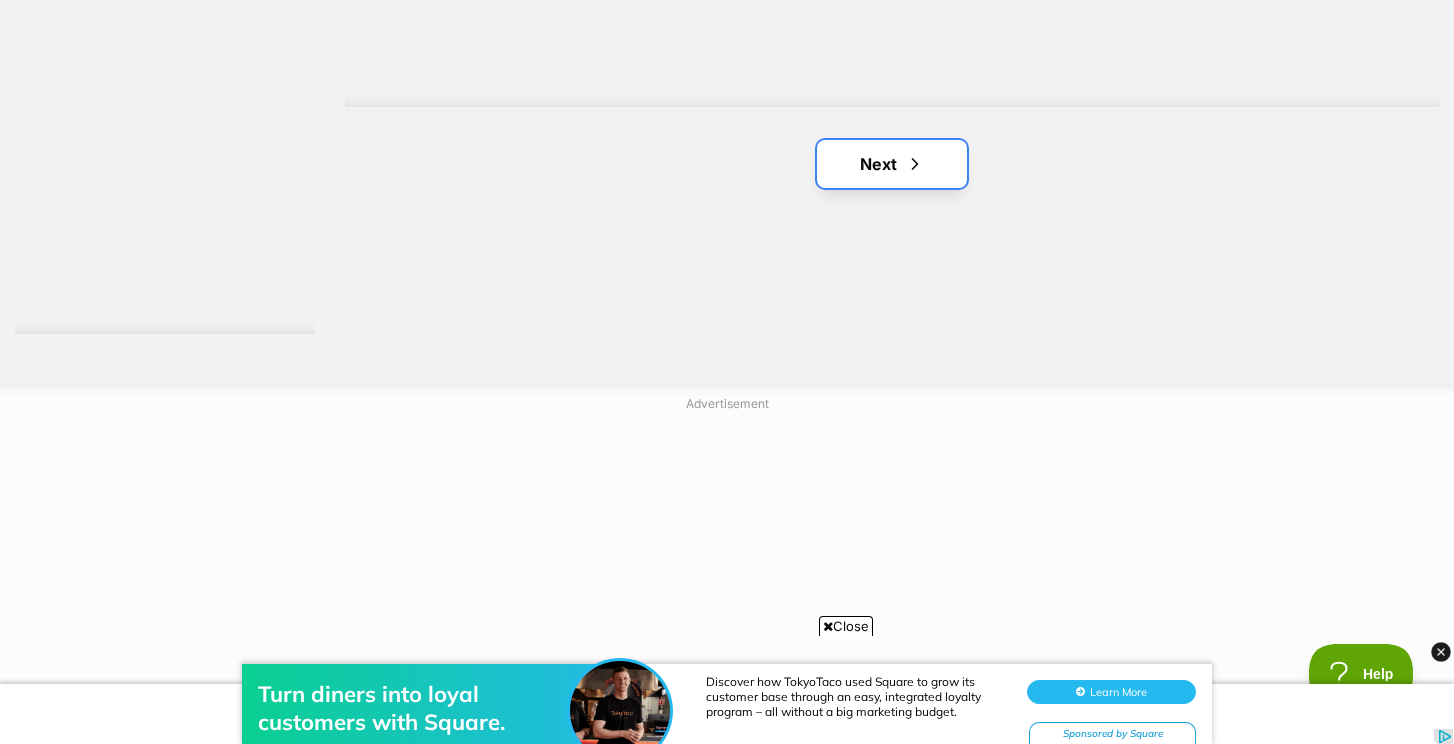 click at bounding box center (915, 164) 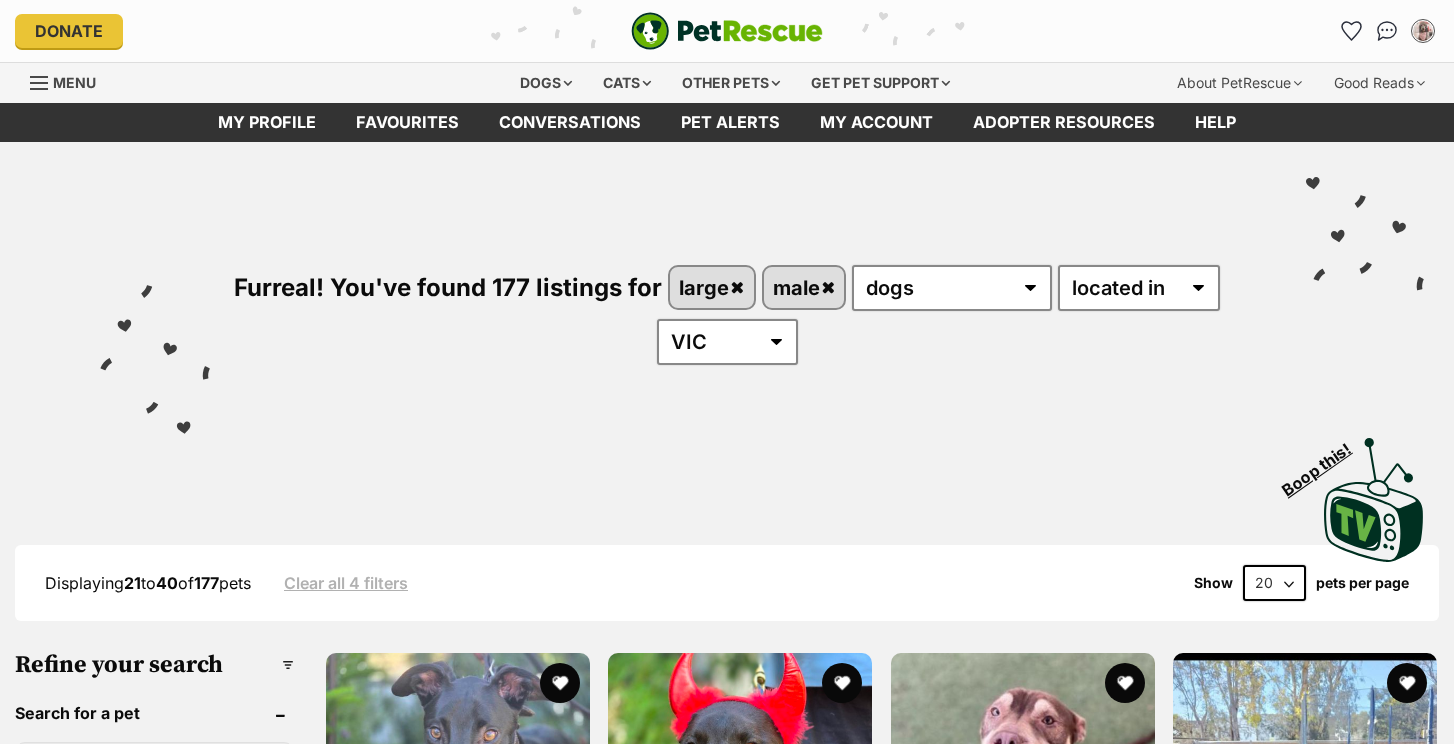 scroll, scrollTop: 0, scrollLeft: 0, axis: both 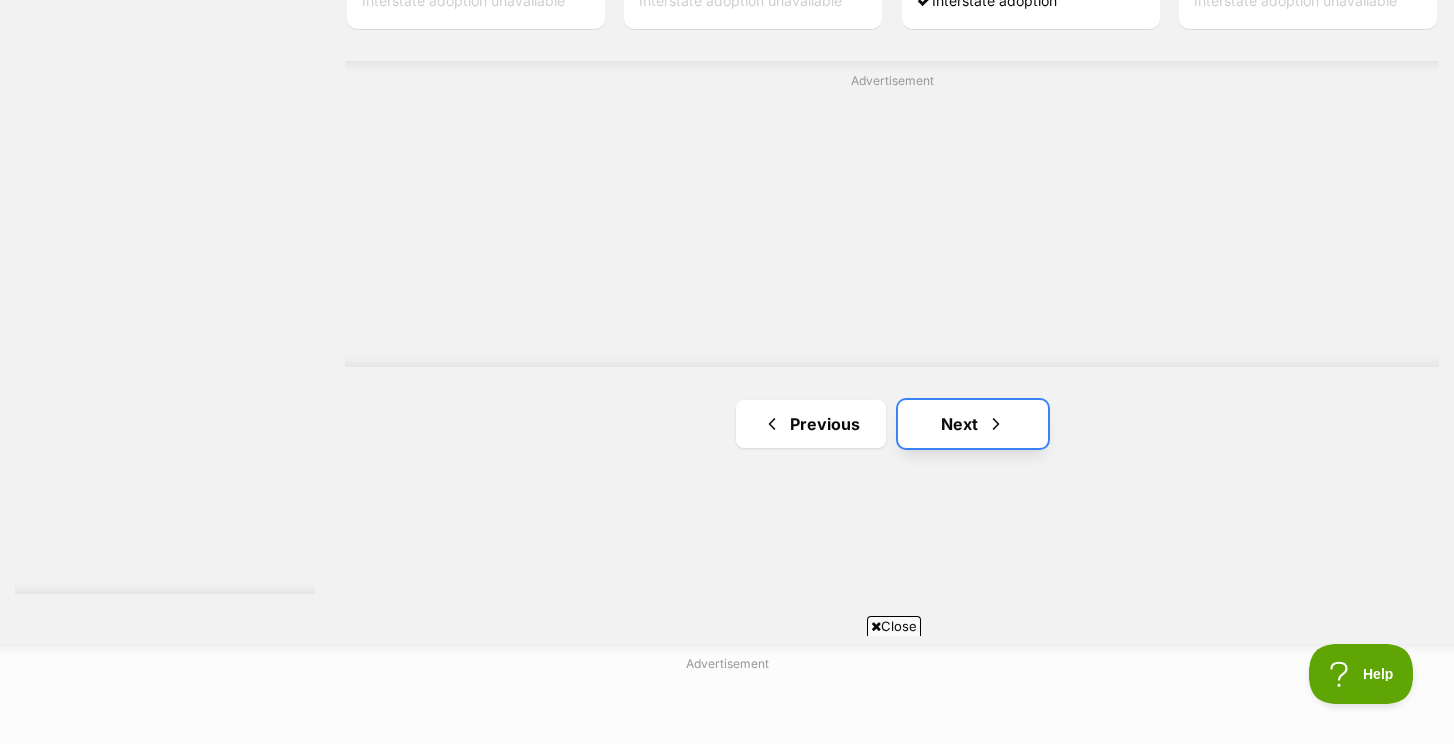 click on "Next" at bounding box center (973, 424) 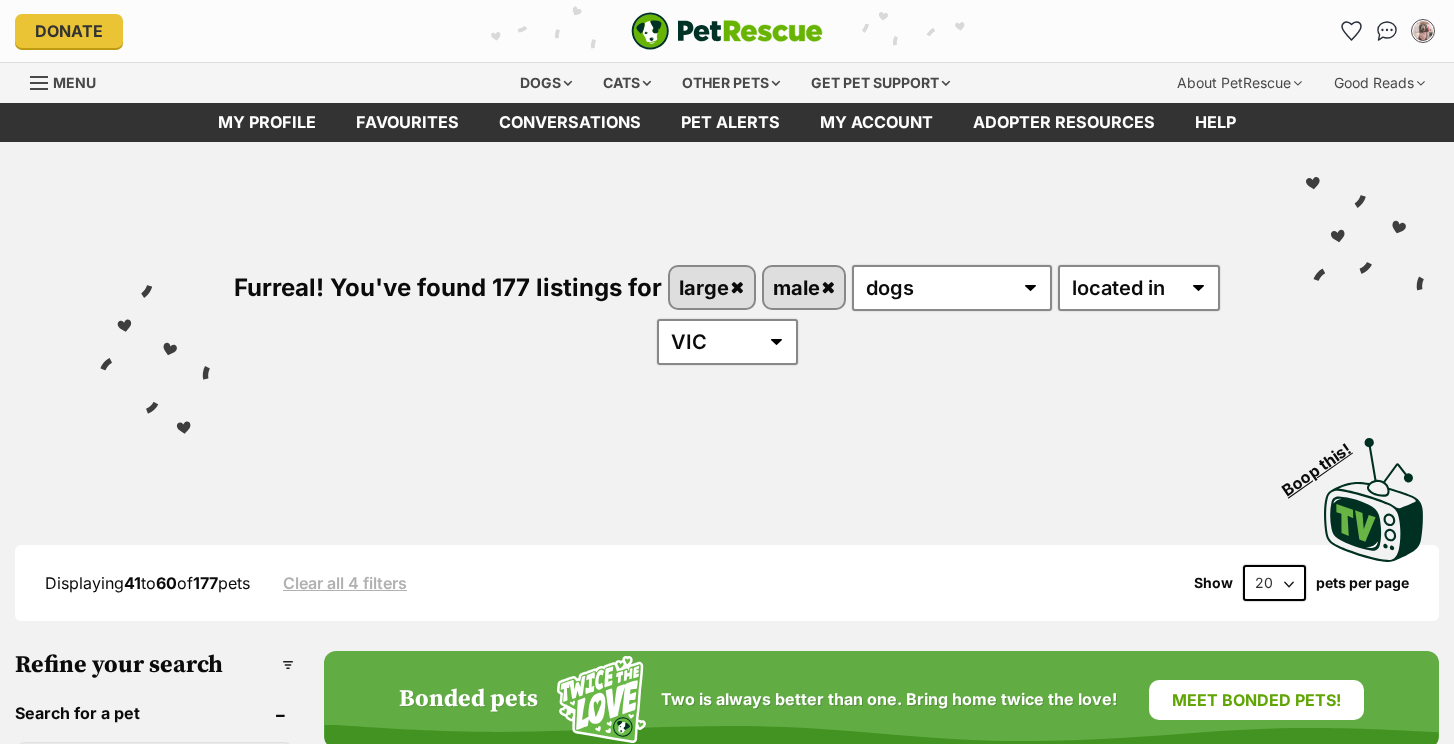 scroll, scrollTop: 0, scrollLeft: 0, axis: both 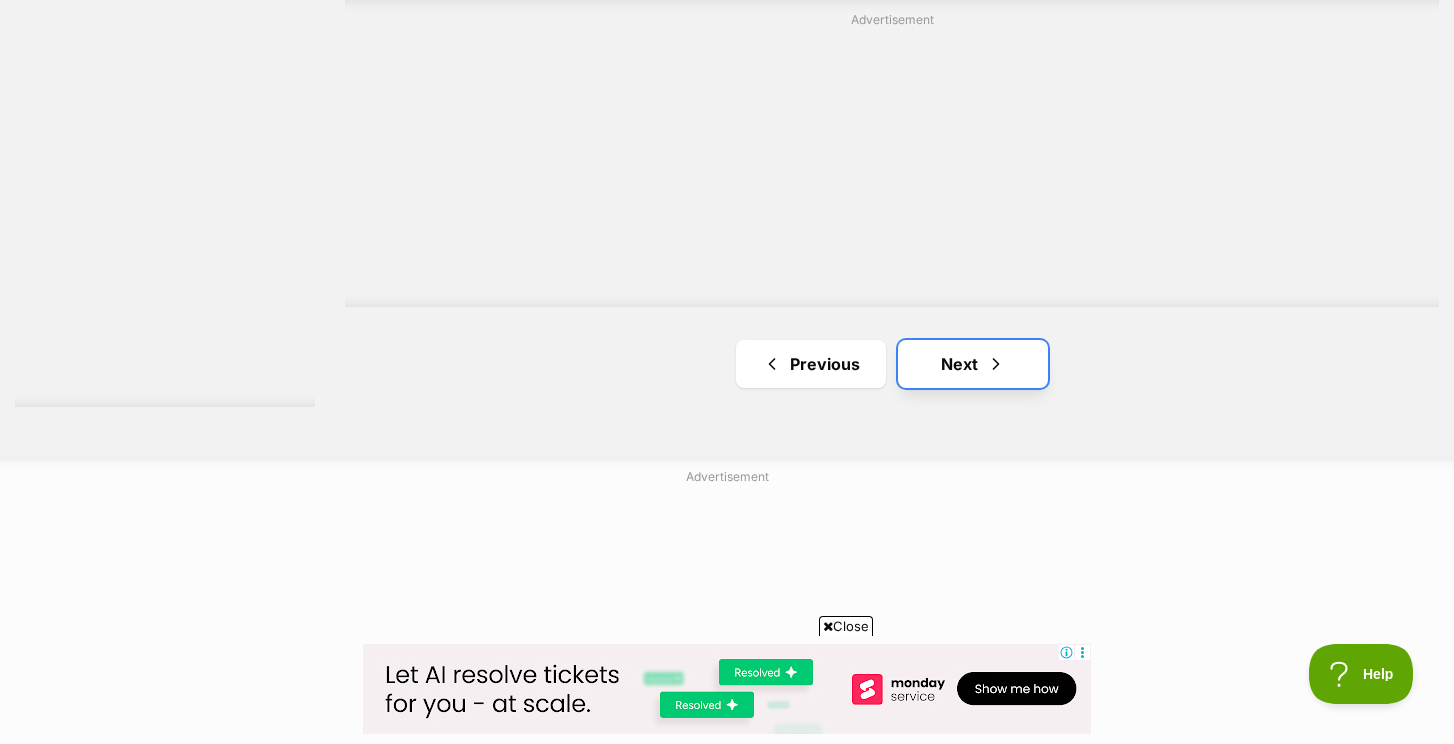 click on "Next" at bounding box center (973, 364) 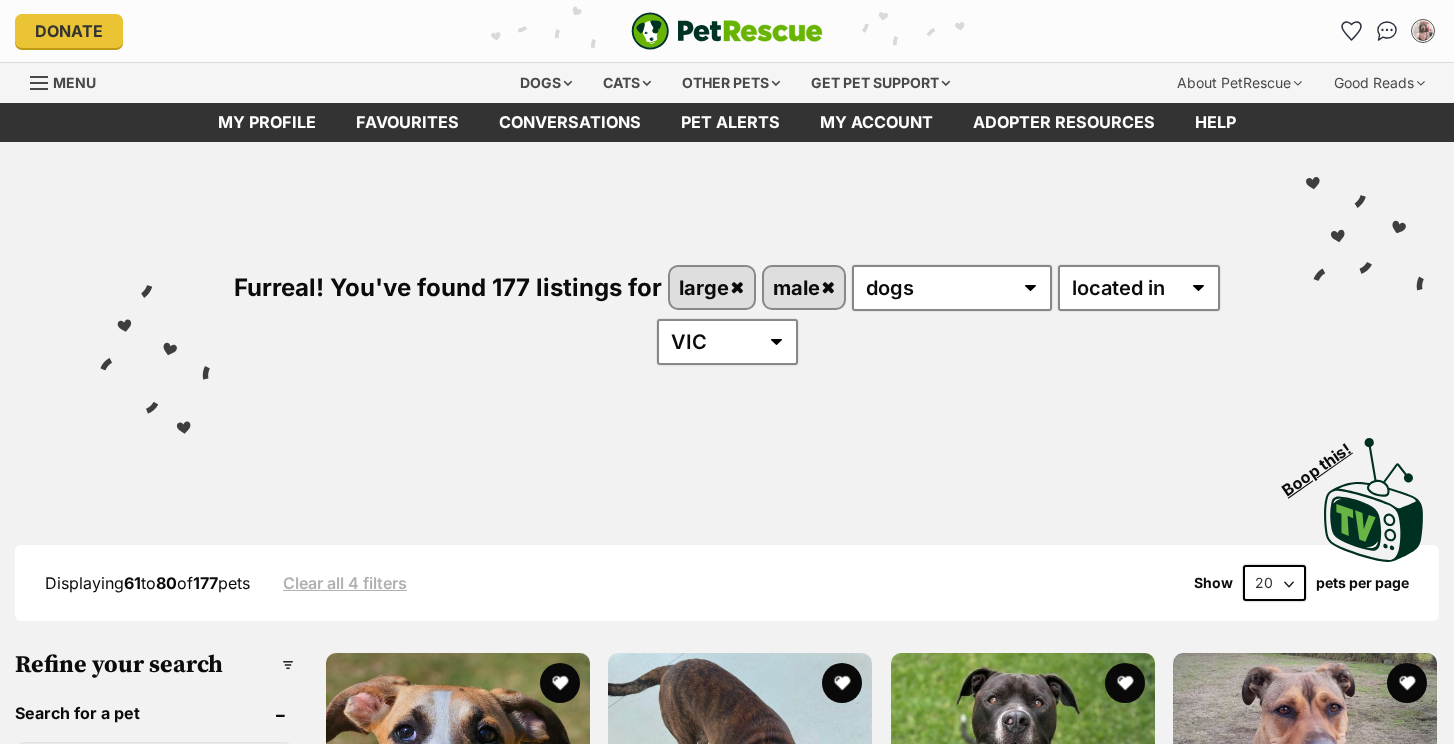 scroll, scrollTop: 0, scrollLeft: 0, axis: both 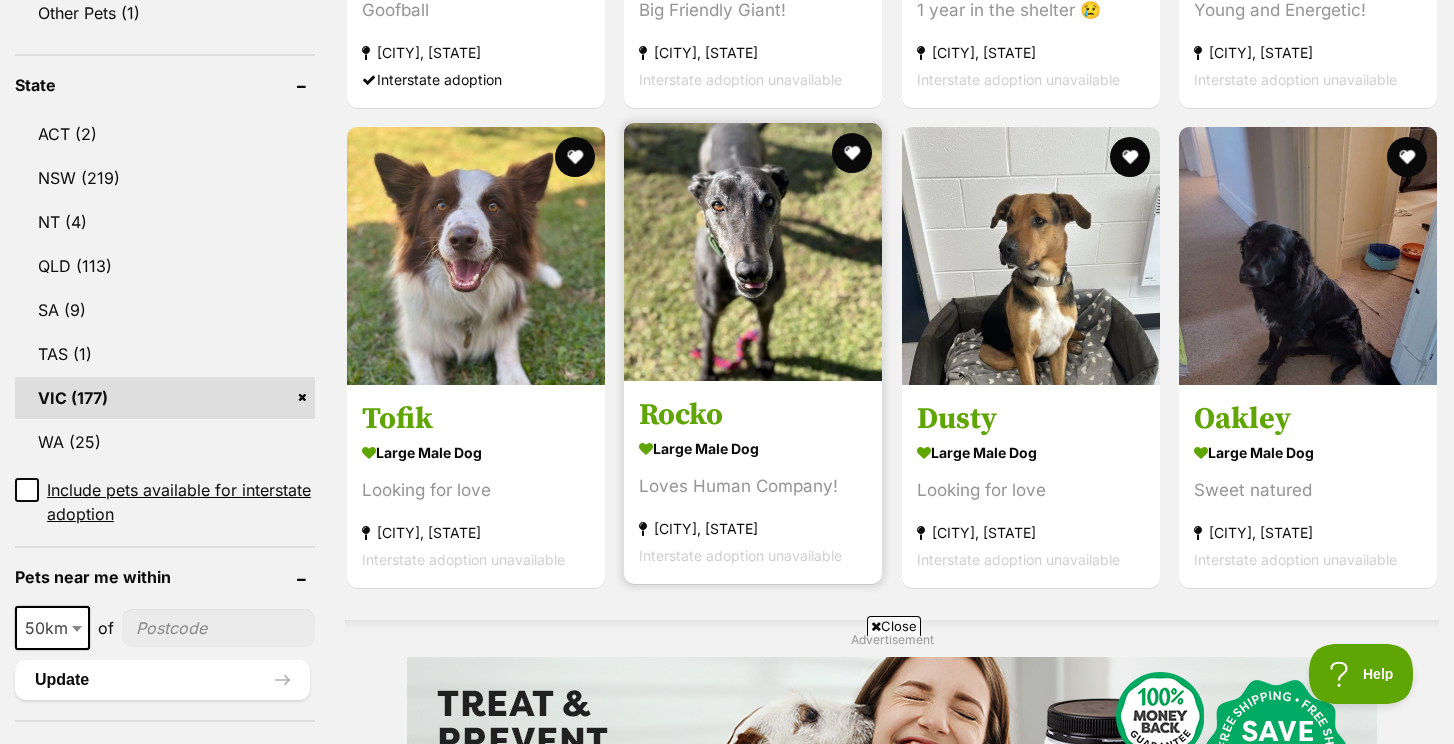 click at bounding box center [753, 252] 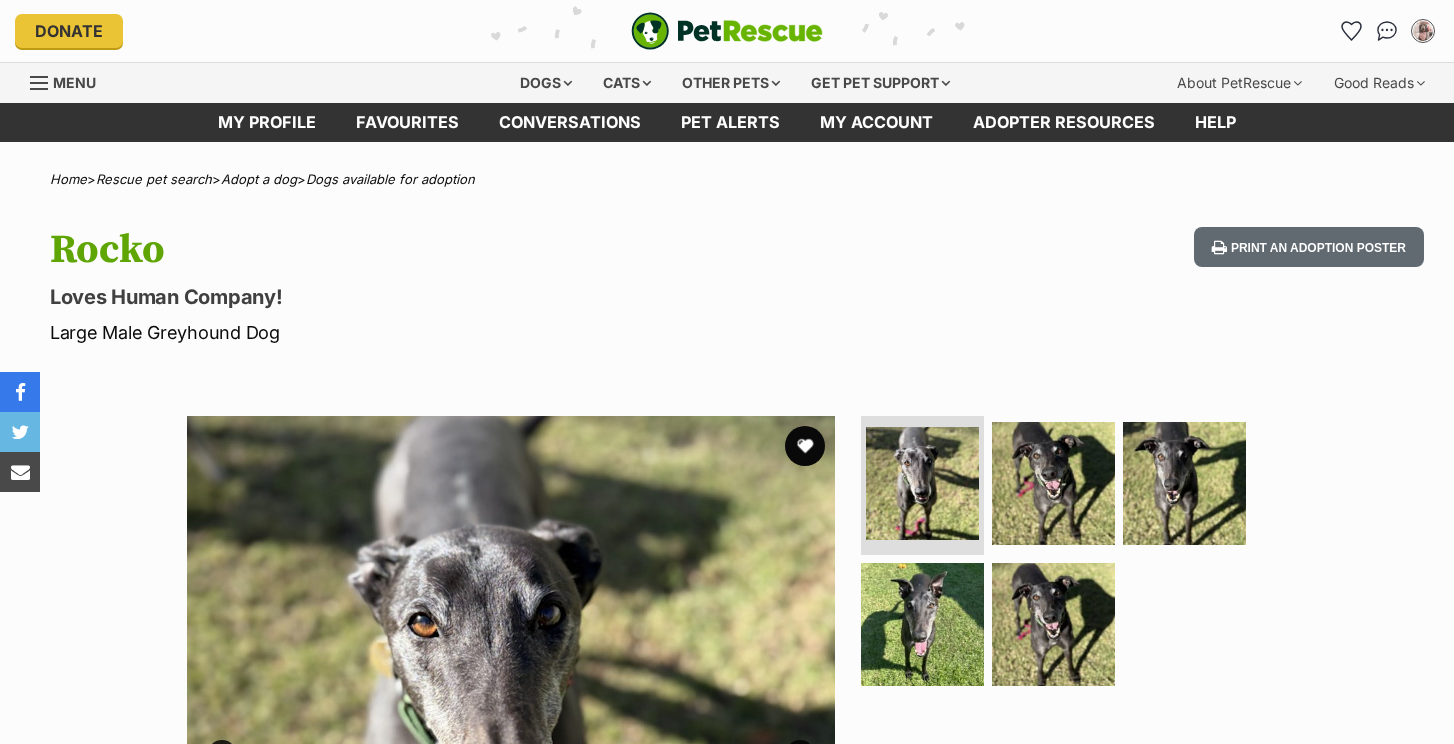 scroll, scrollTop: 0, scrollLeft: 0, axis: both 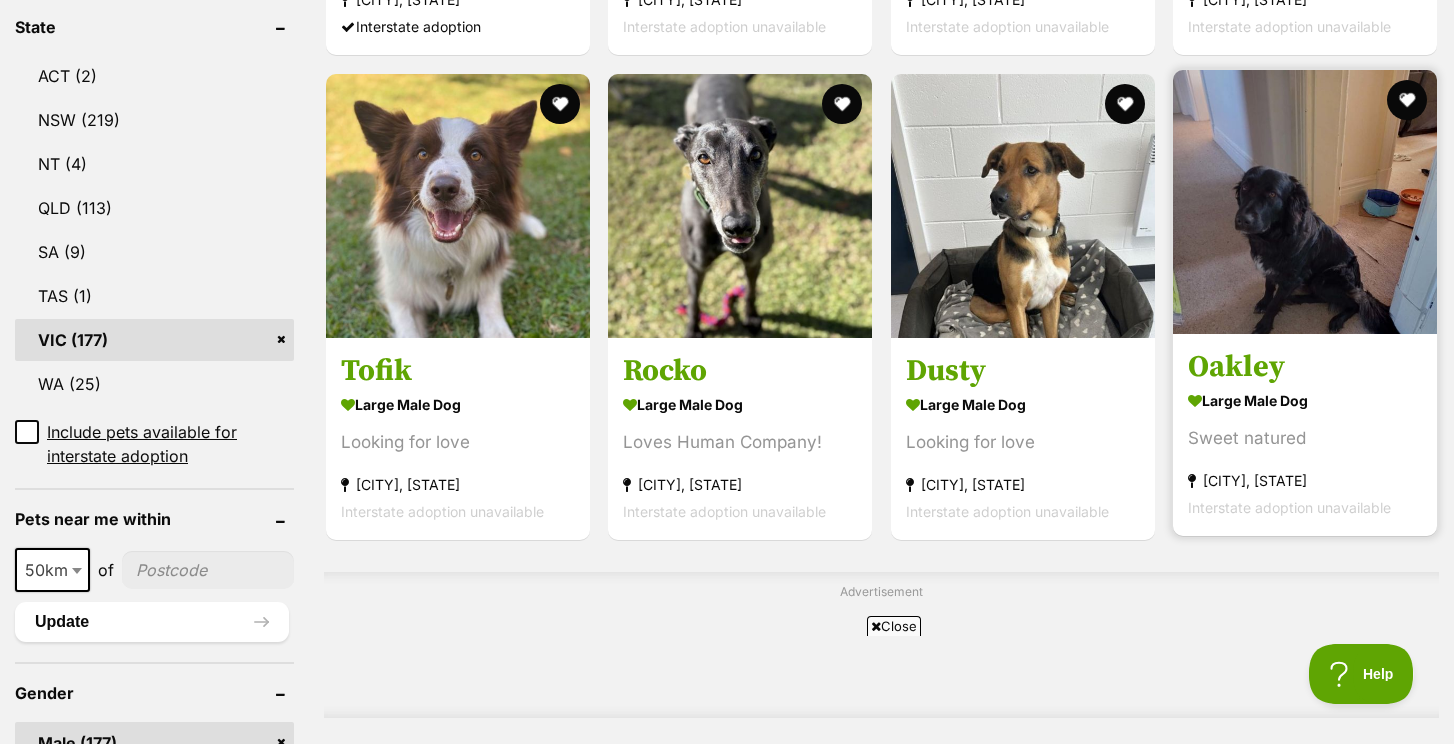 click at bounding box center [1305, 202] 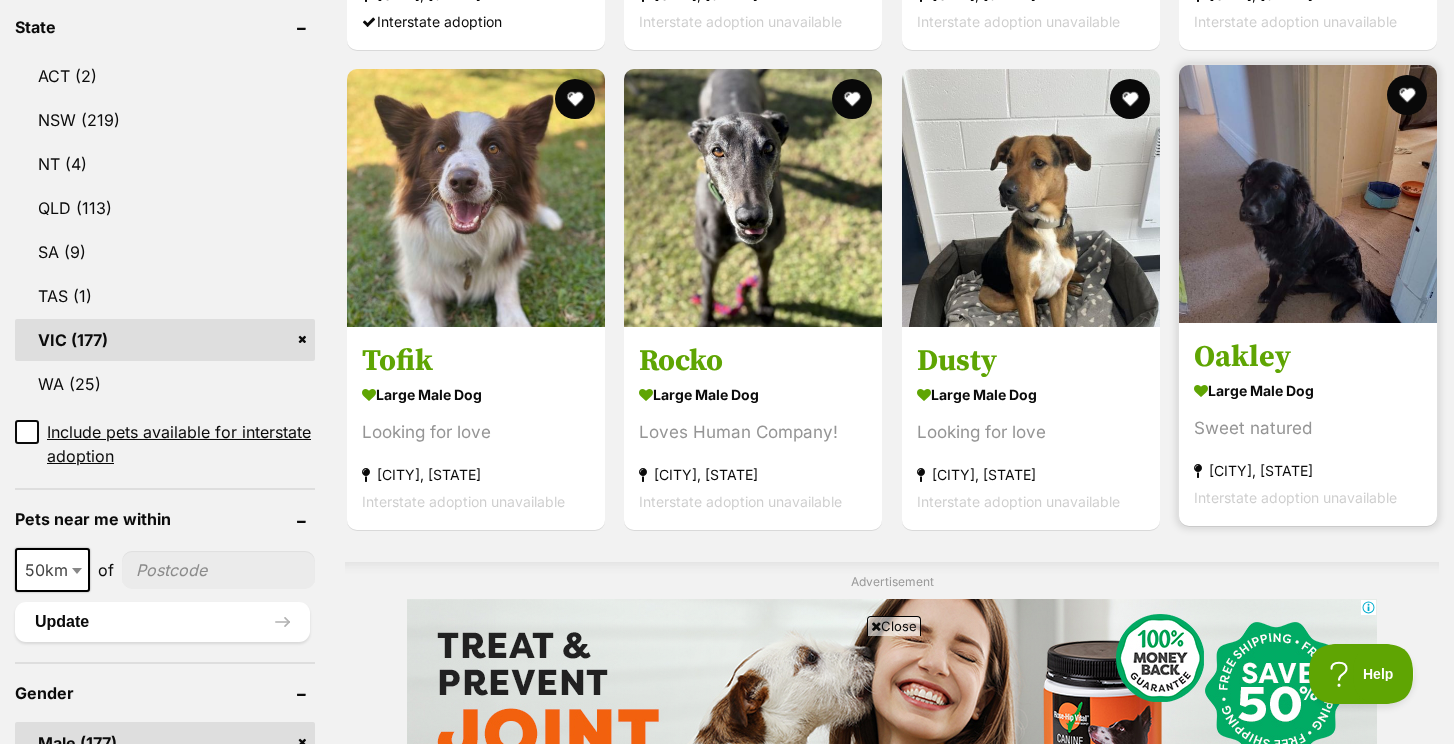 scroll, scrollTop: 0, scrollLeft: 0, axis: both 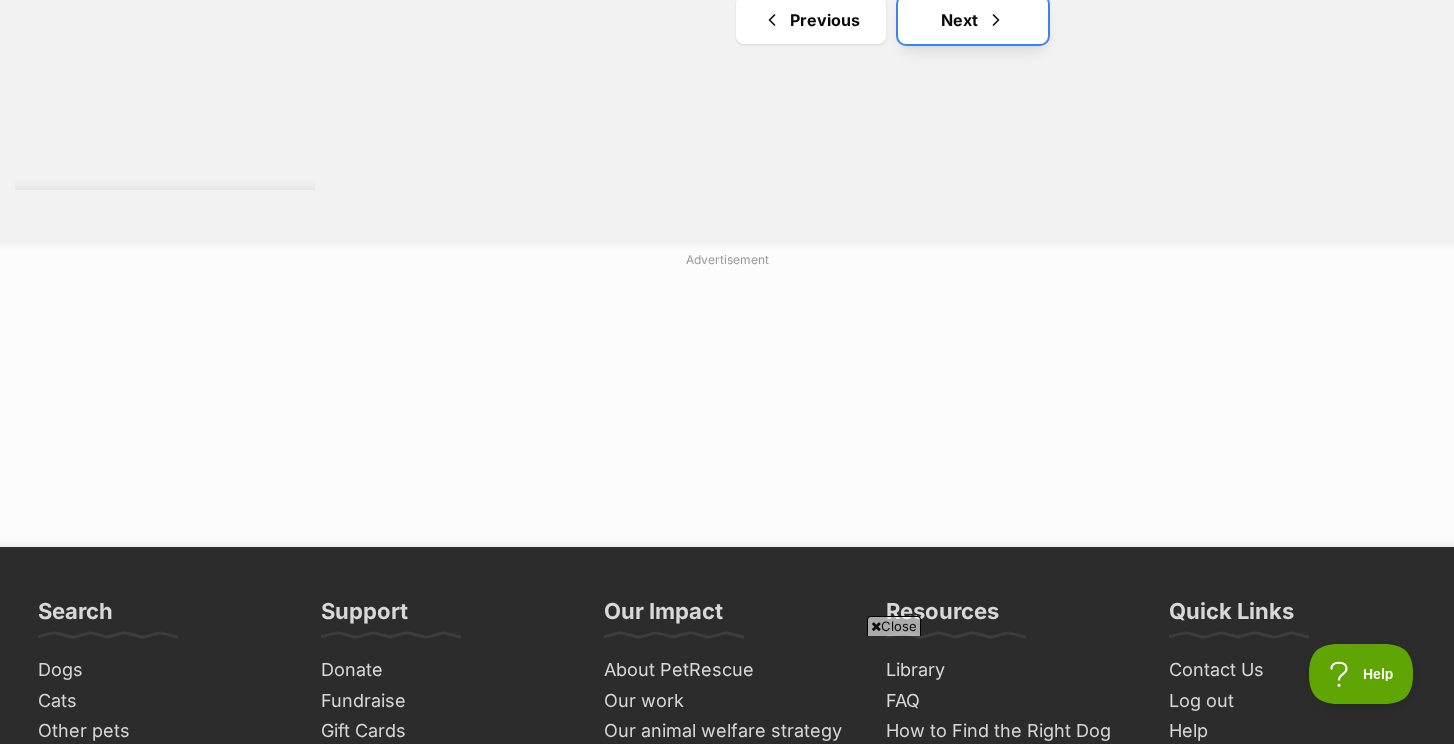 click on "Next" at bounding box center (973, 20) 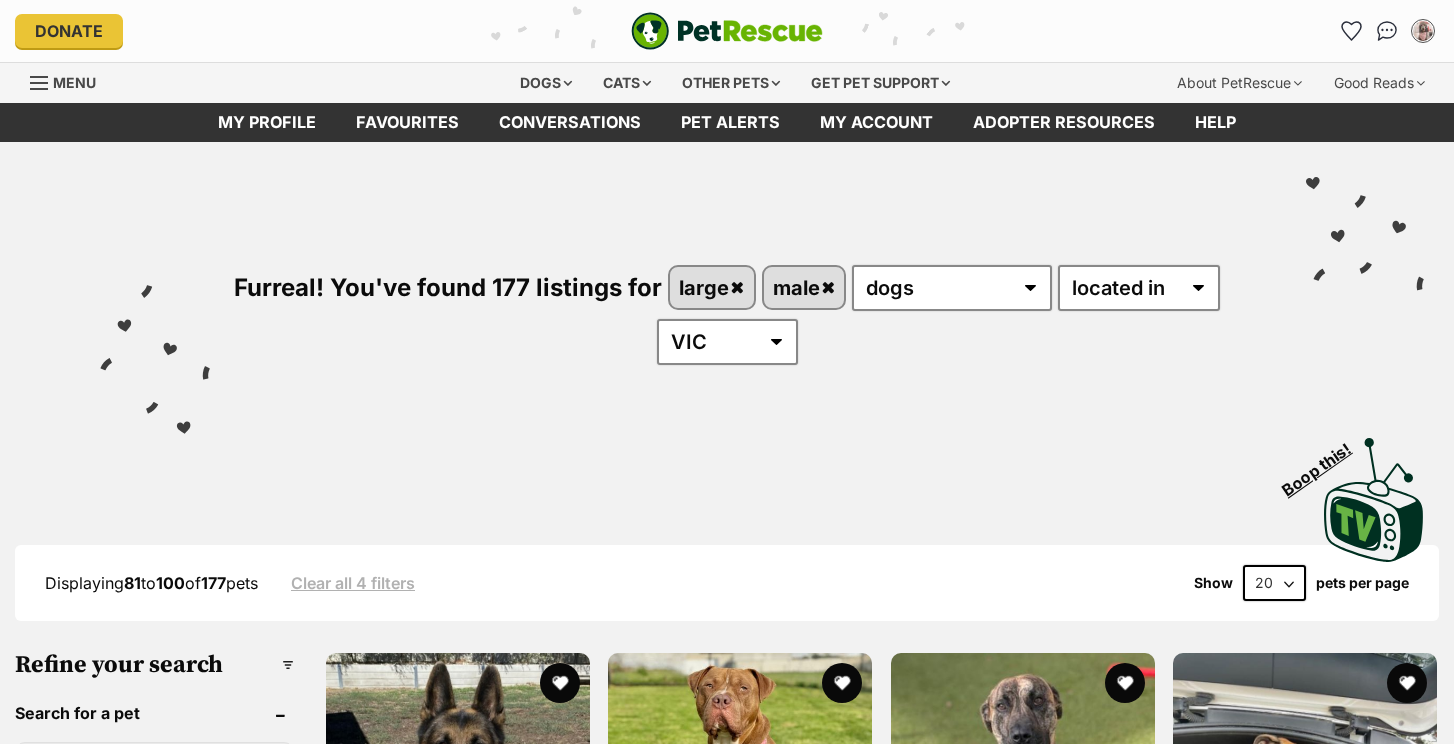 scroll, scrollTop: 0, scrollLeft: 0, axis: both 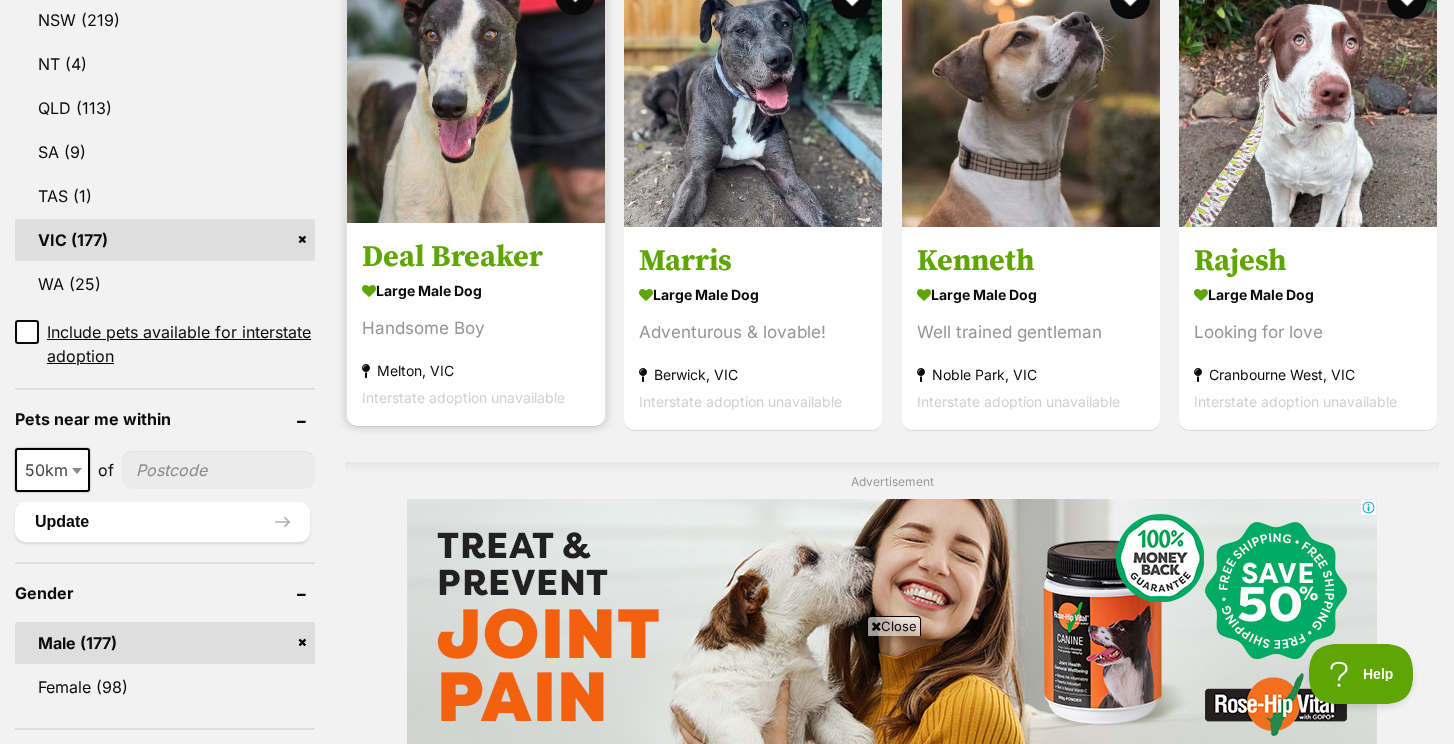 click at bounding box center [476, 94] 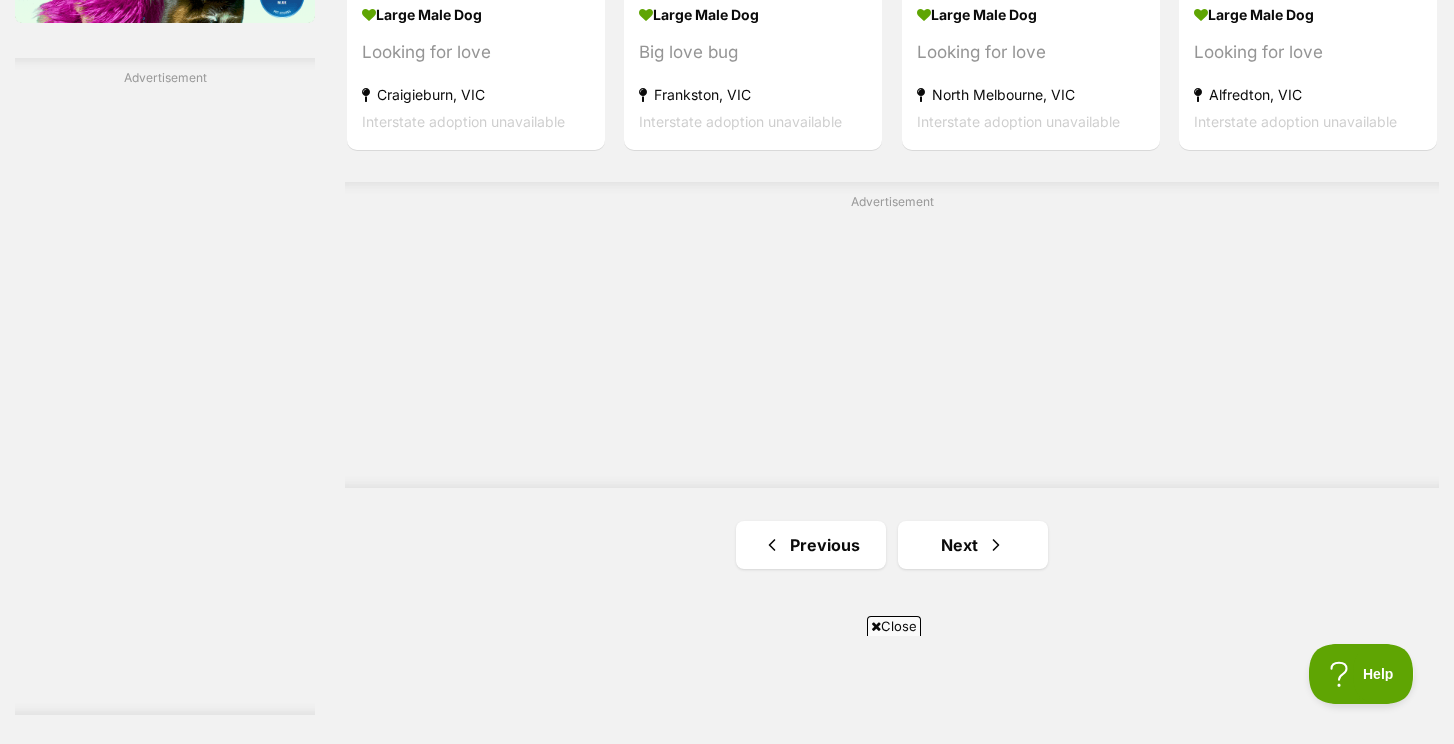 scroll, scrollTop: 3512, scrollLeft: 0, axis: vertical 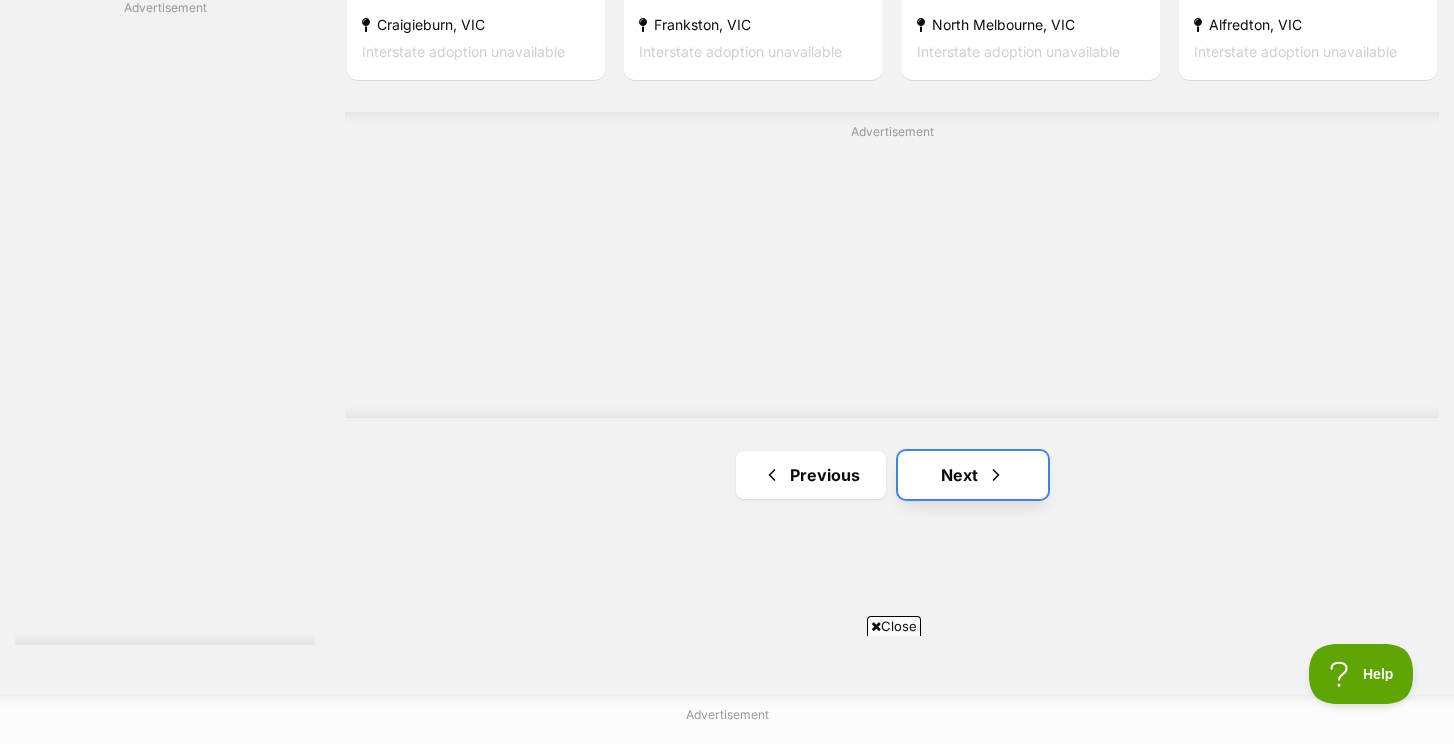 click on "Next" at bounding box center [973, 475] 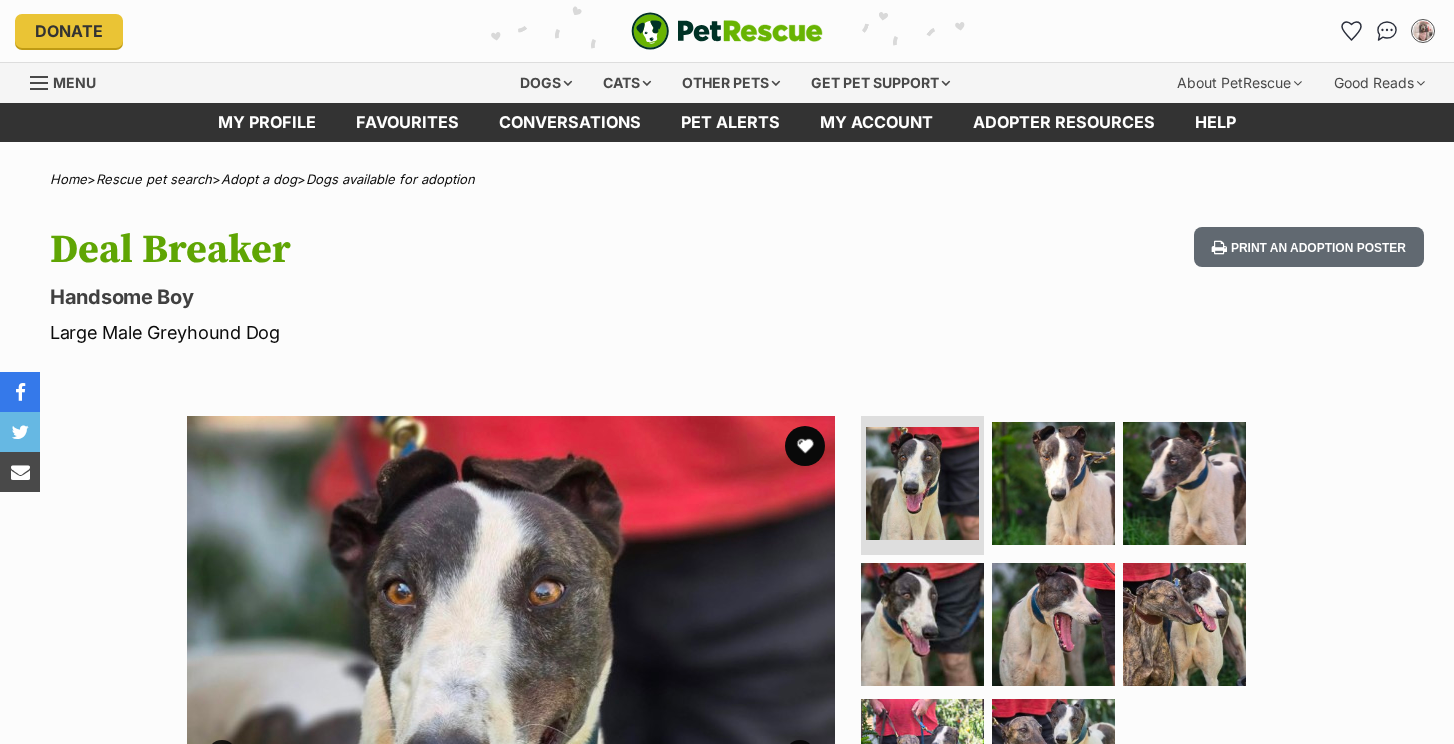 scroll, scrollTop: 0, scrollLeft: 0, axis: both 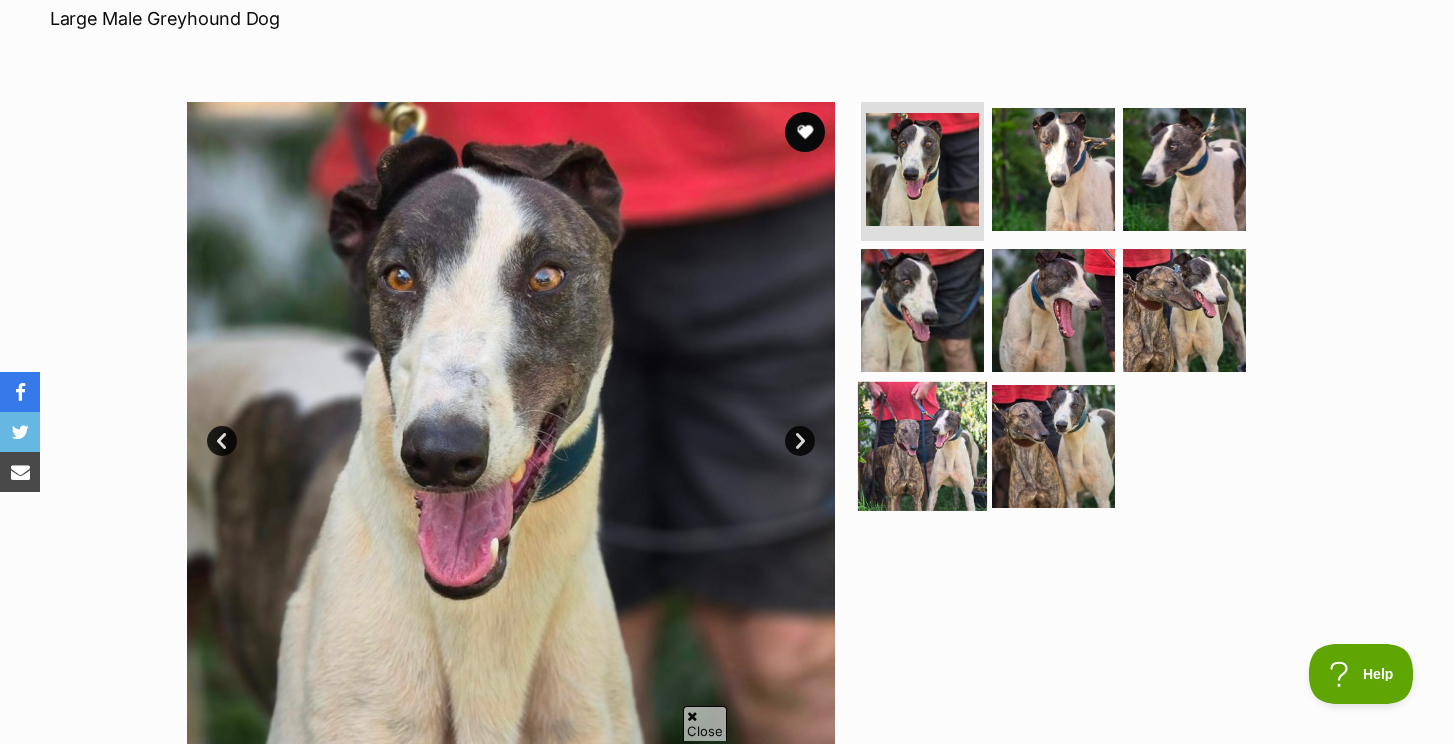 click at bounding box center [922, 446] 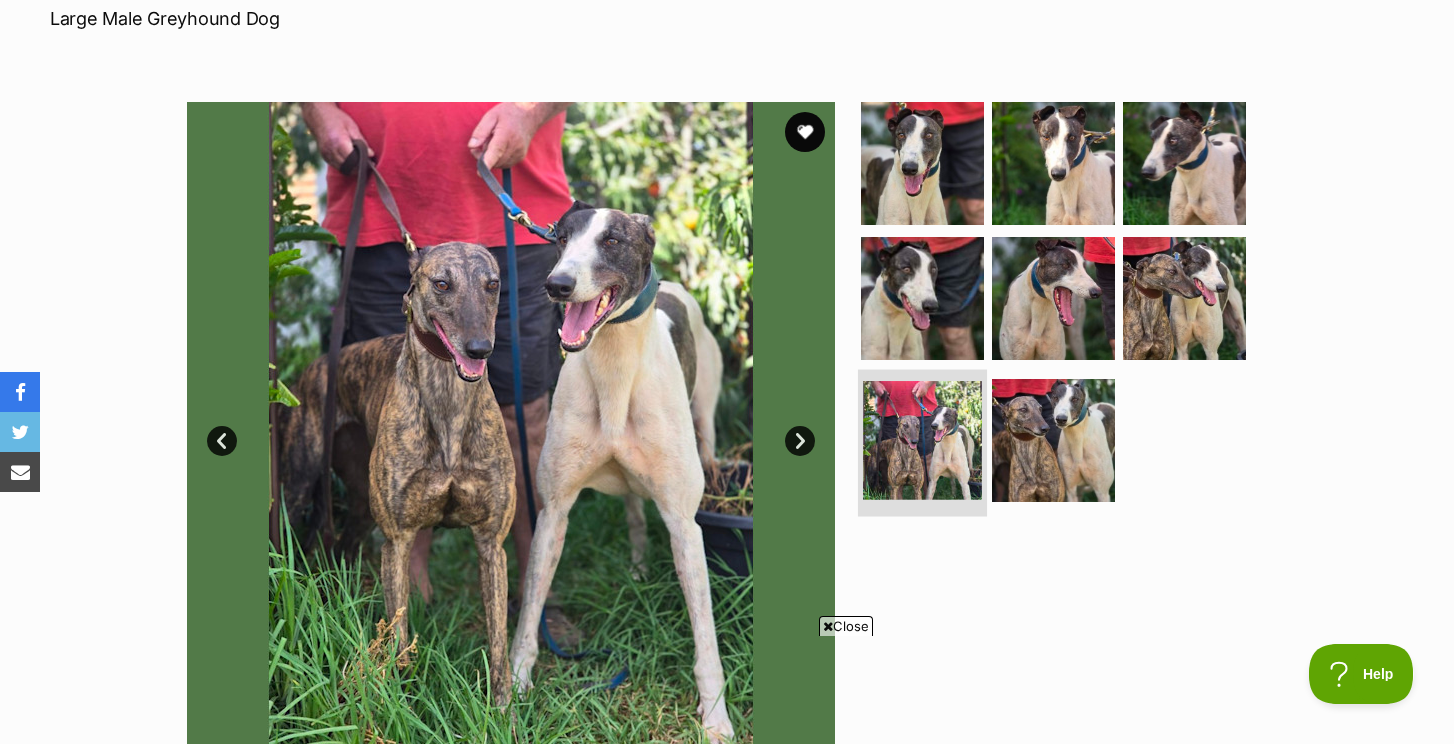 scroll, scrollTop: 0, scrollLeft: 0, axis: both 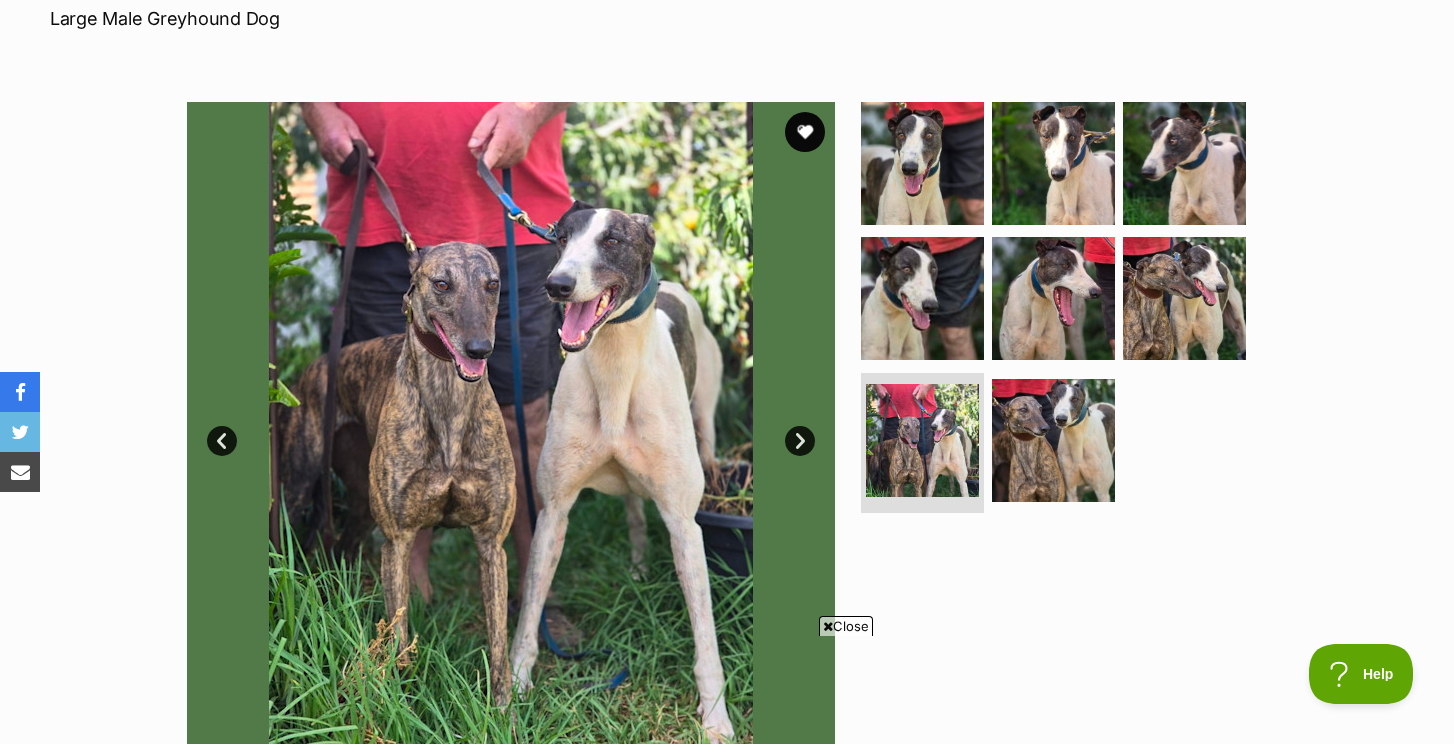 click at bounding box center [1062, 311] 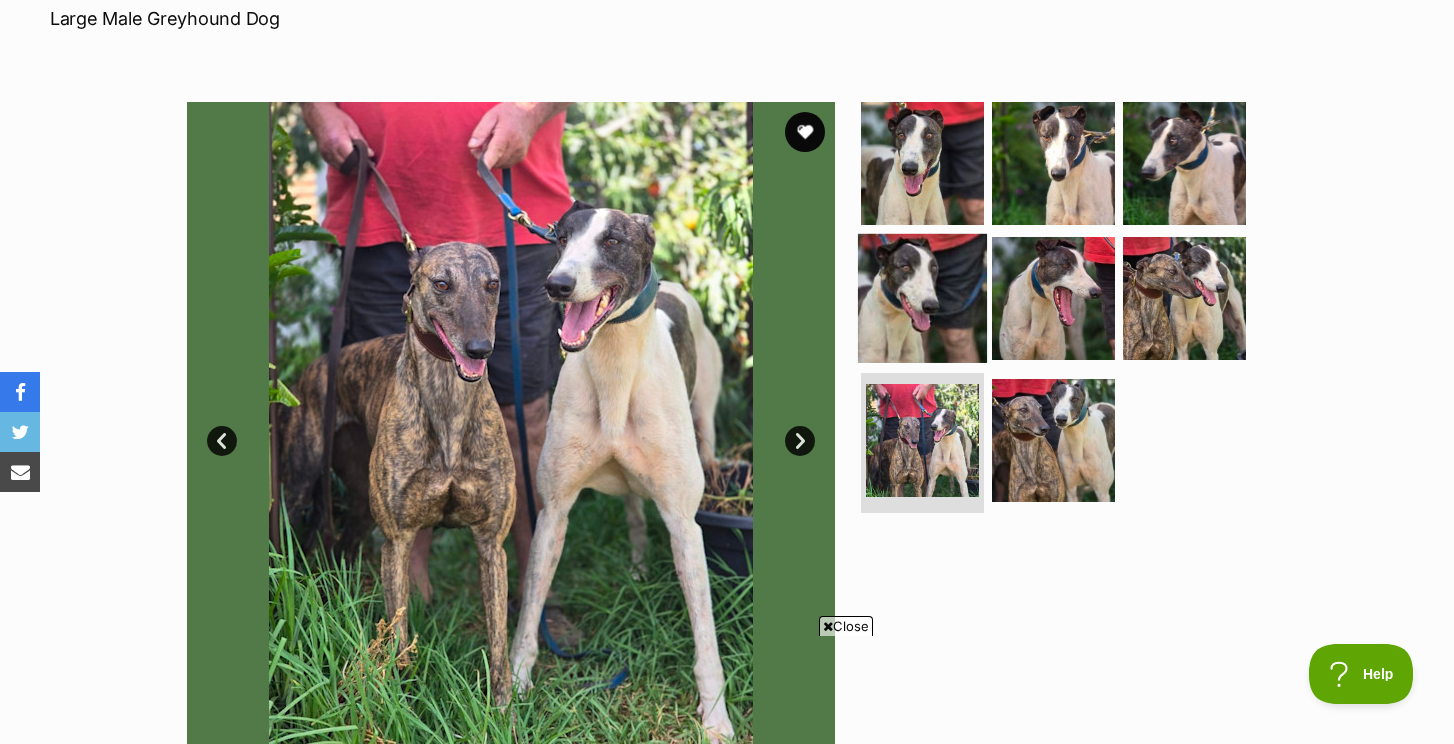 click at bounding box center [922, 298] 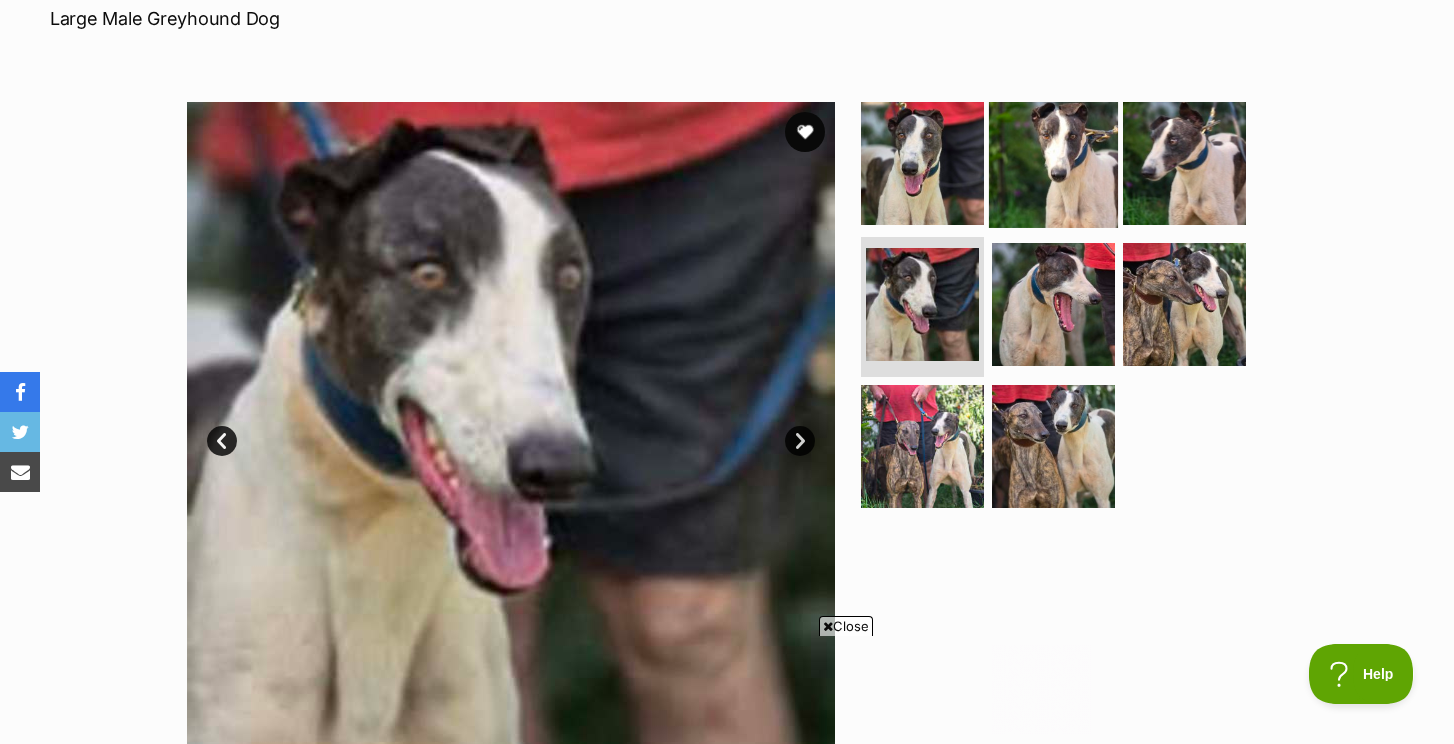 click at bounding box center (1053, 162) 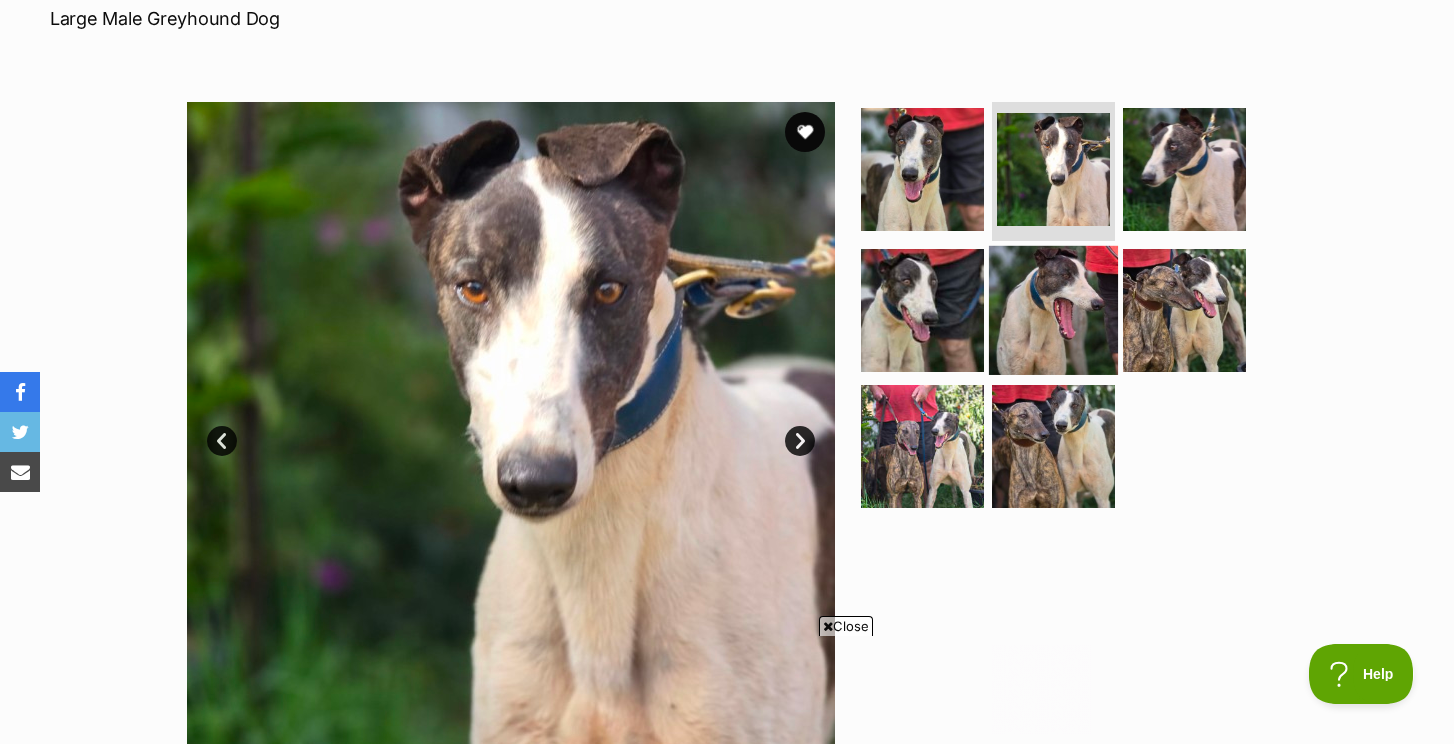 click at bounding box center [1053, 310] 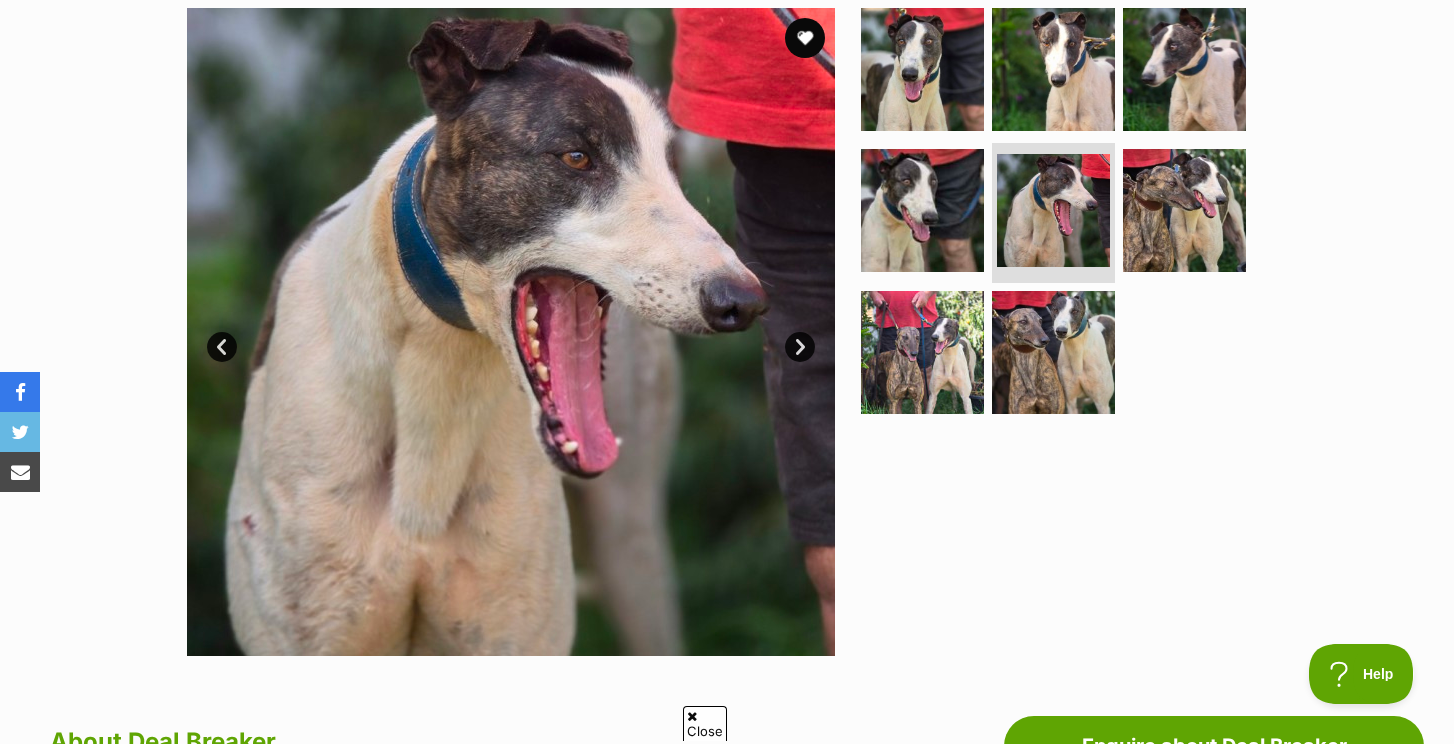 scroll, scrollTop: 400, scrollLeft: 0, axis: vertical 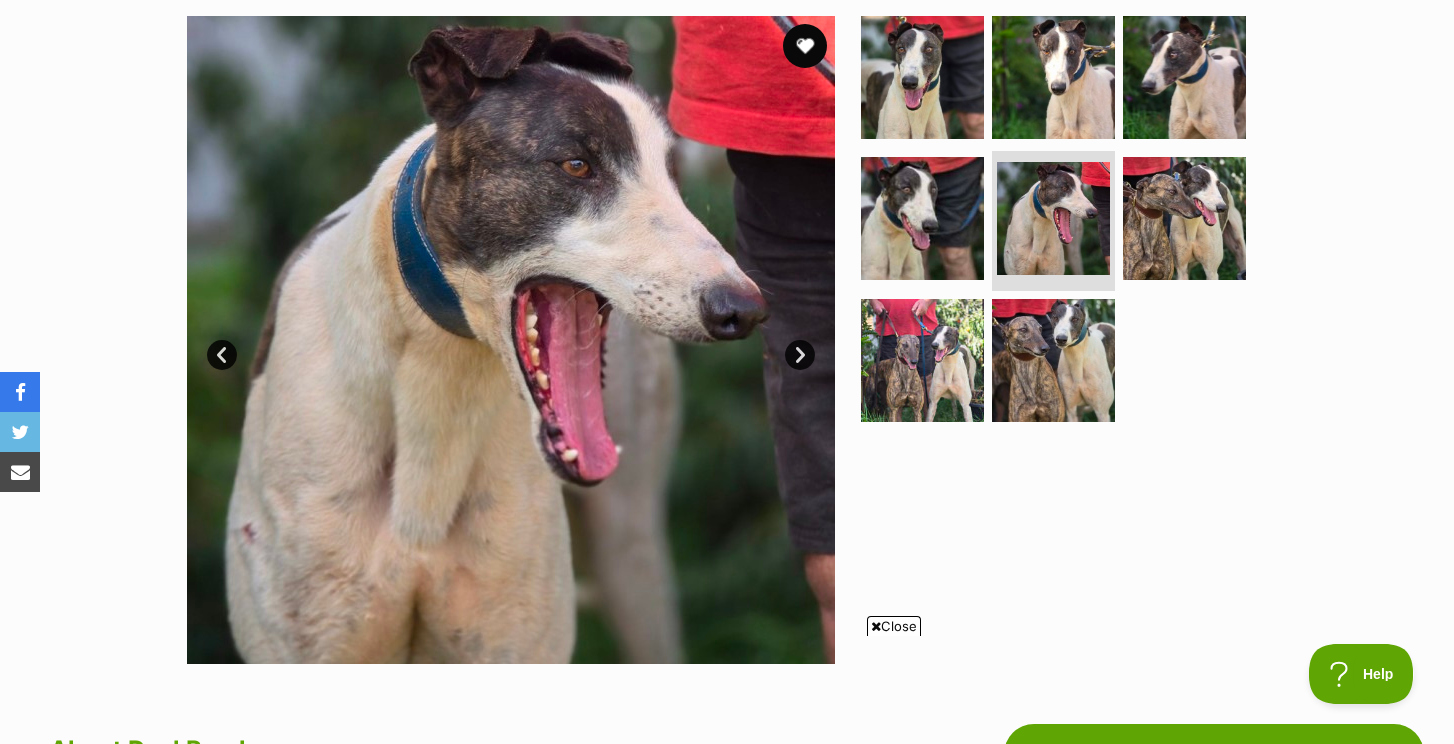 click at bounding box center [805, 46] 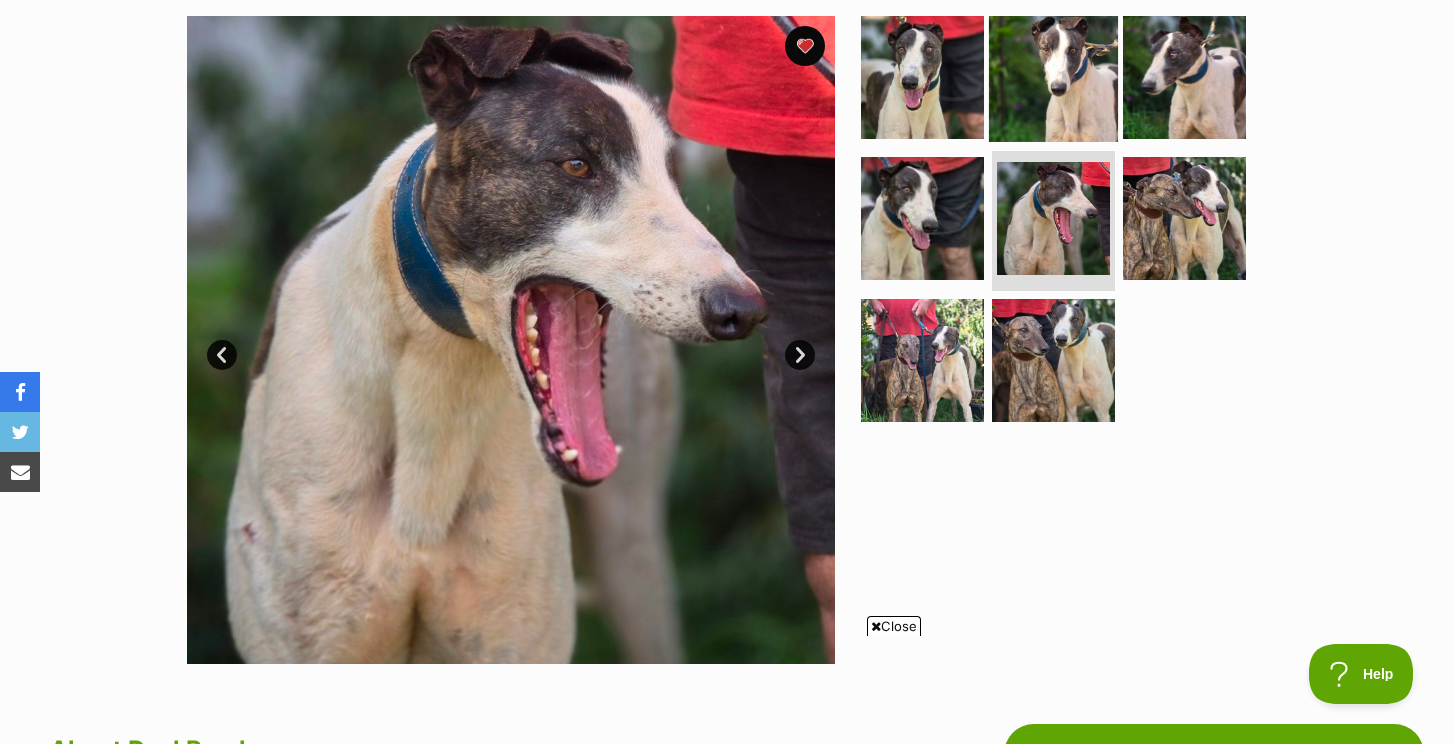 click at bounding box center [1053, 76] 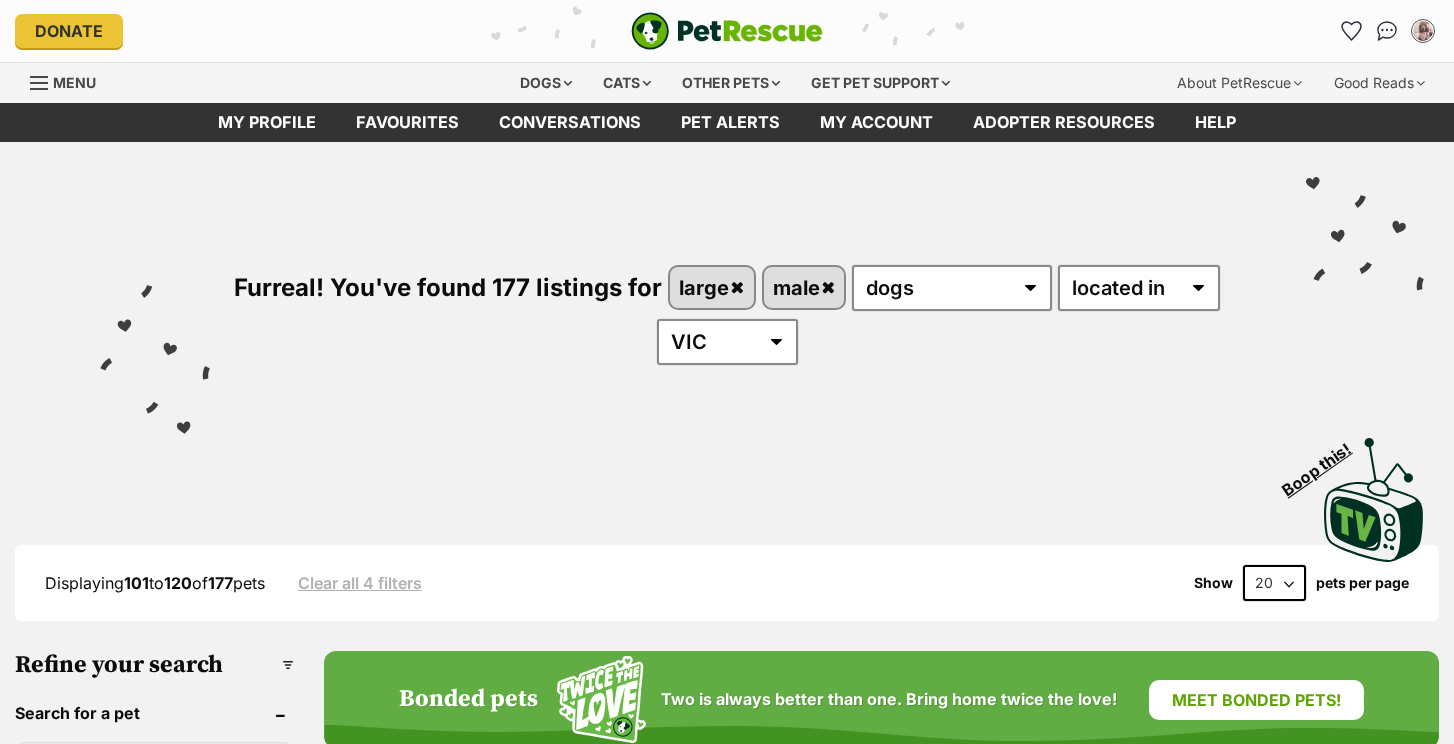 scroll, scrollTop: 0, scrollLeft: 0, axis: both 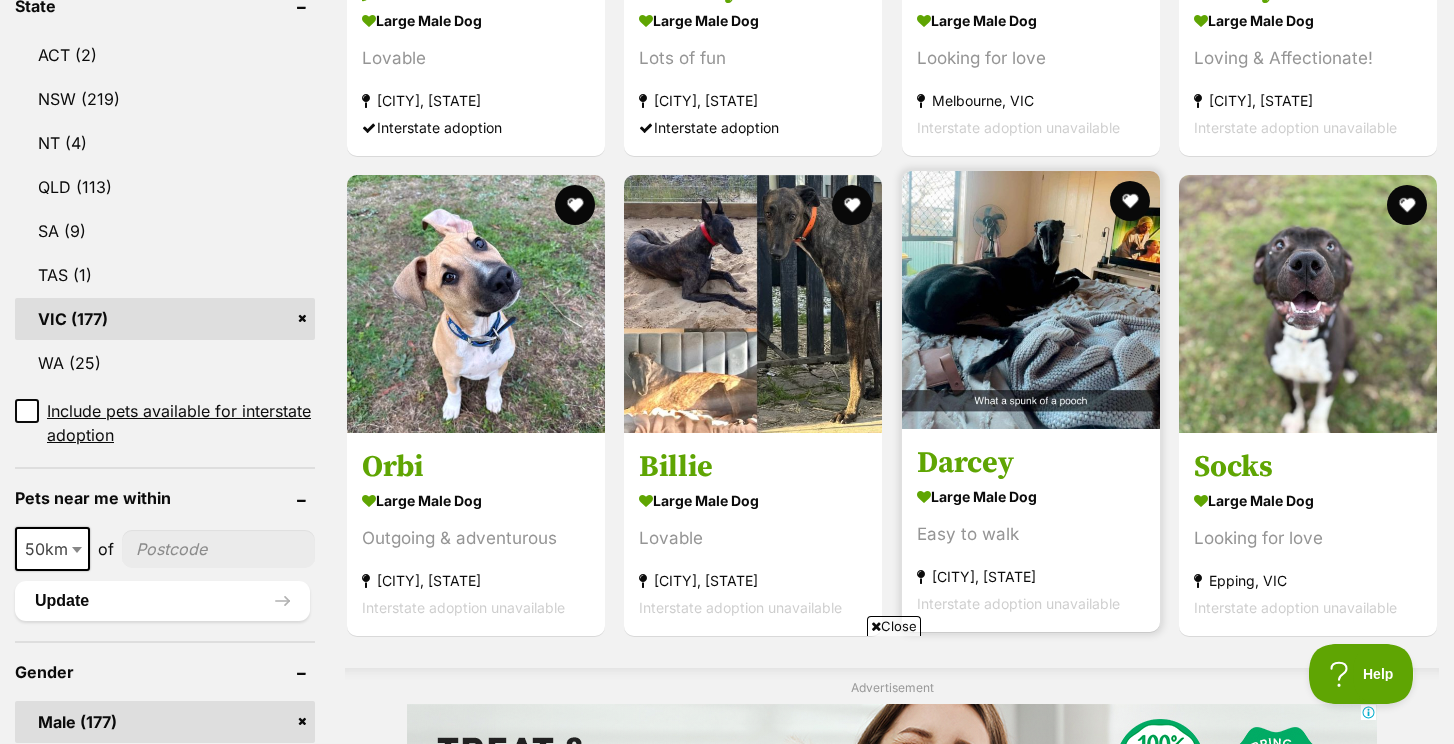 click at bounding box center (1031, 300) 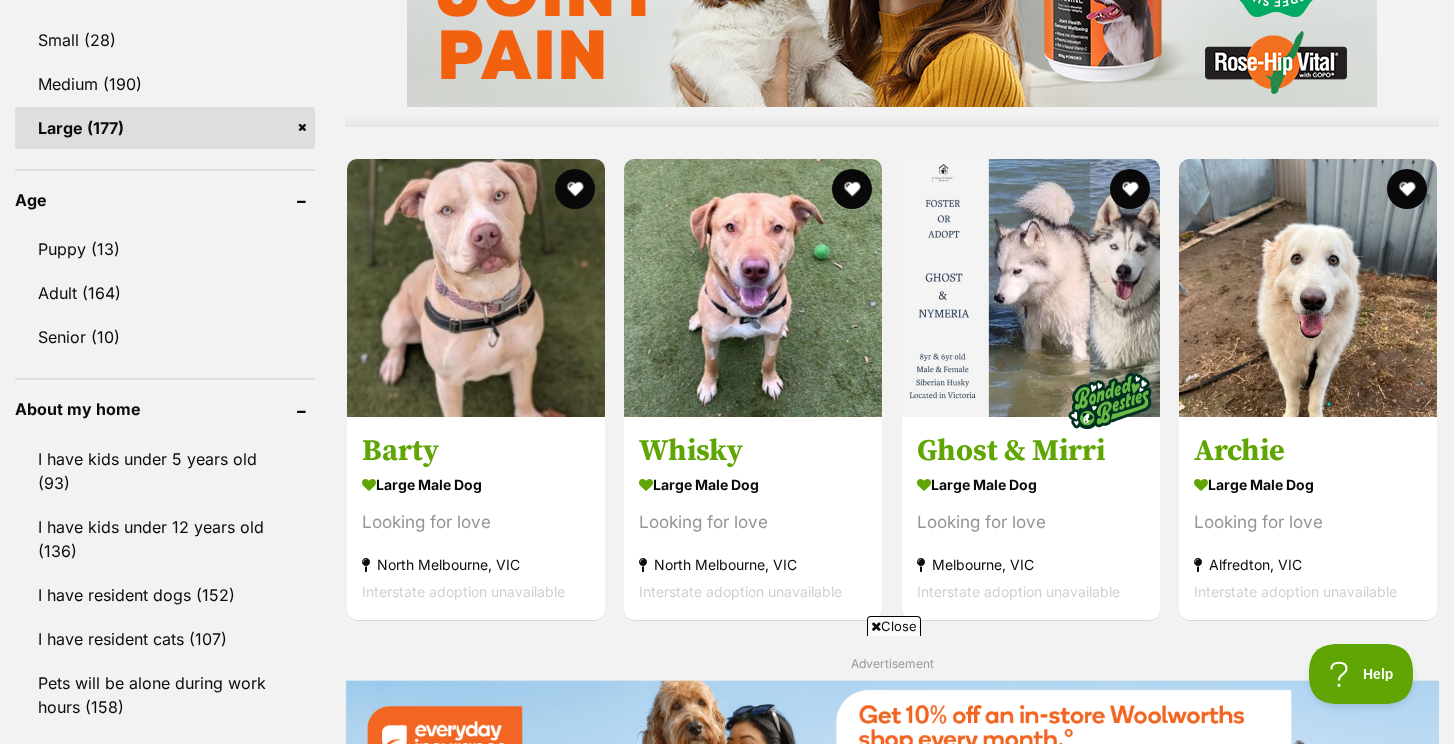 scroll, scrollTop: 1933, scrollLeft: 0, axis: vertical 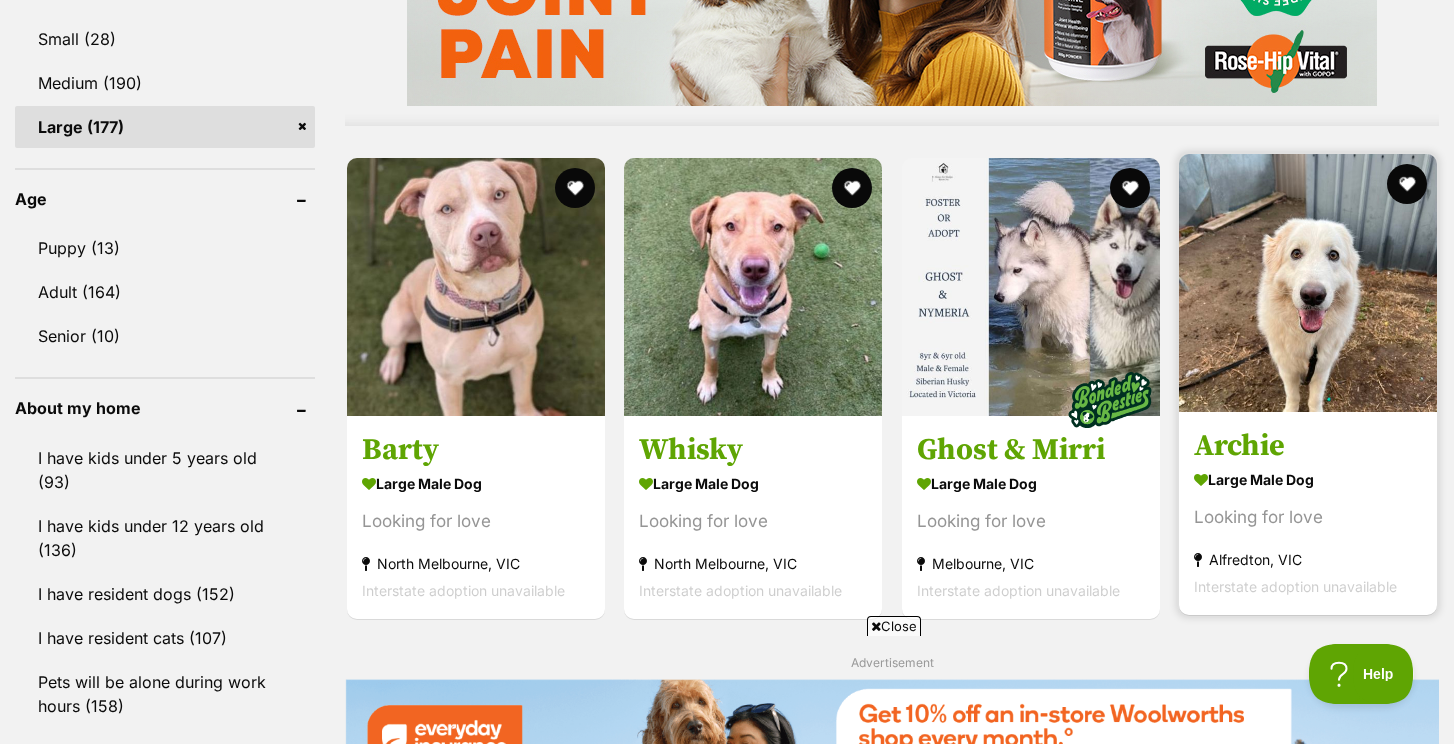 click at bounding box center [1308, 283] 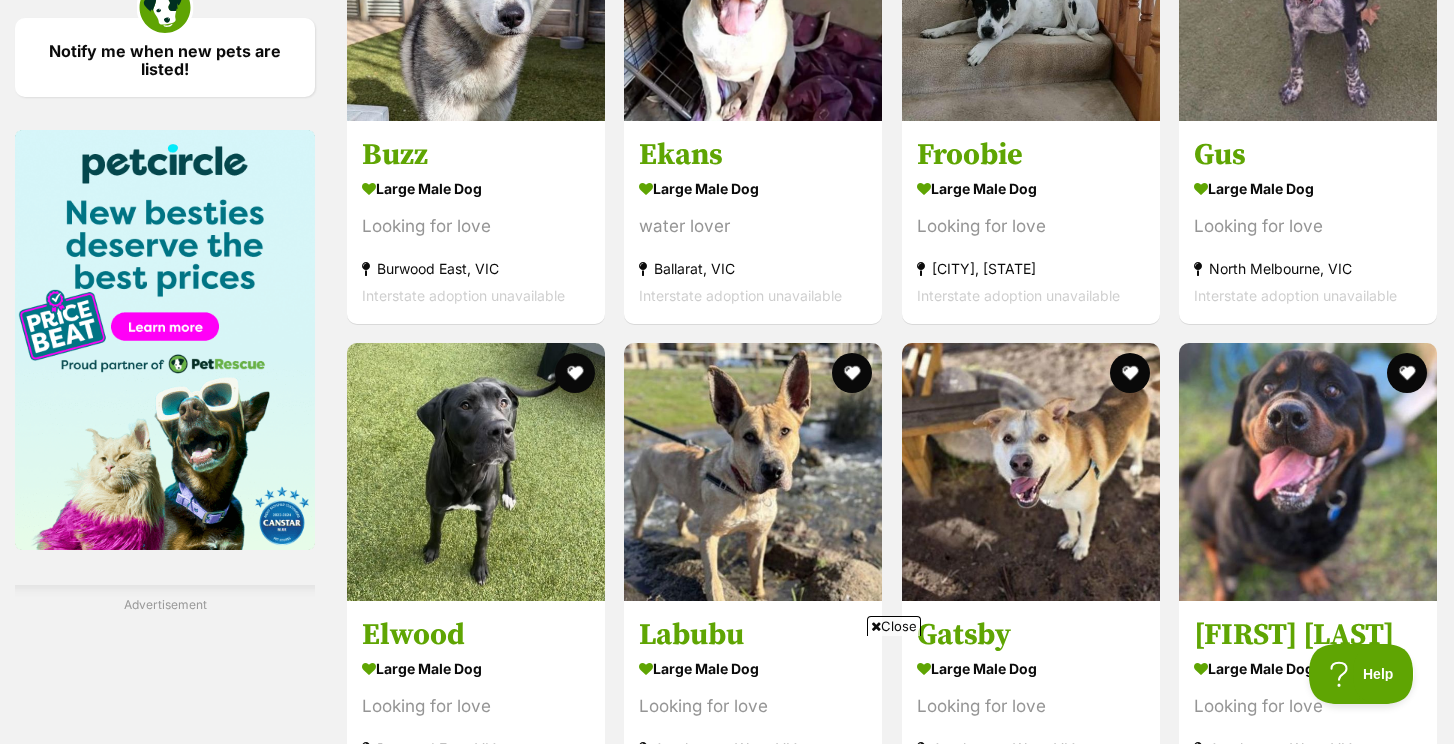 scroll, scrollTop: 2898, scrollLeft: 0, axis: vertical 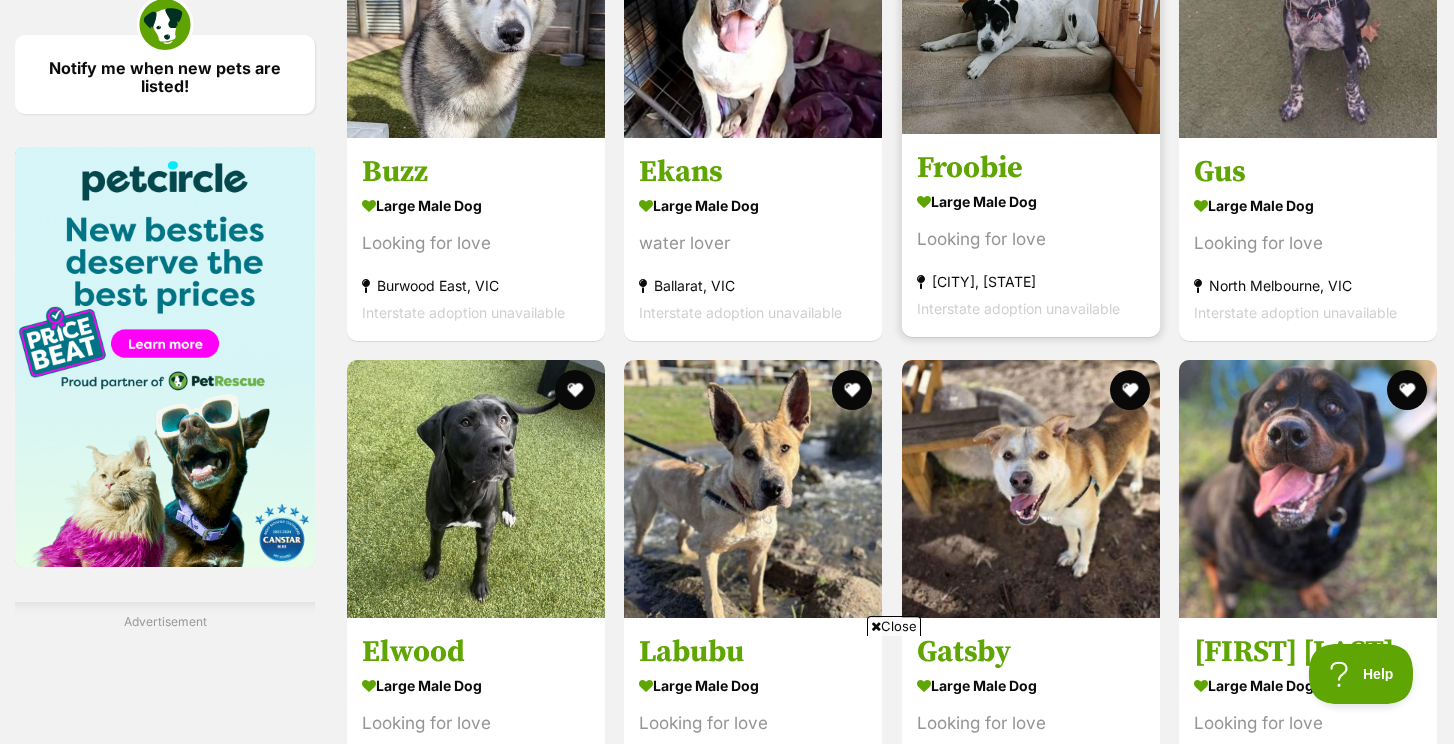 click on "Froobie" at bounding box center [1031, 168] 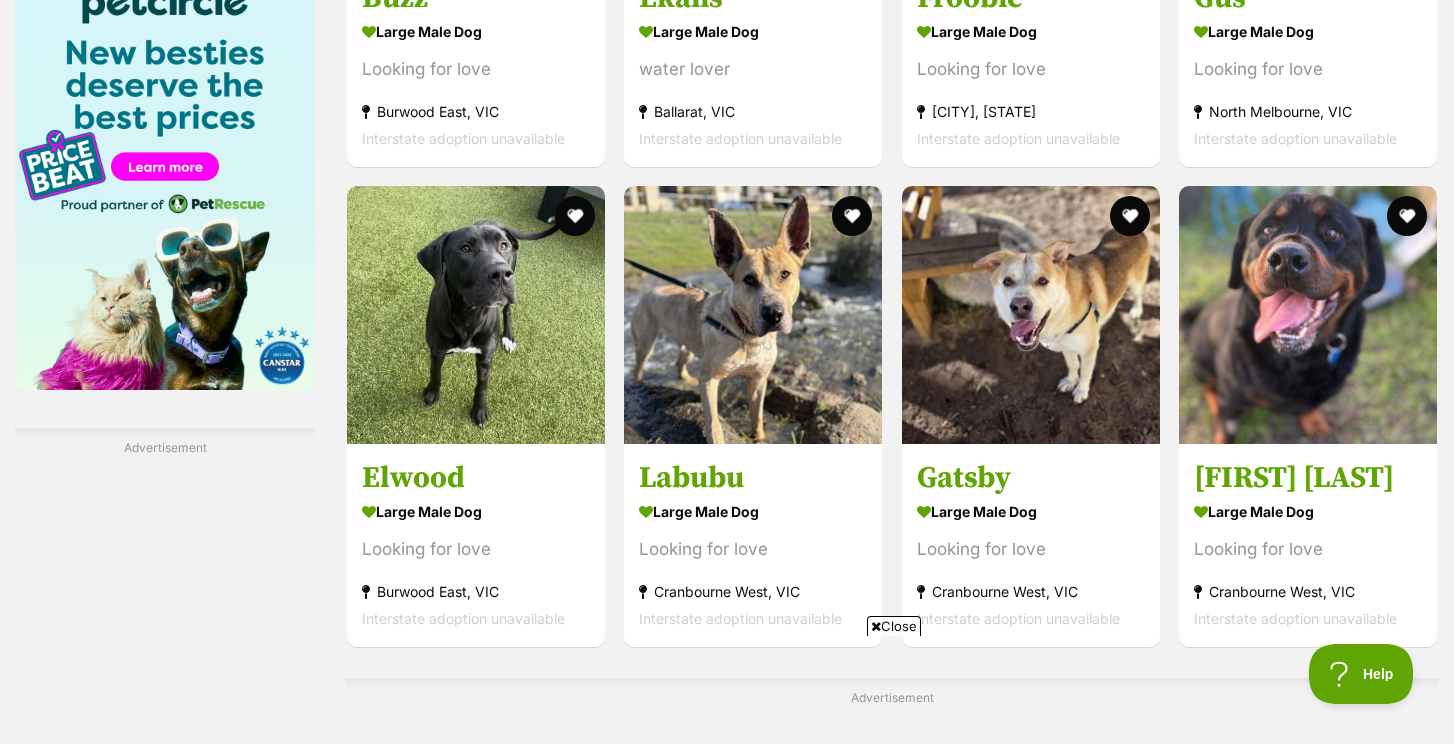 scroll, scrollTop: 3074, scrollLeft: 0, axis: vertical 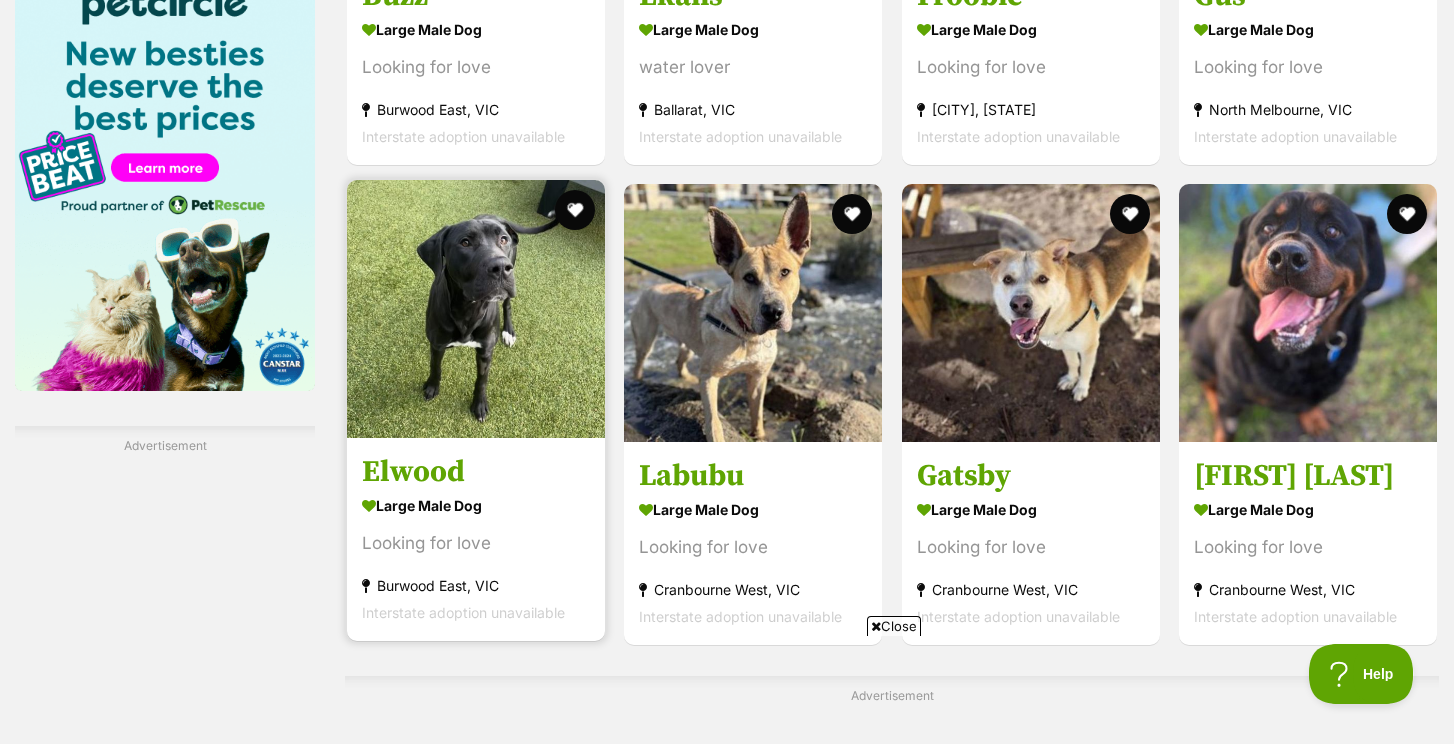 click at bounding box center (476, 309) 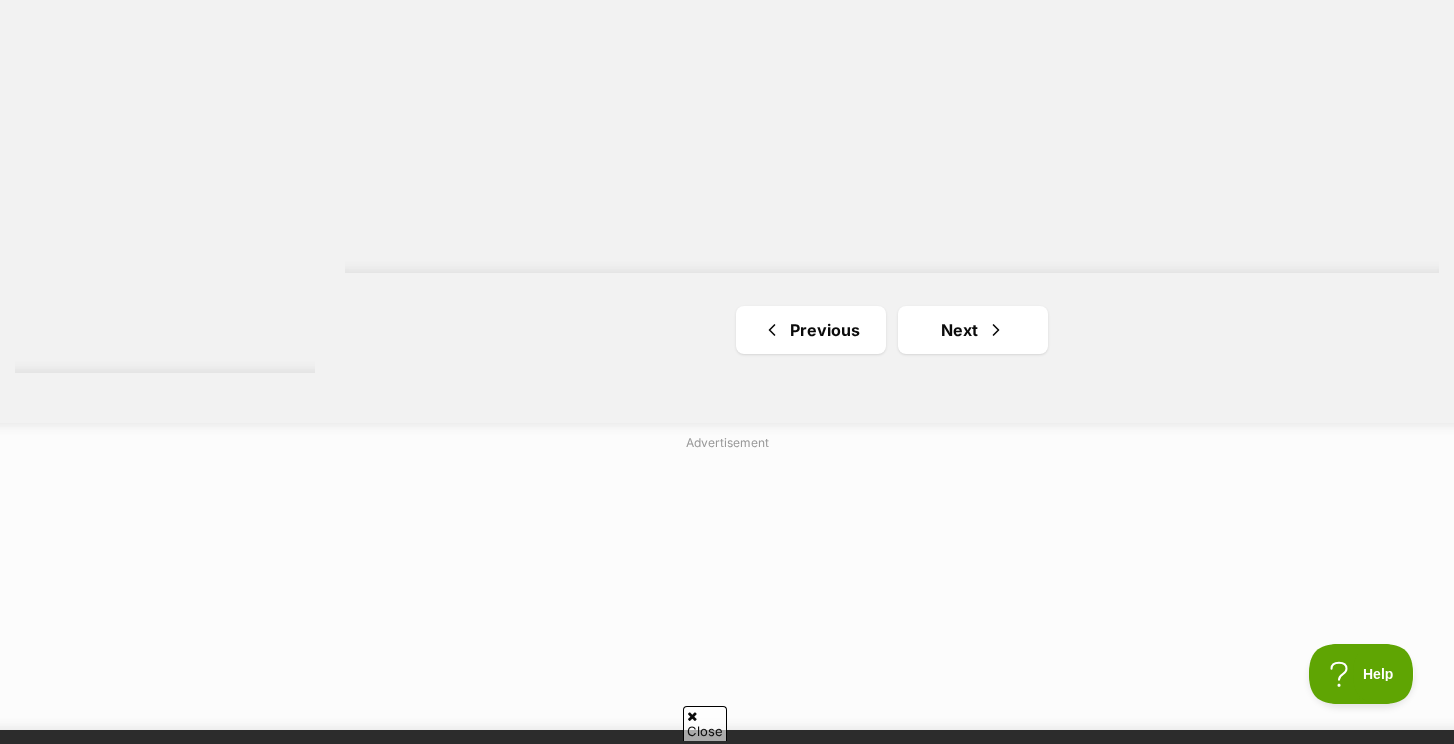 scroll, scrollTop: 3927, scrollLeft: 0, axis: vertical 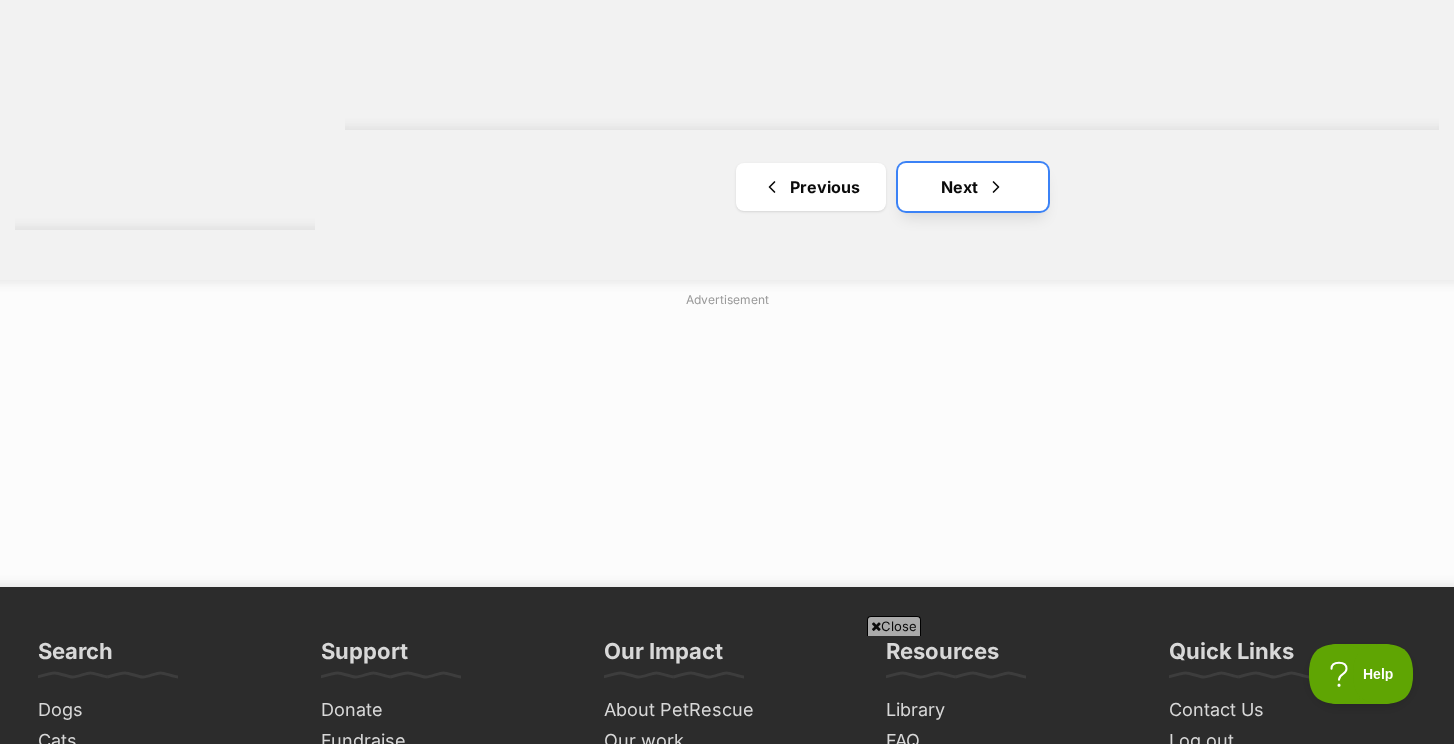 click on "Next" at bounding box center (973, 187) 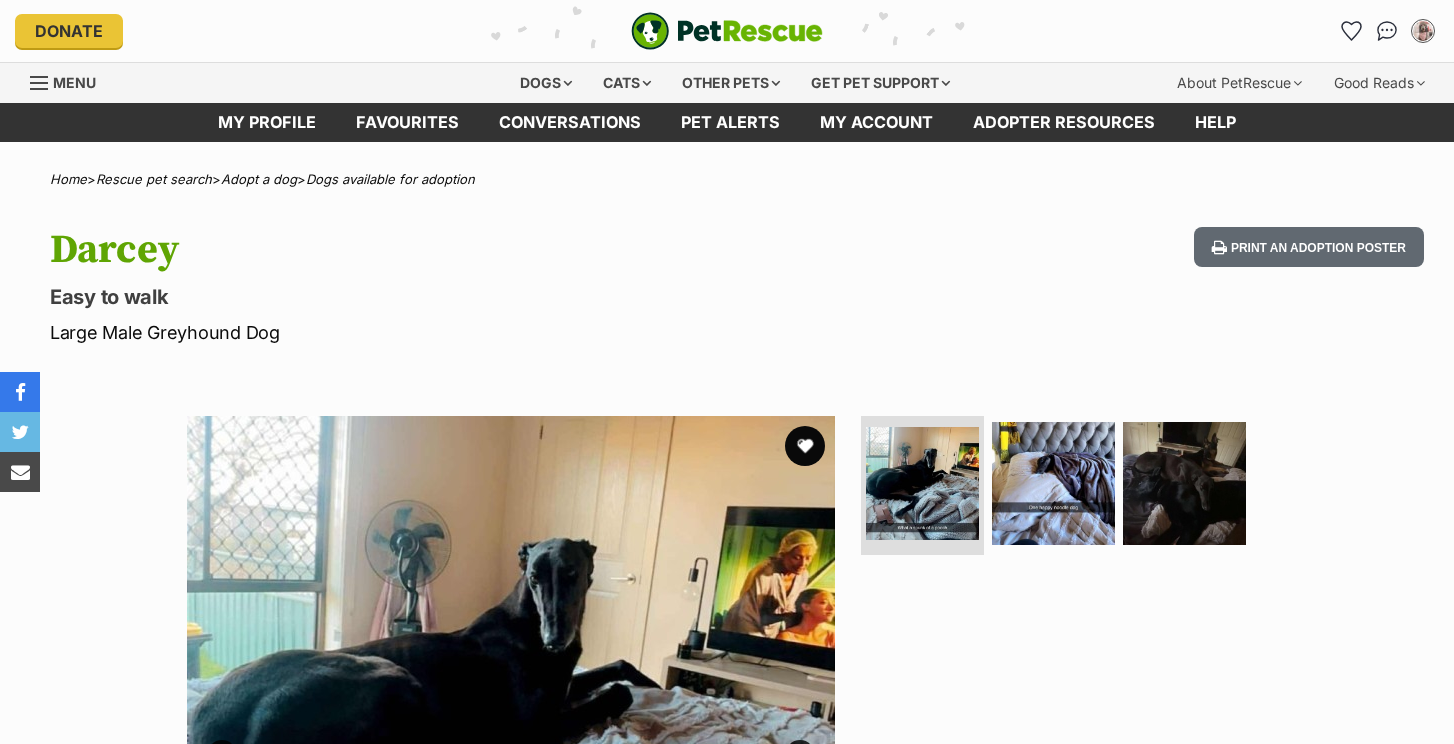 scroll, scrollTop: 0, scrollLeft: 0, axis: both 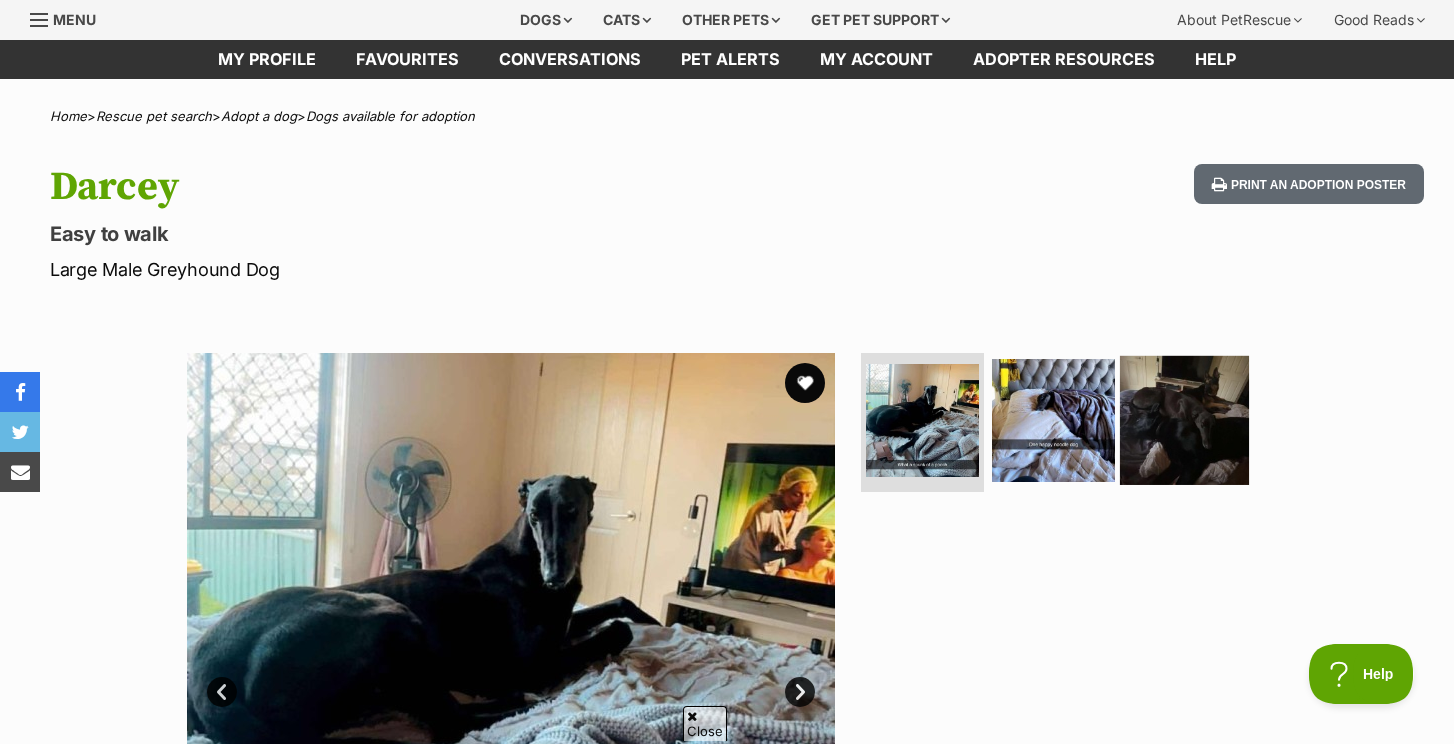 click at bounding box center (1184, 419) 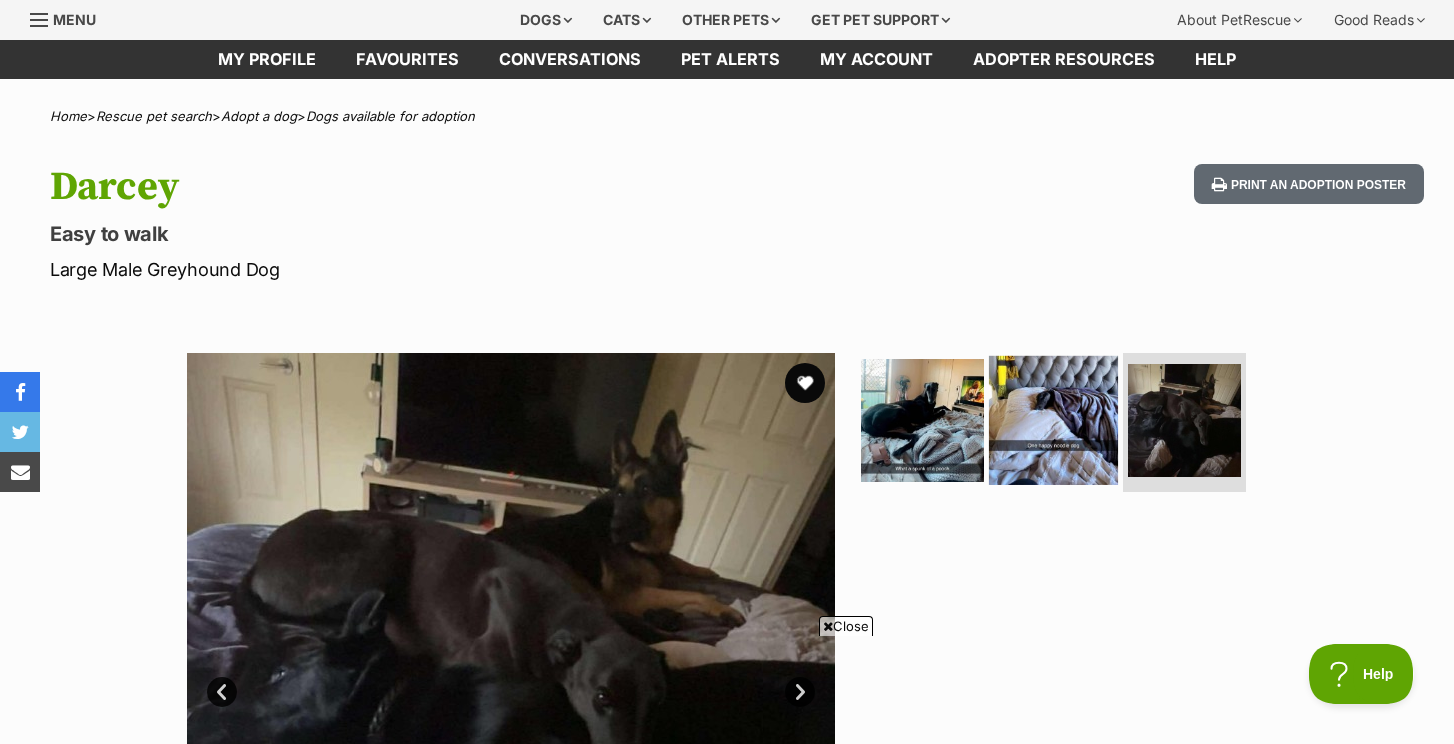 click at bounding box center [1053, 419] 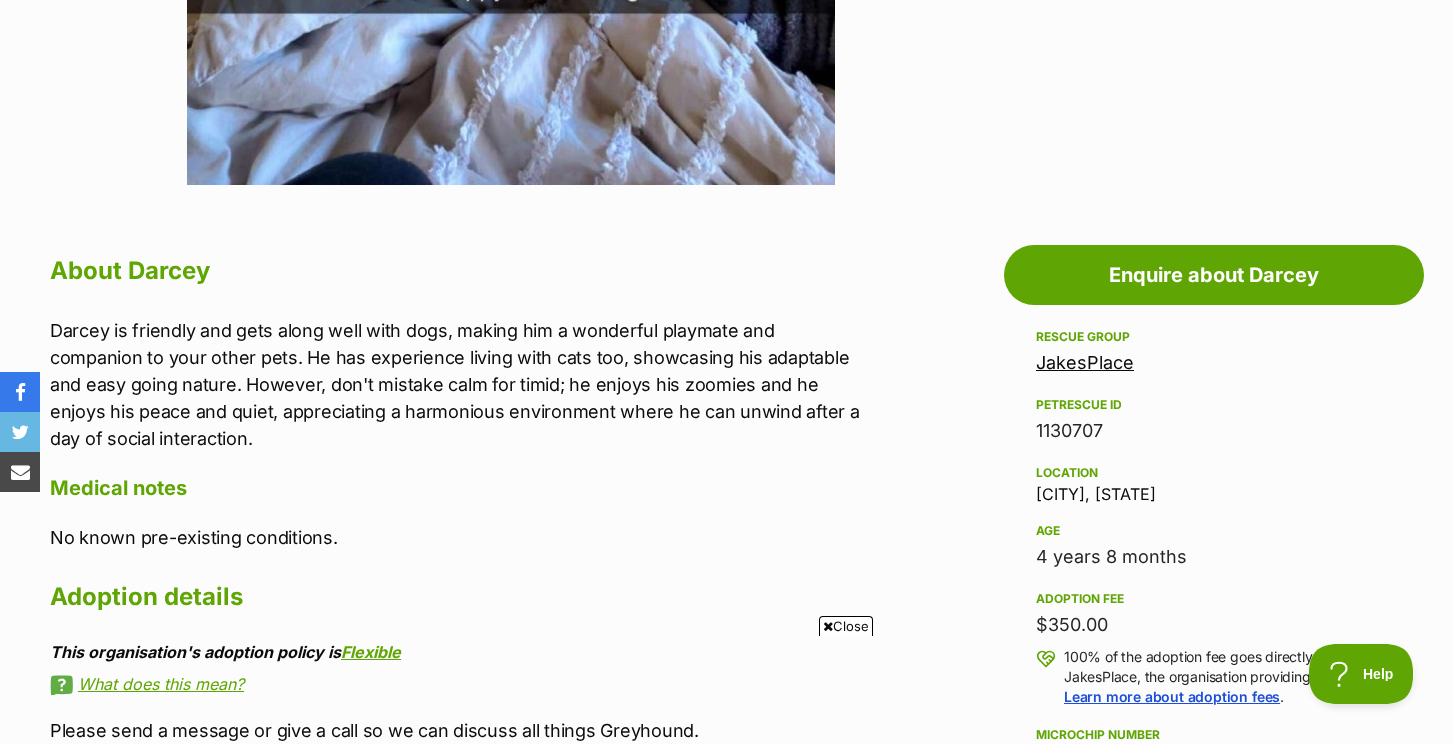 scroll, scrollTop: 880, scrollLeft: 0, axis: vertical 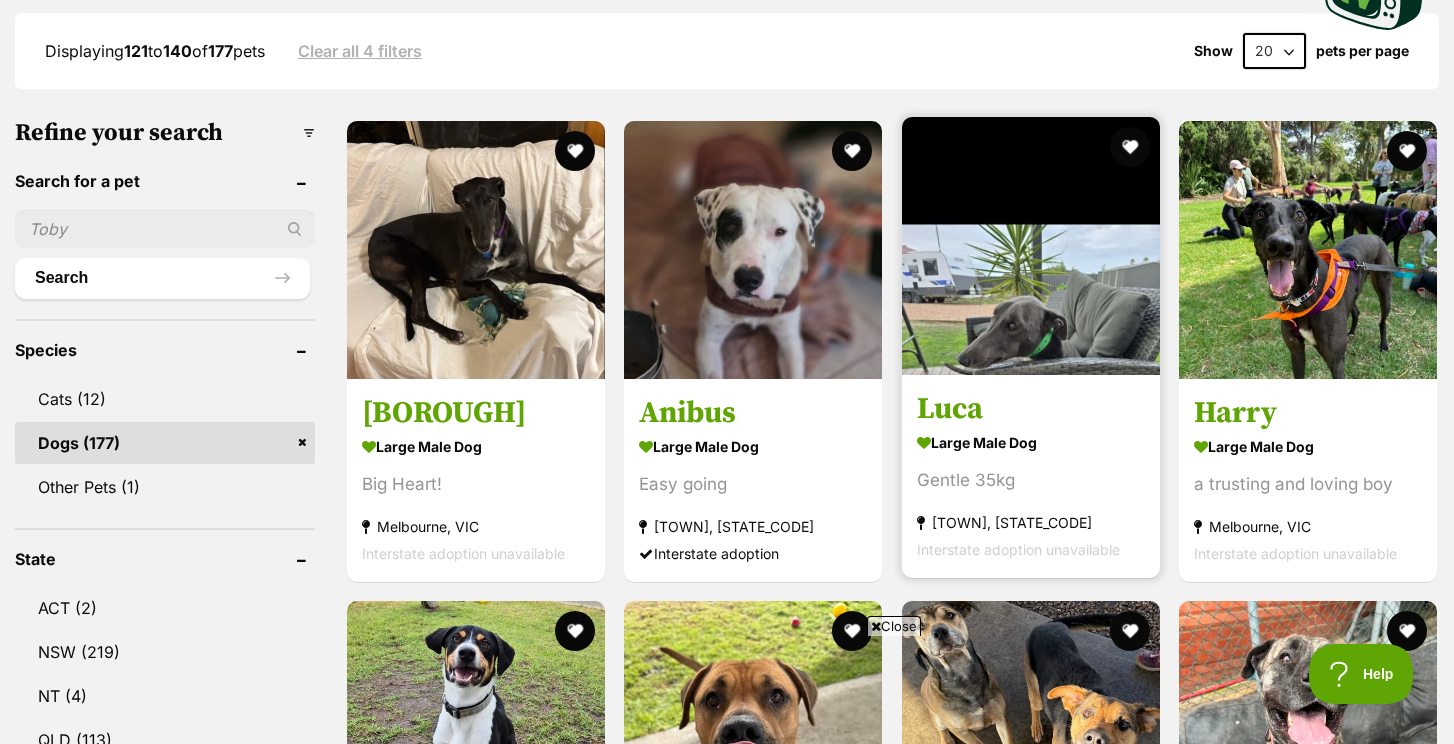 click at bounding box center [1031, 246] 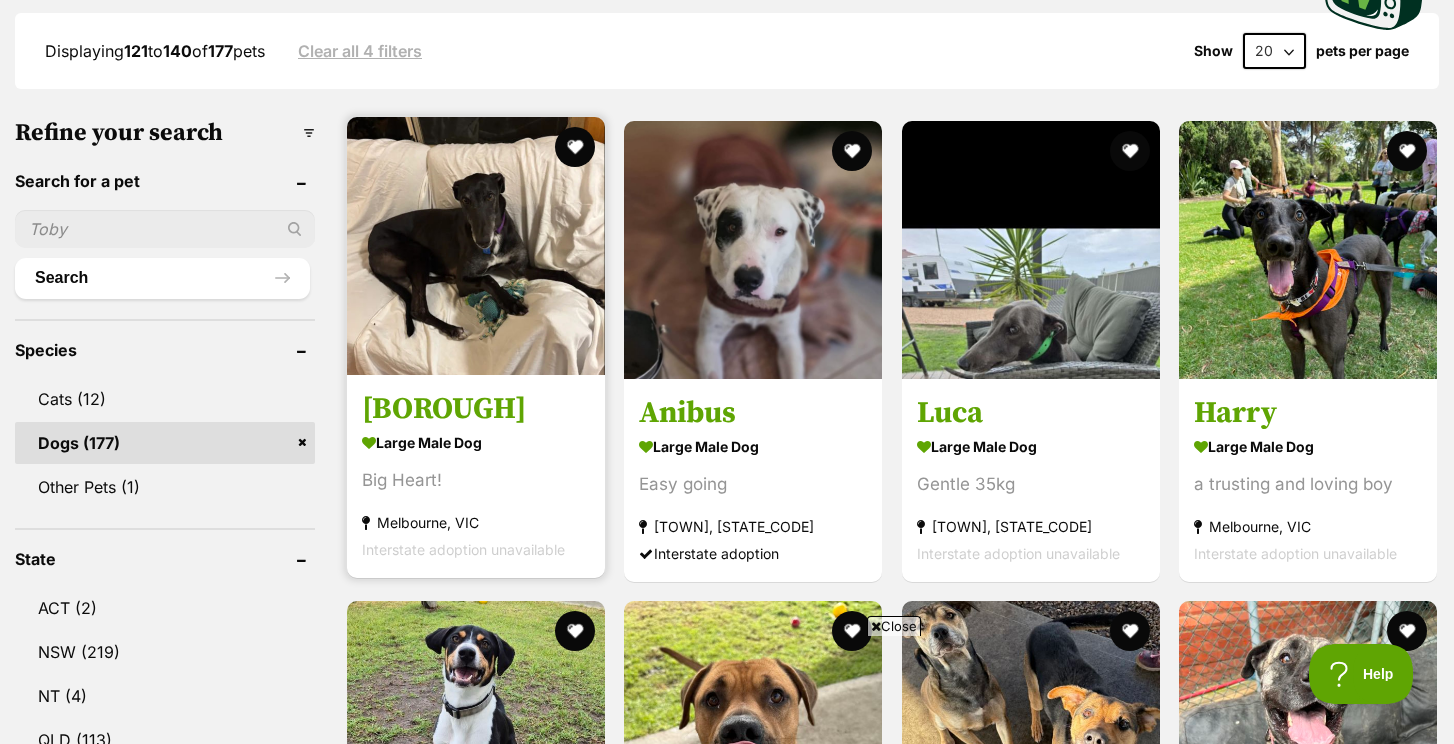 scroll, scrollTop: 0, scrollLeft: 0, axis: both 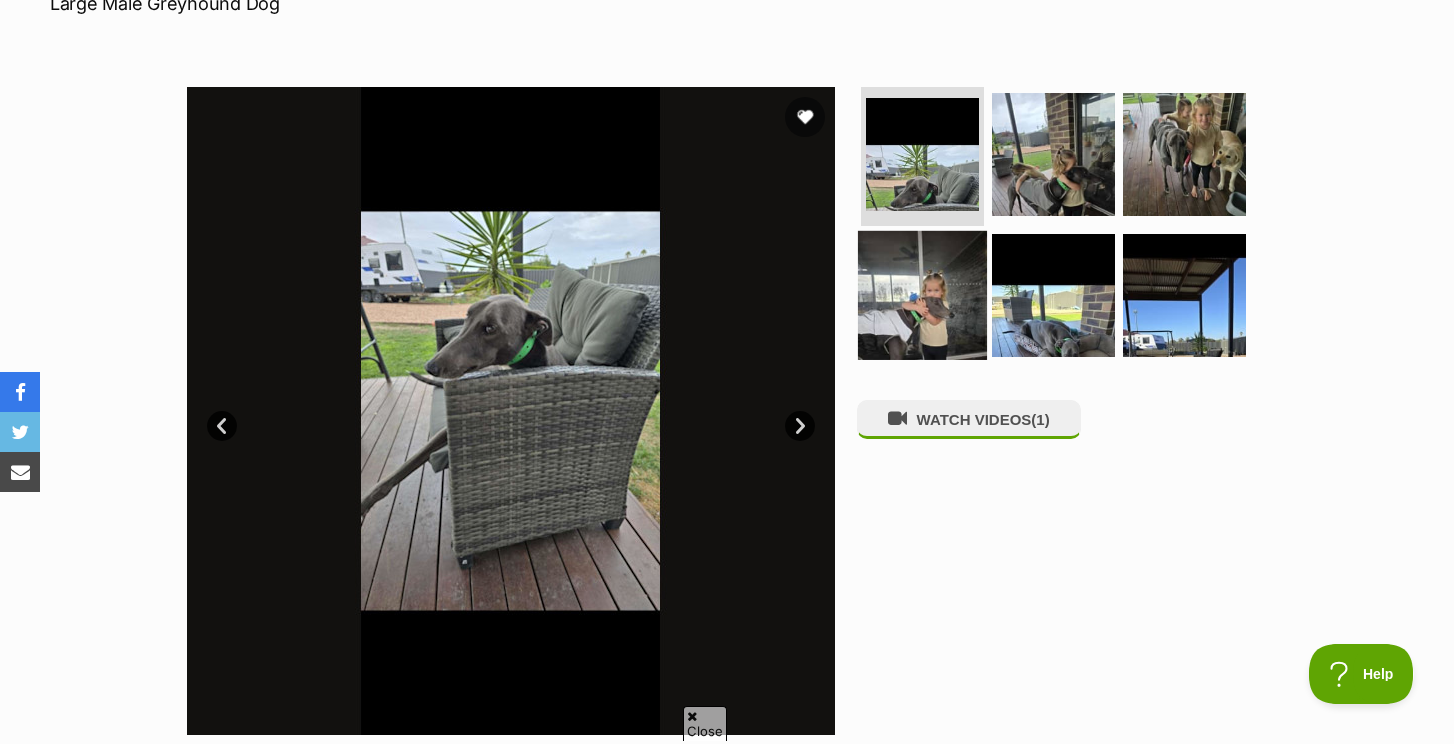 click at bounding box center [922, 295] 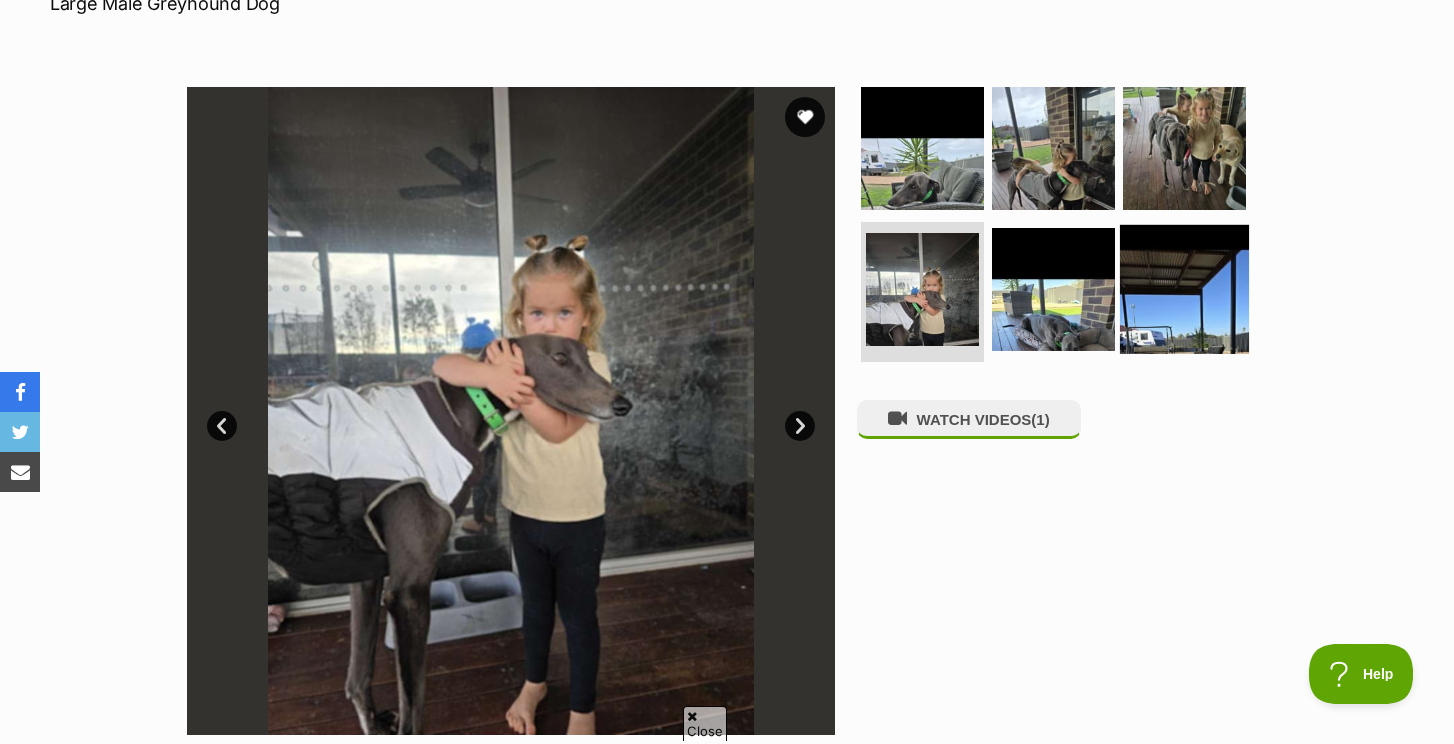 scroll, scrollTop: 0, scrollLeft: 0, axis: both 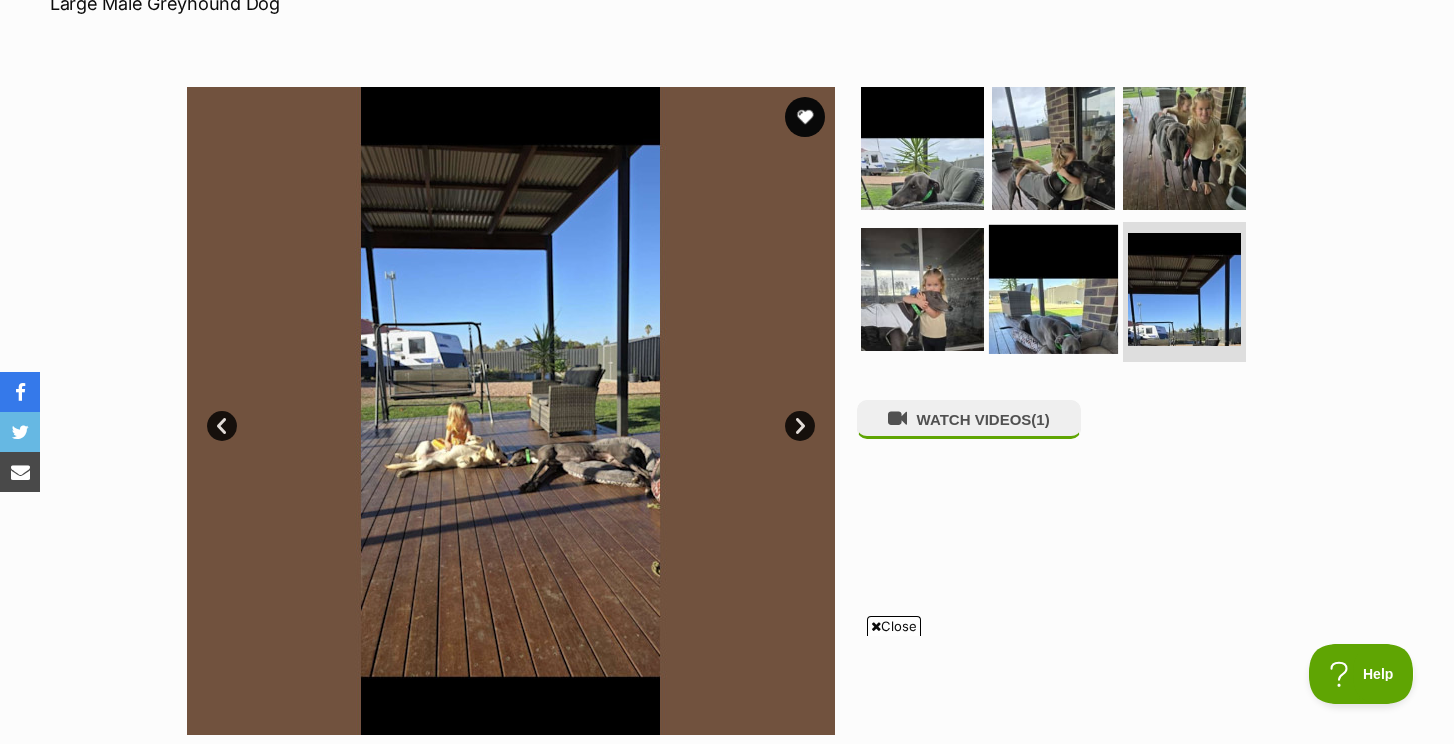 click at bounding box center (1053, 289) 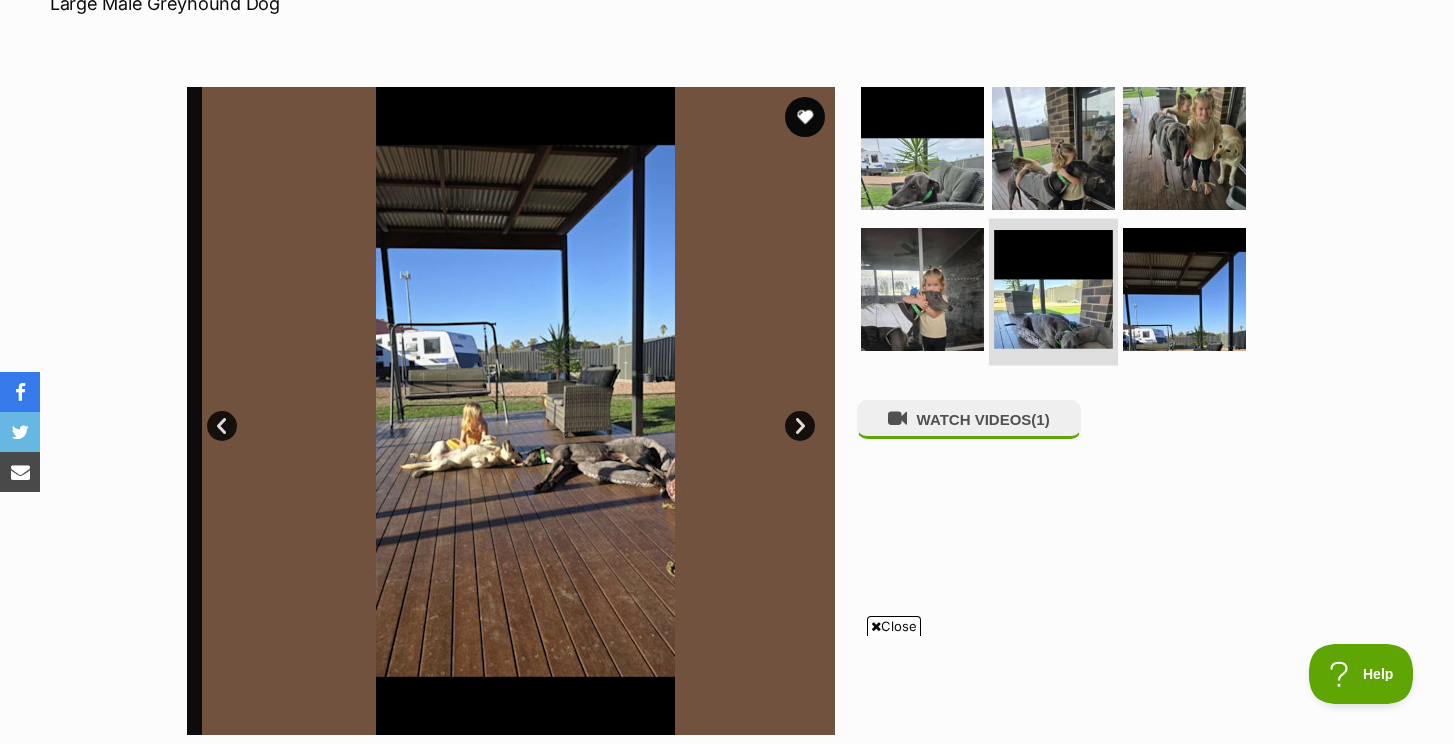 scroll, scrollTop: 0, scrollLeft: 0, axis: both 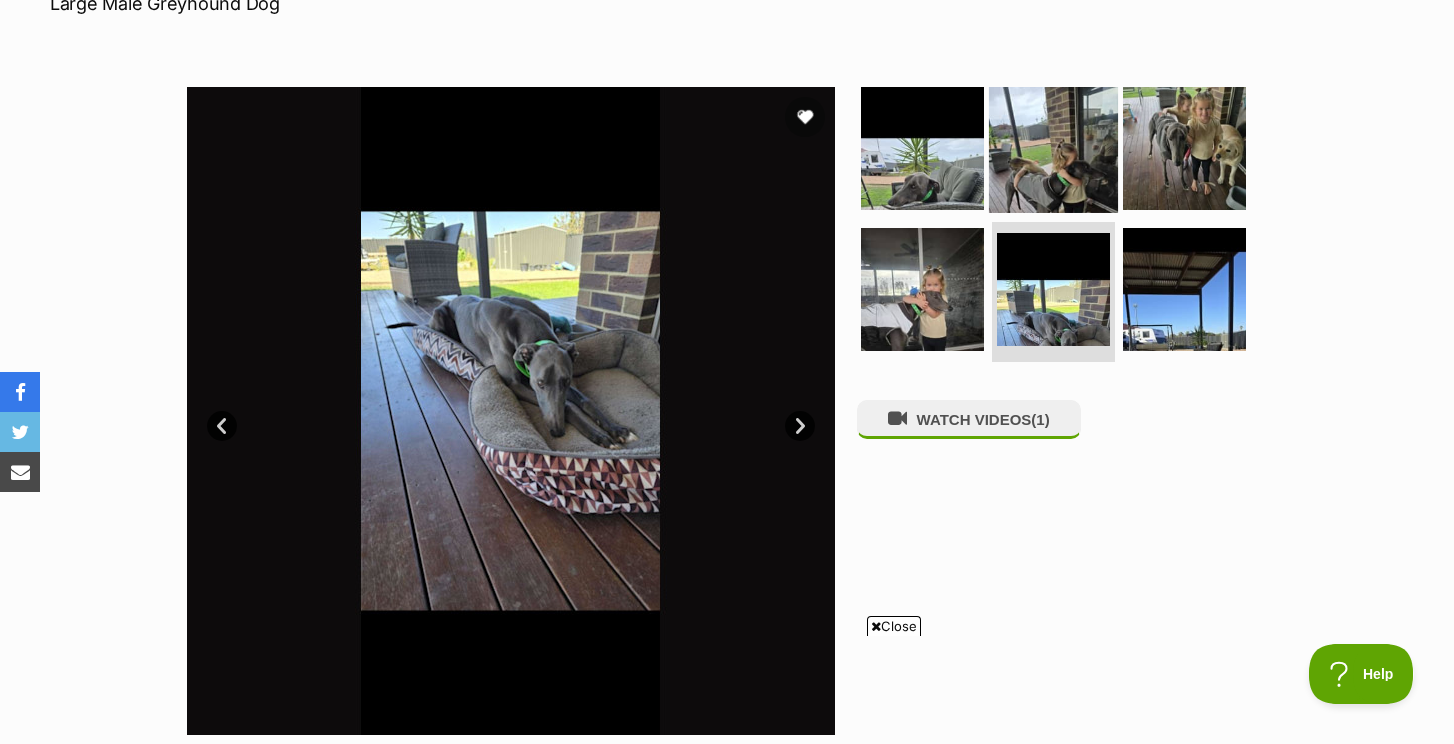 click at bounding box center (1053, 147) 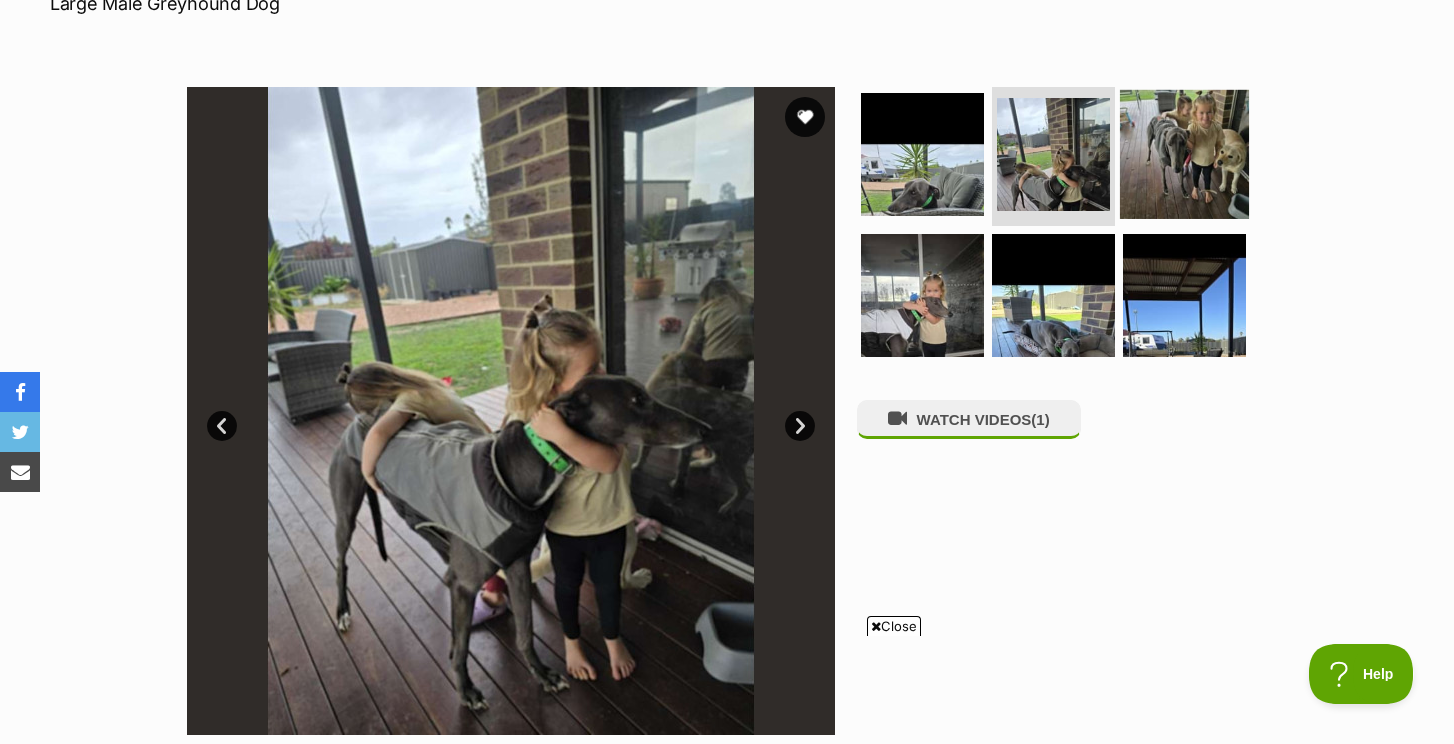 click at bounding box center [1184, 153] 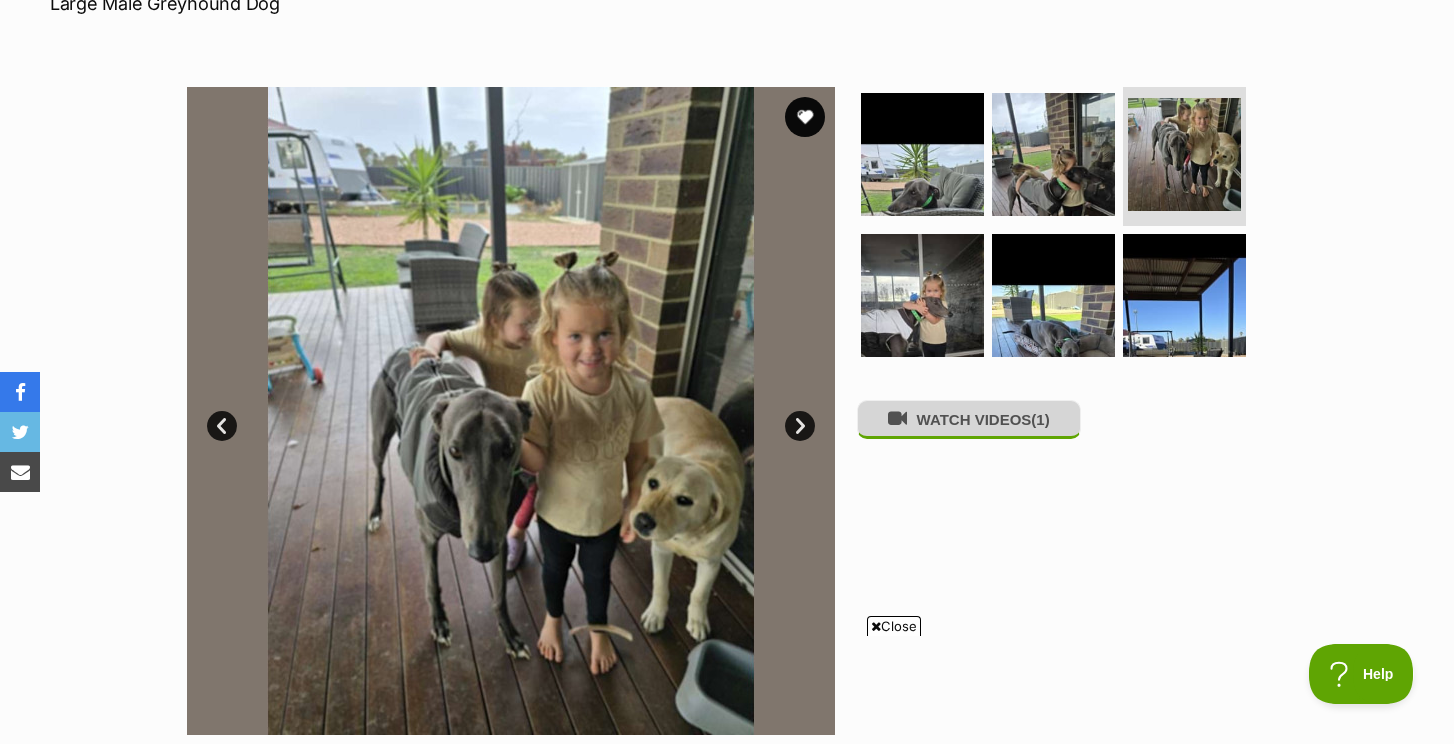 click on "WATCH VIDEOS
(1)" at bounding box center (969, 419) 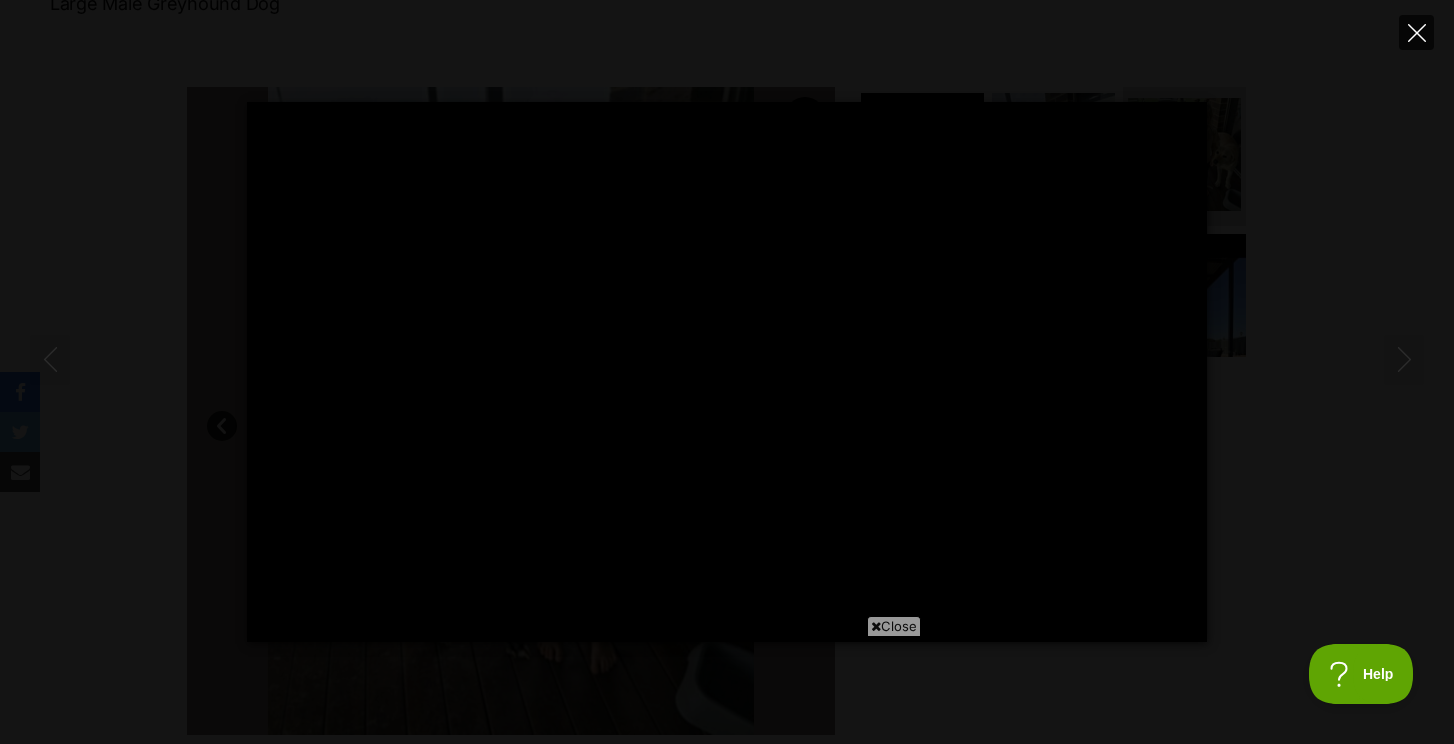 click 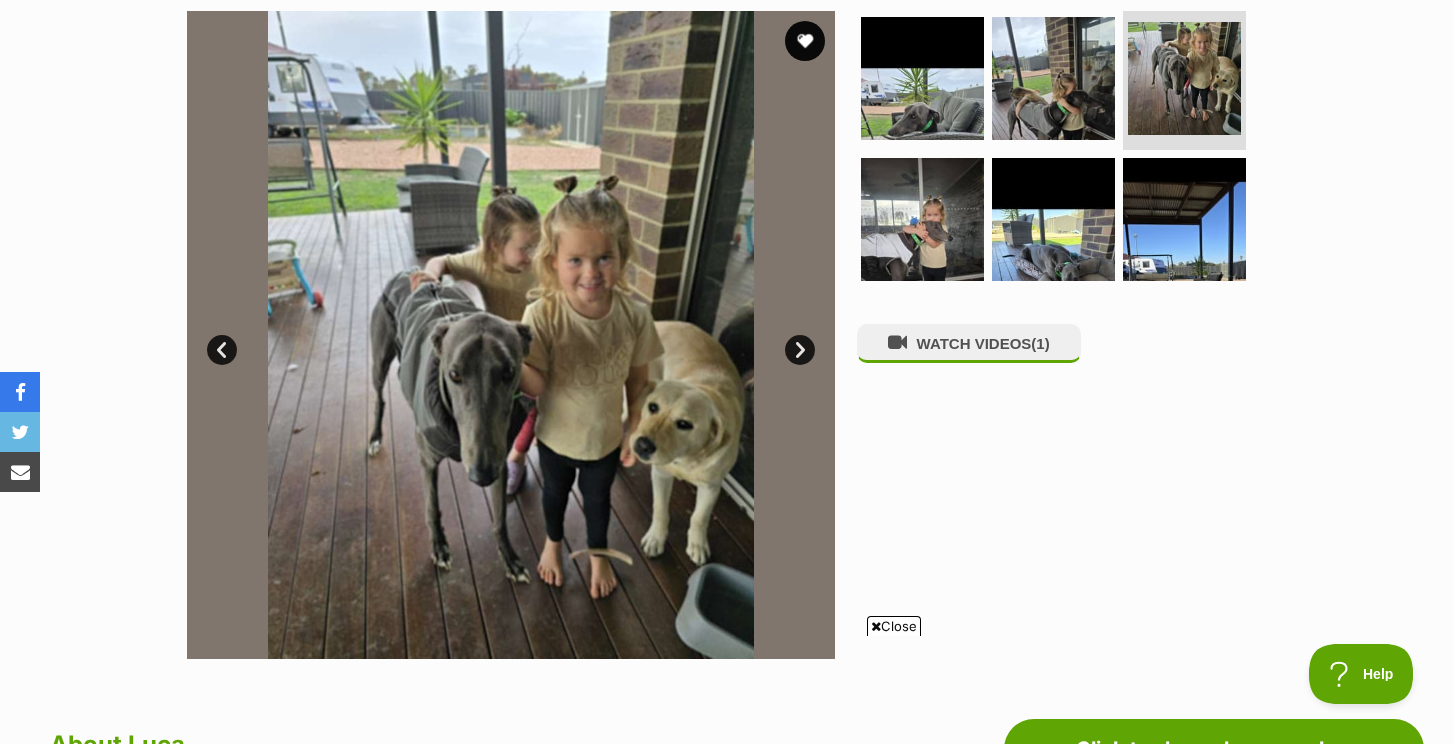 scroll, scrollTop: 386, scrollLeft: 0, axis: vertical 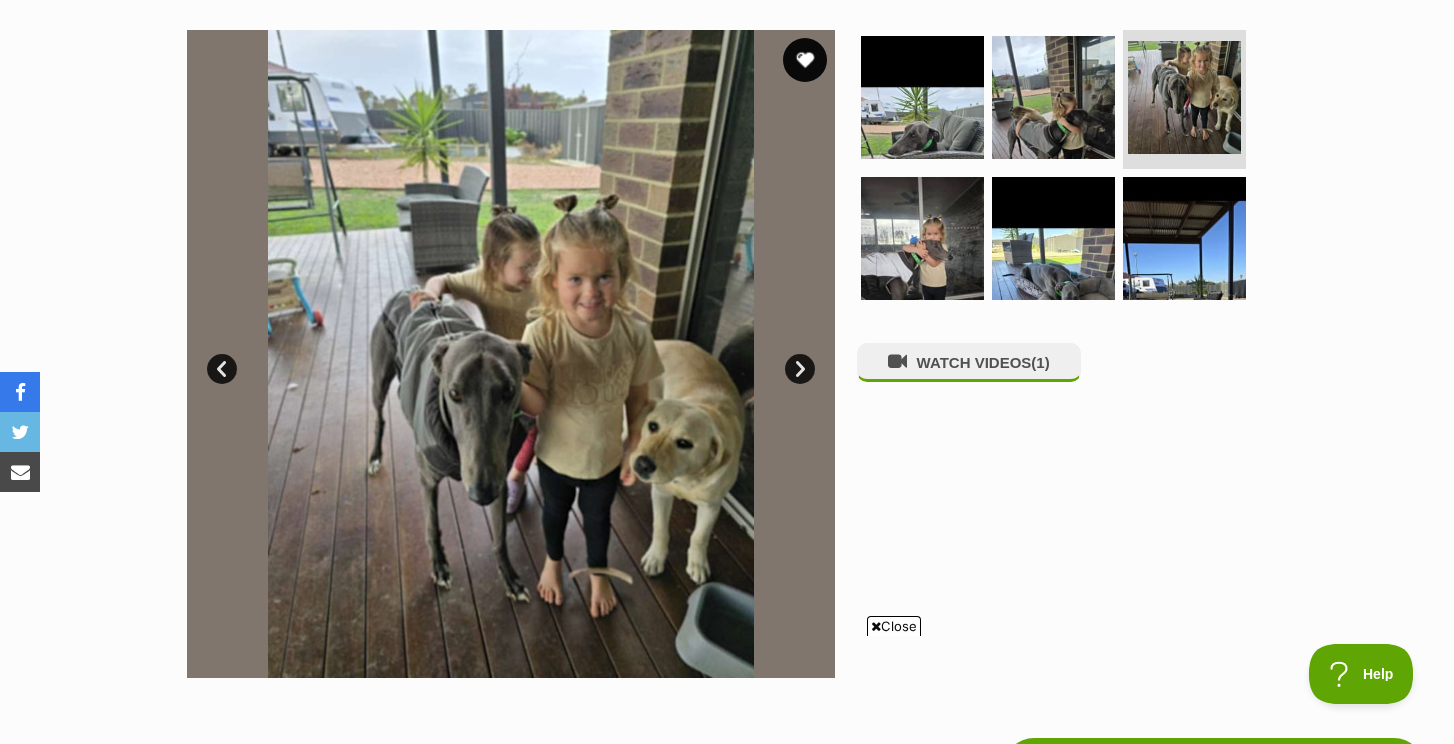 click at bounding box center (805, 60) 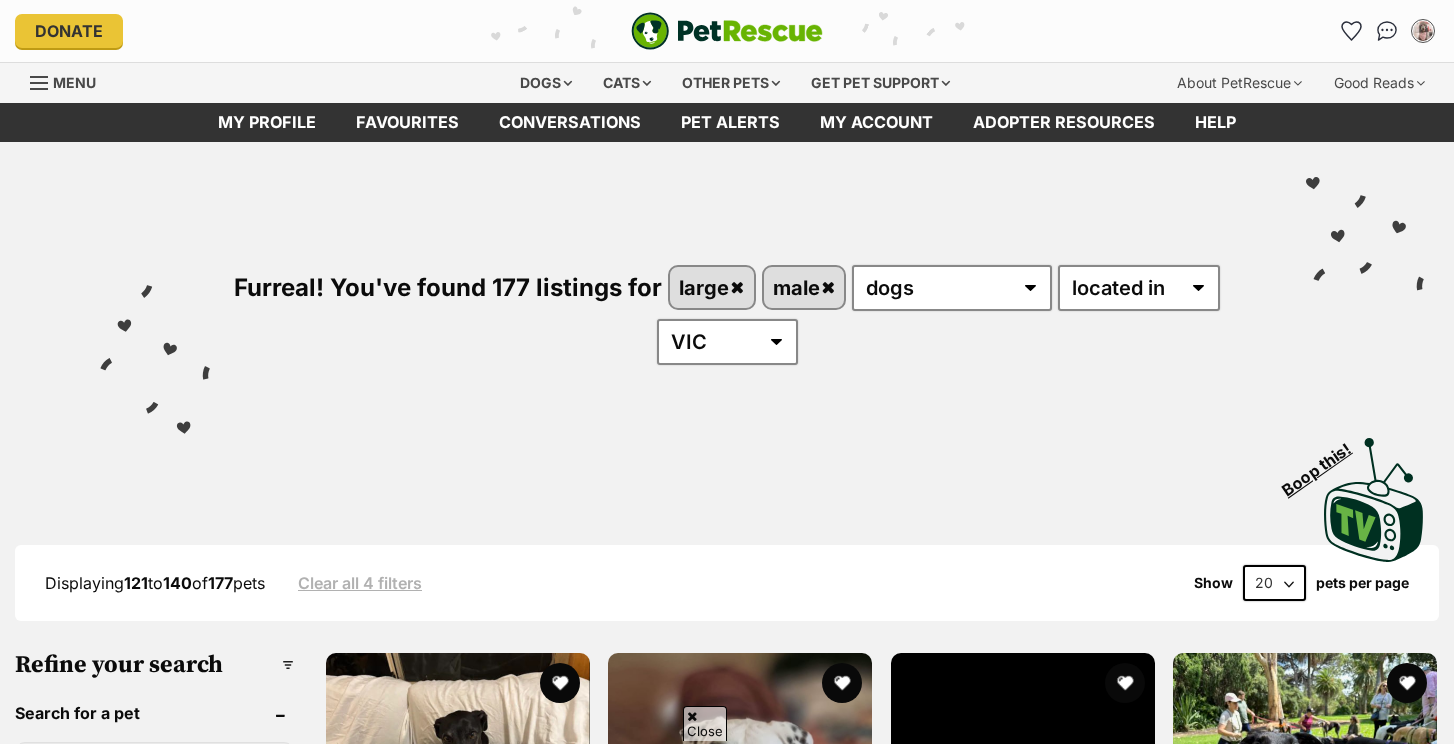scroll, scrollTop: 532, scrollLeft: 0, axis: vertical 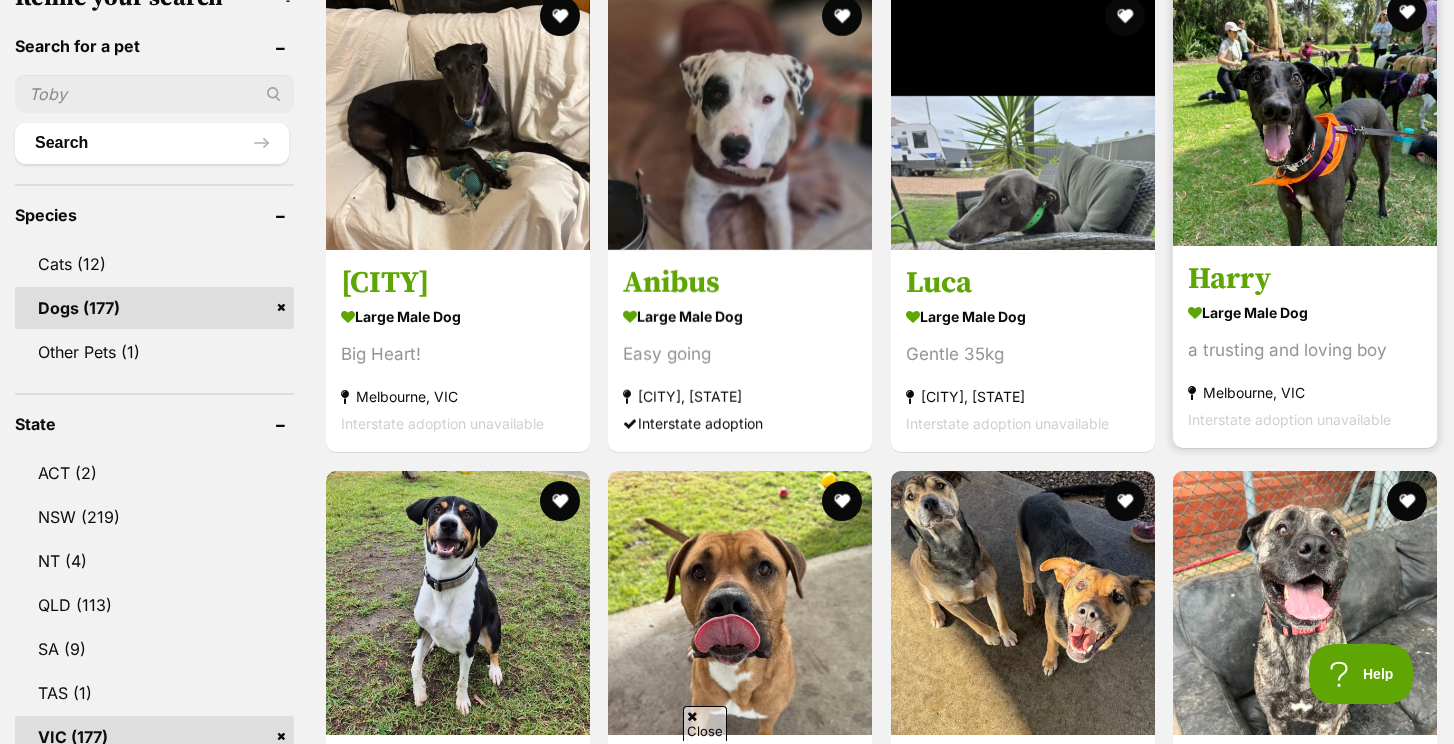 click at bounding box center [1305, 114] 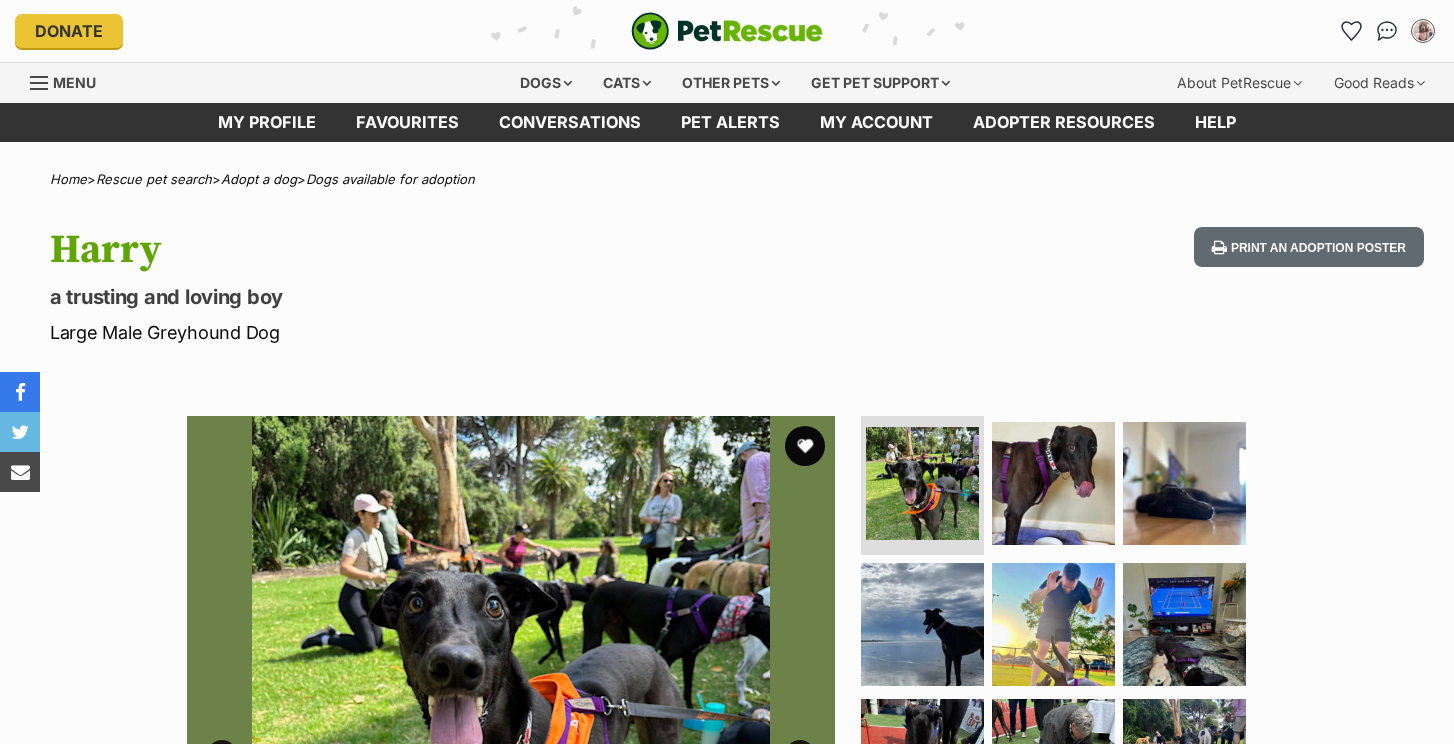 scroll, scrollTop: 0, scrollLeft: 0, axis: both 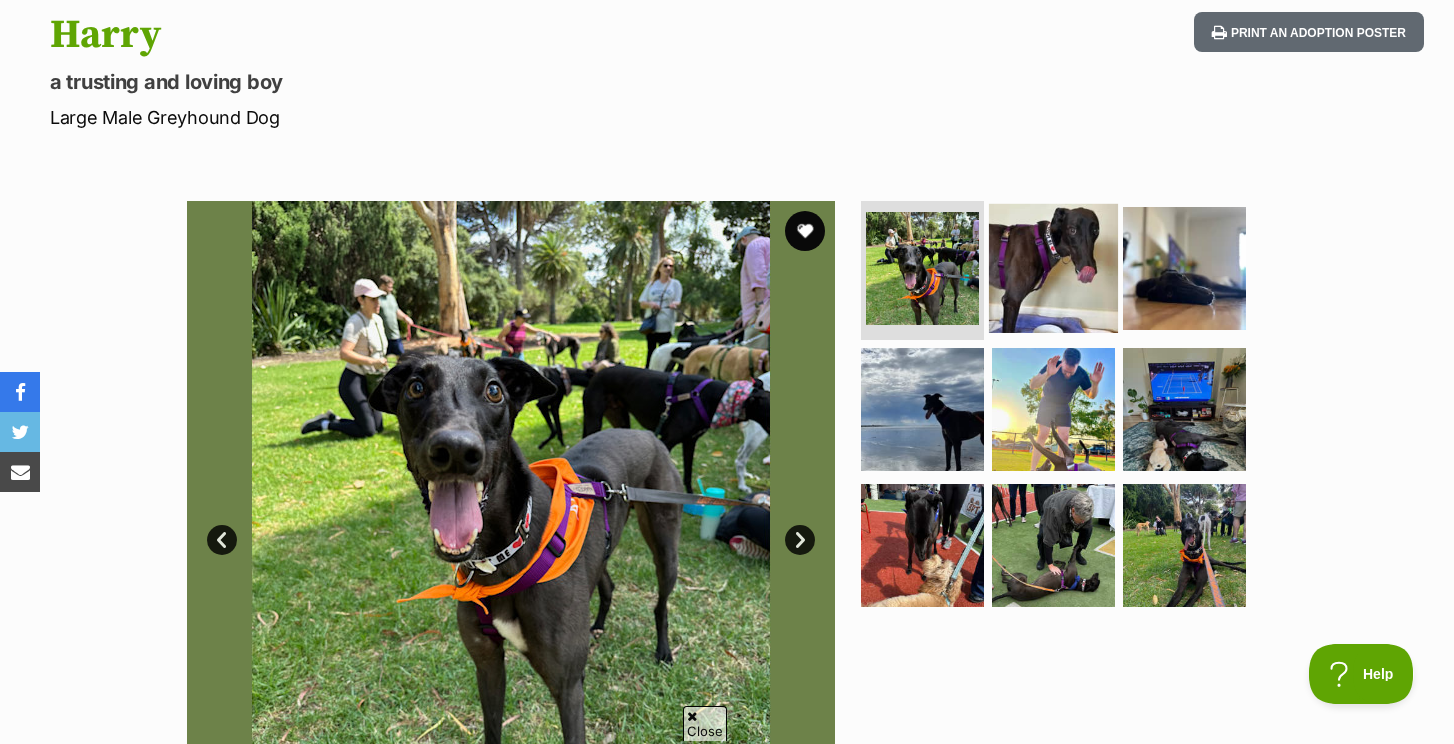 click at bounding box center (1053, 267) 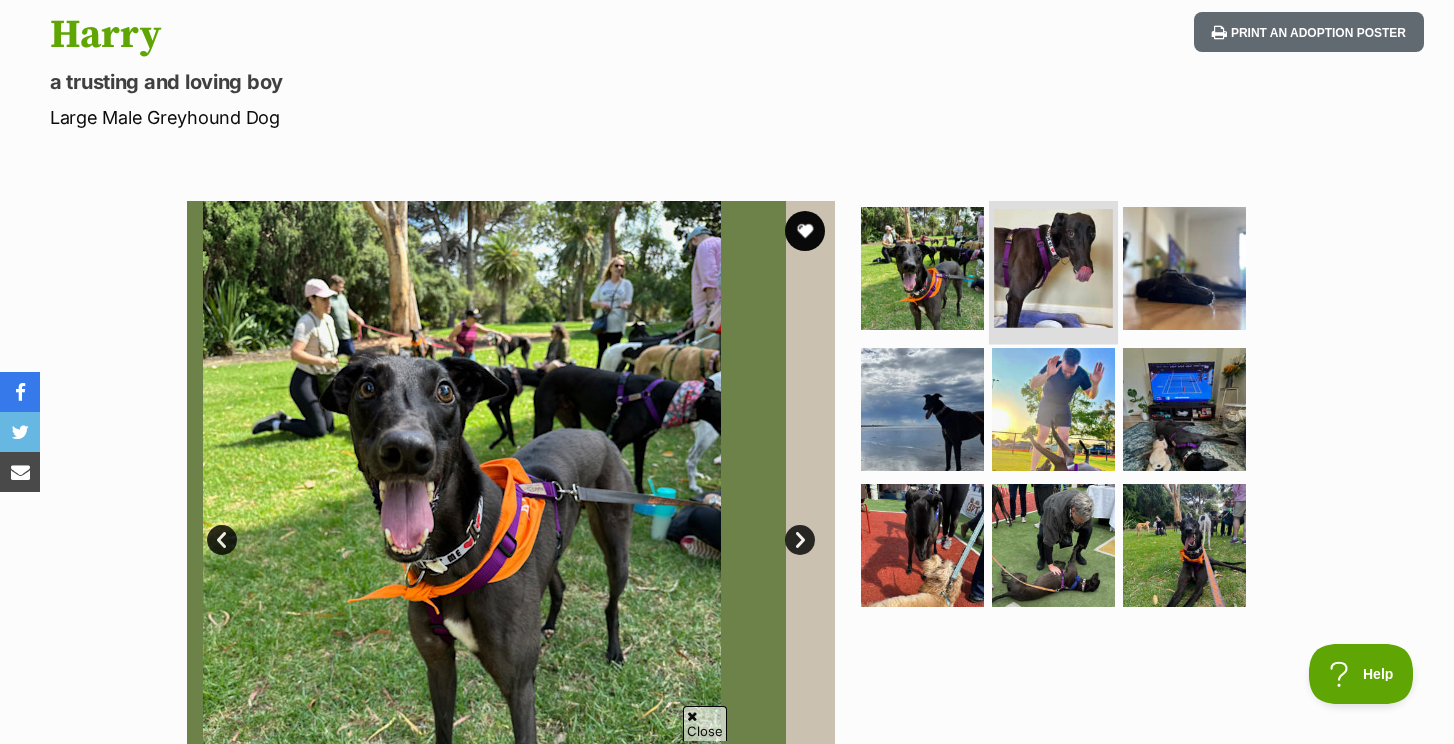scroll, scrollTop: 0, scrollLeft: 0, axis: both 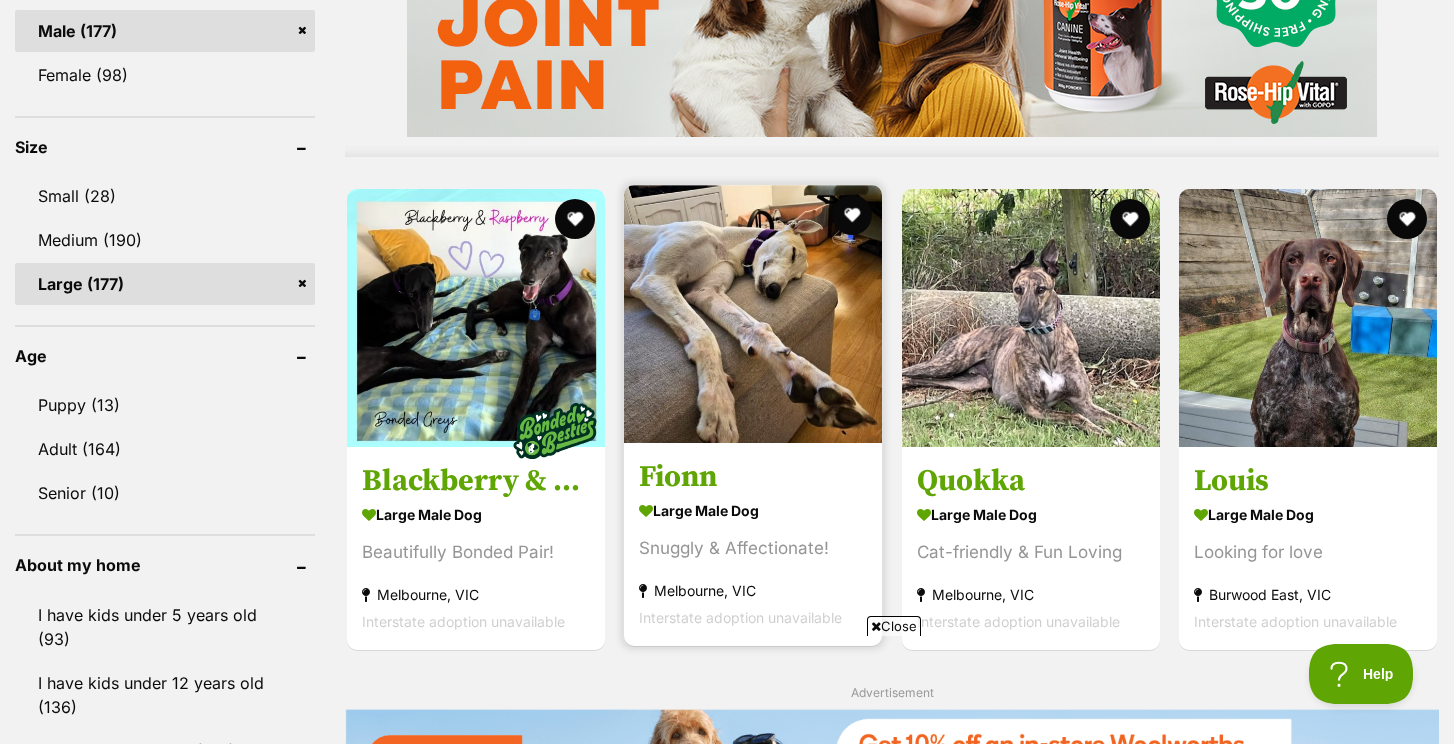 click at bounding box center (753, 314) 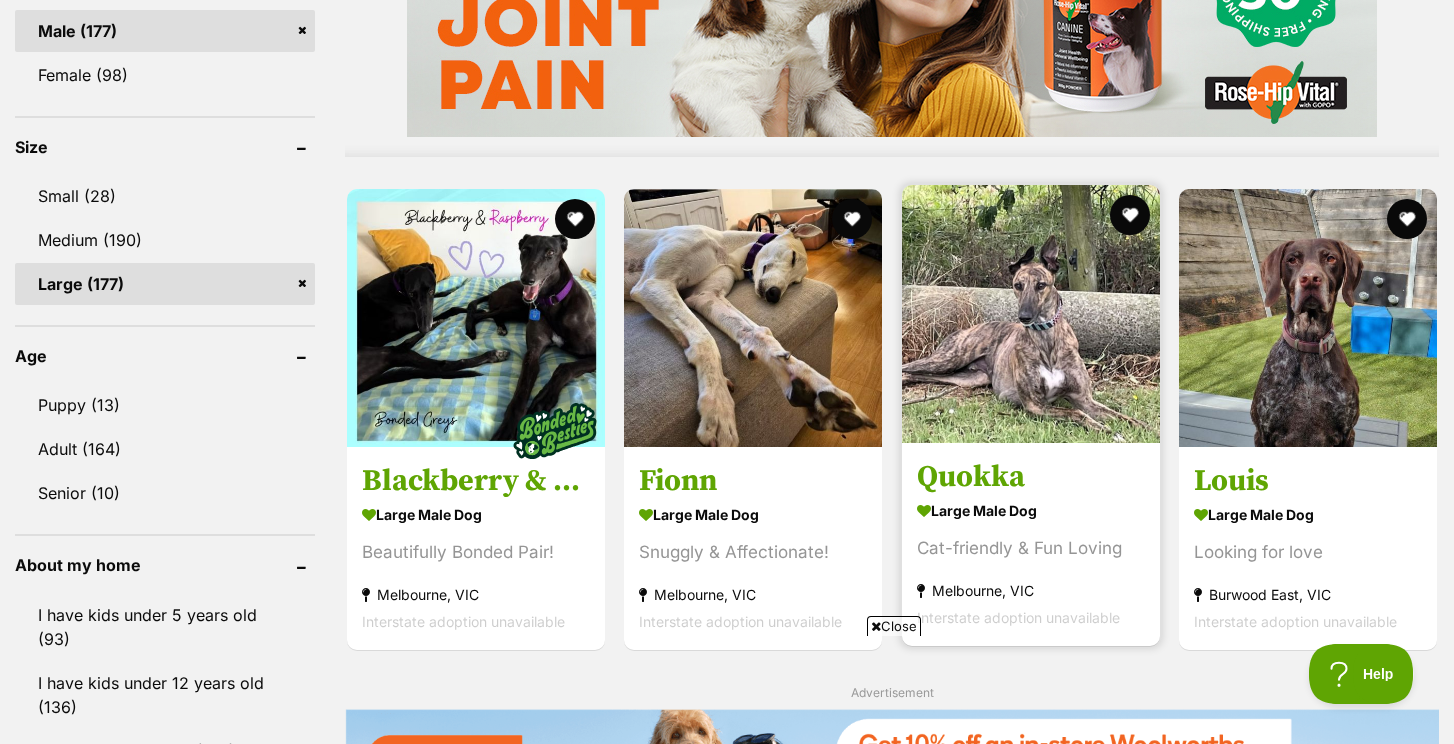 click at bounding box center (1031, 314) 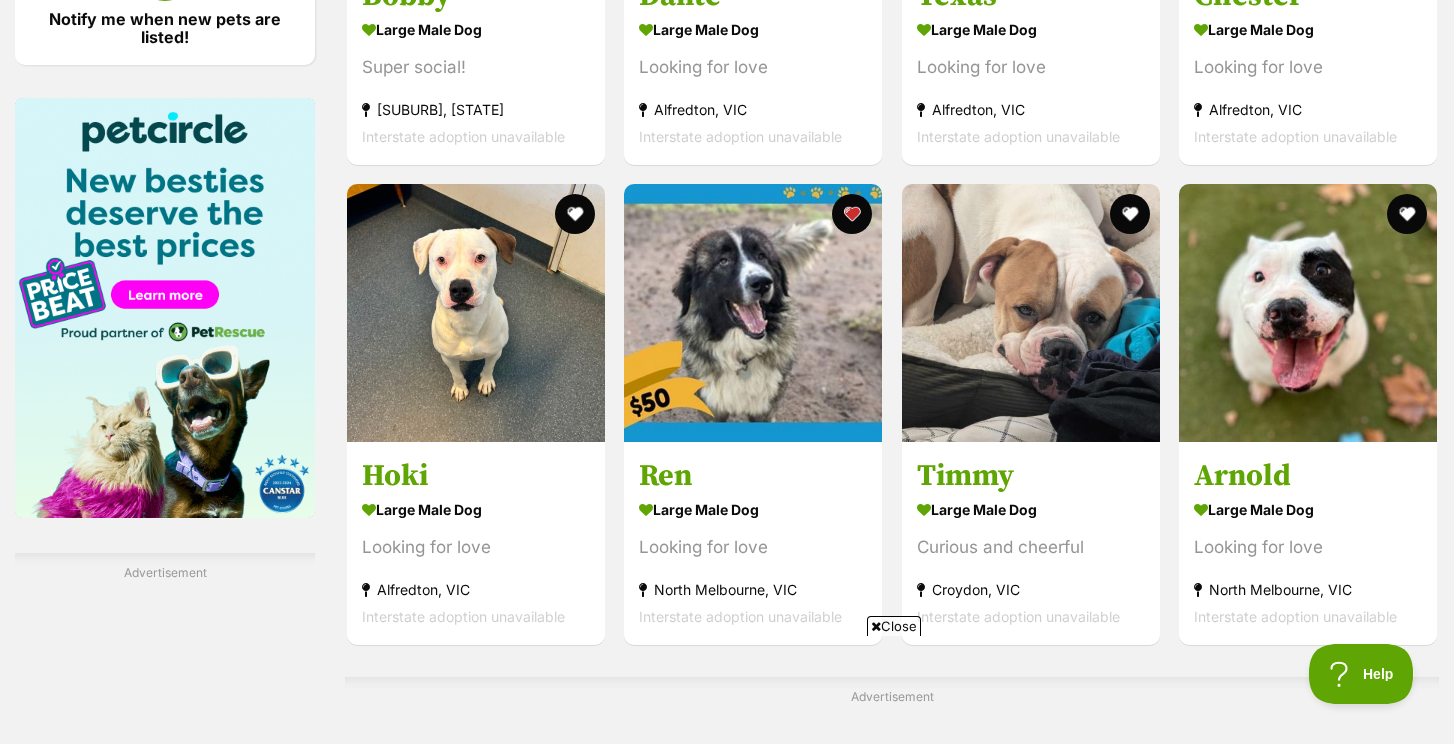 scroll, scrollTop: 2975, scrollLeft: 0, axis: vertical 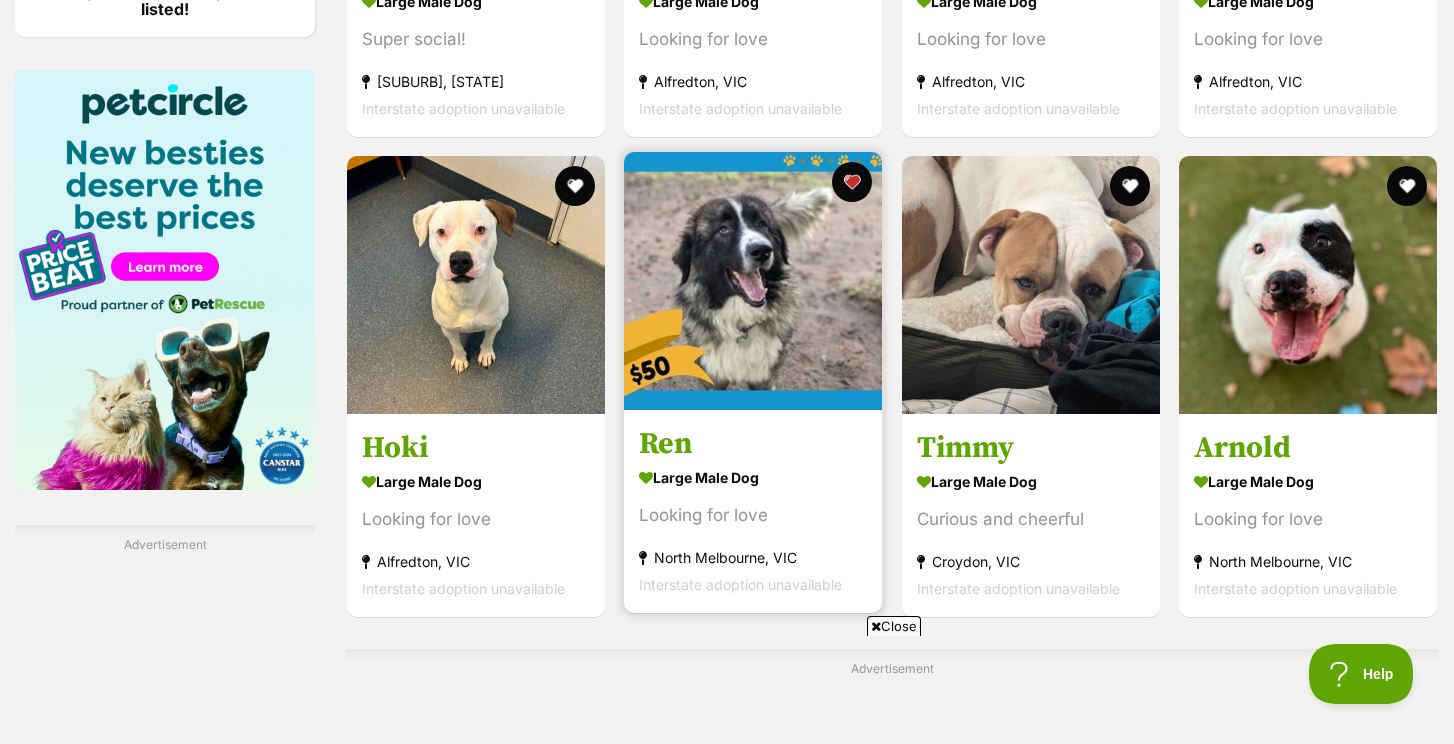 click at bounding box center [753, 281] 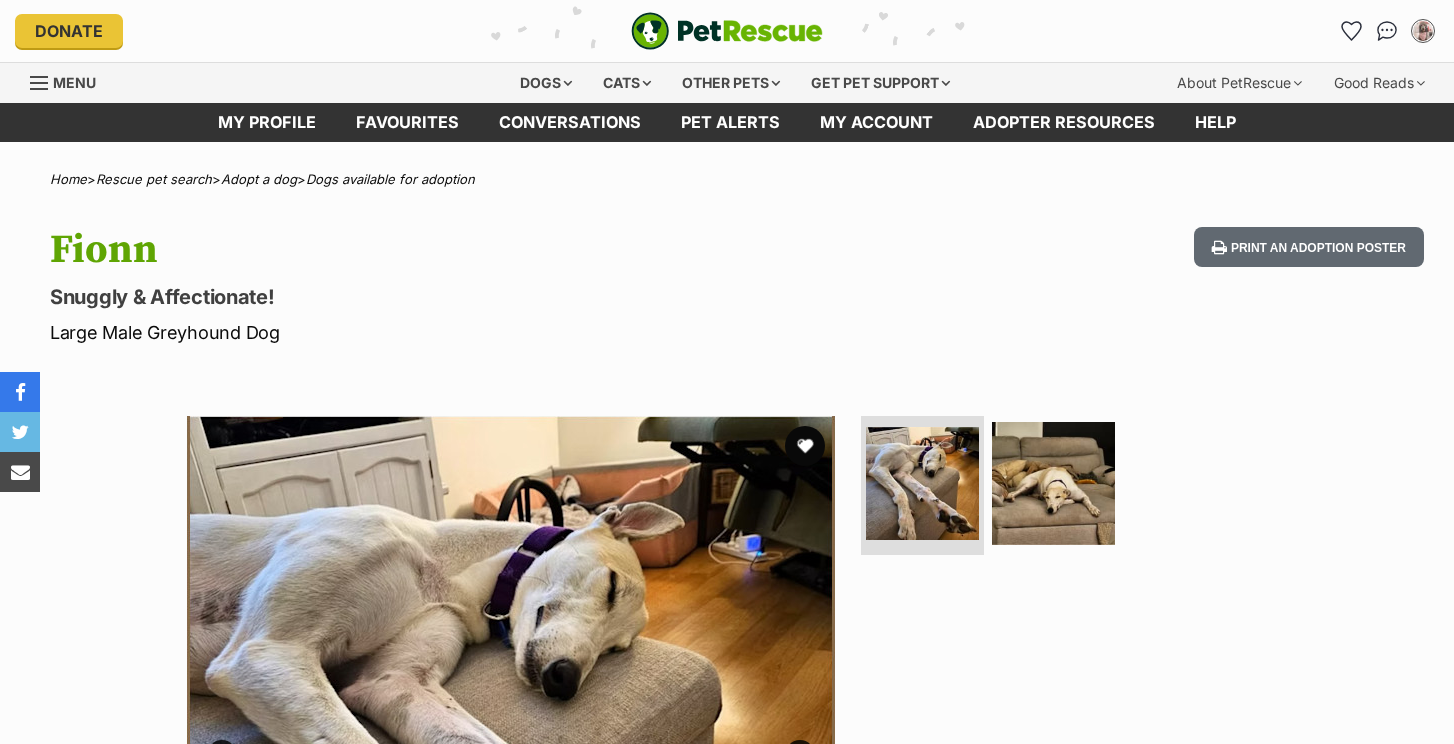 scroll, scrollTop: 0, scrollLeft: 0, axis: both 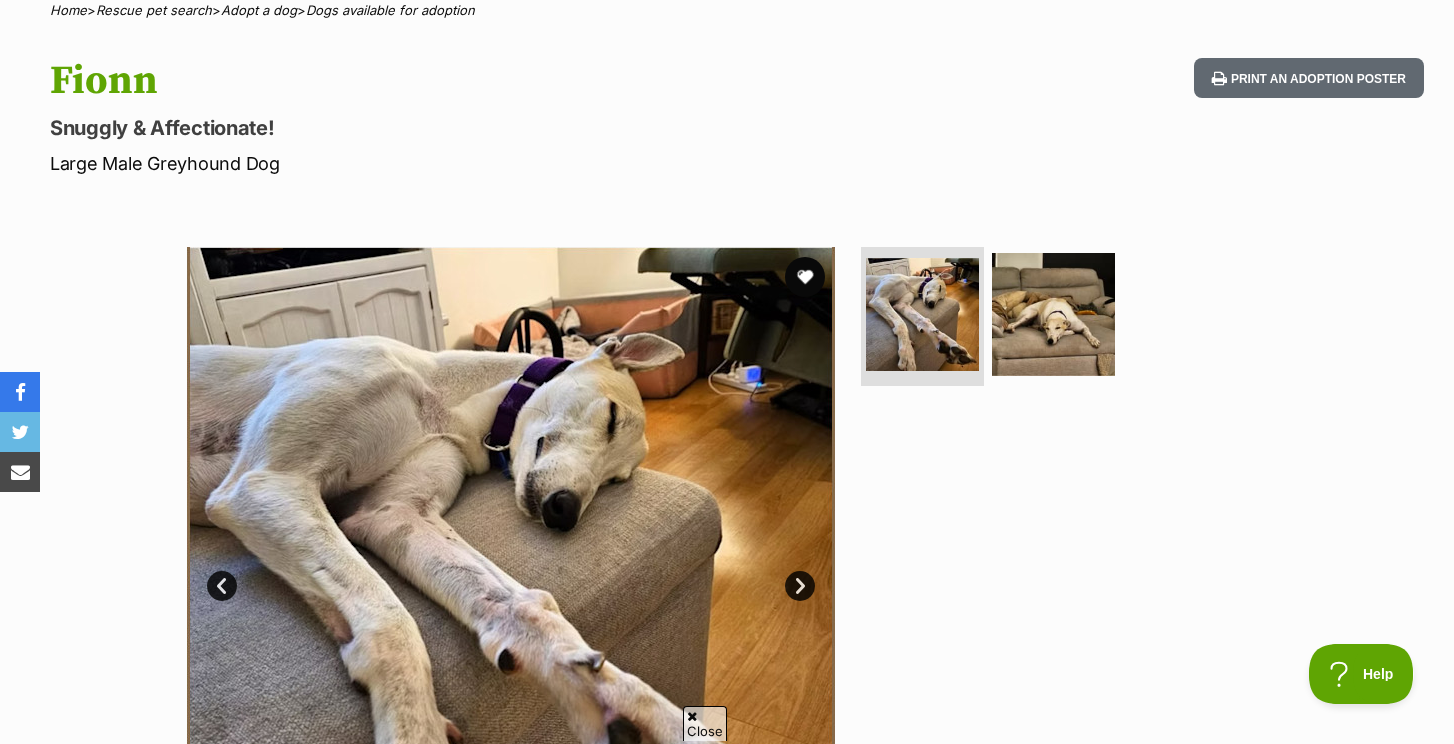 click at bounding box center (1062, 321) 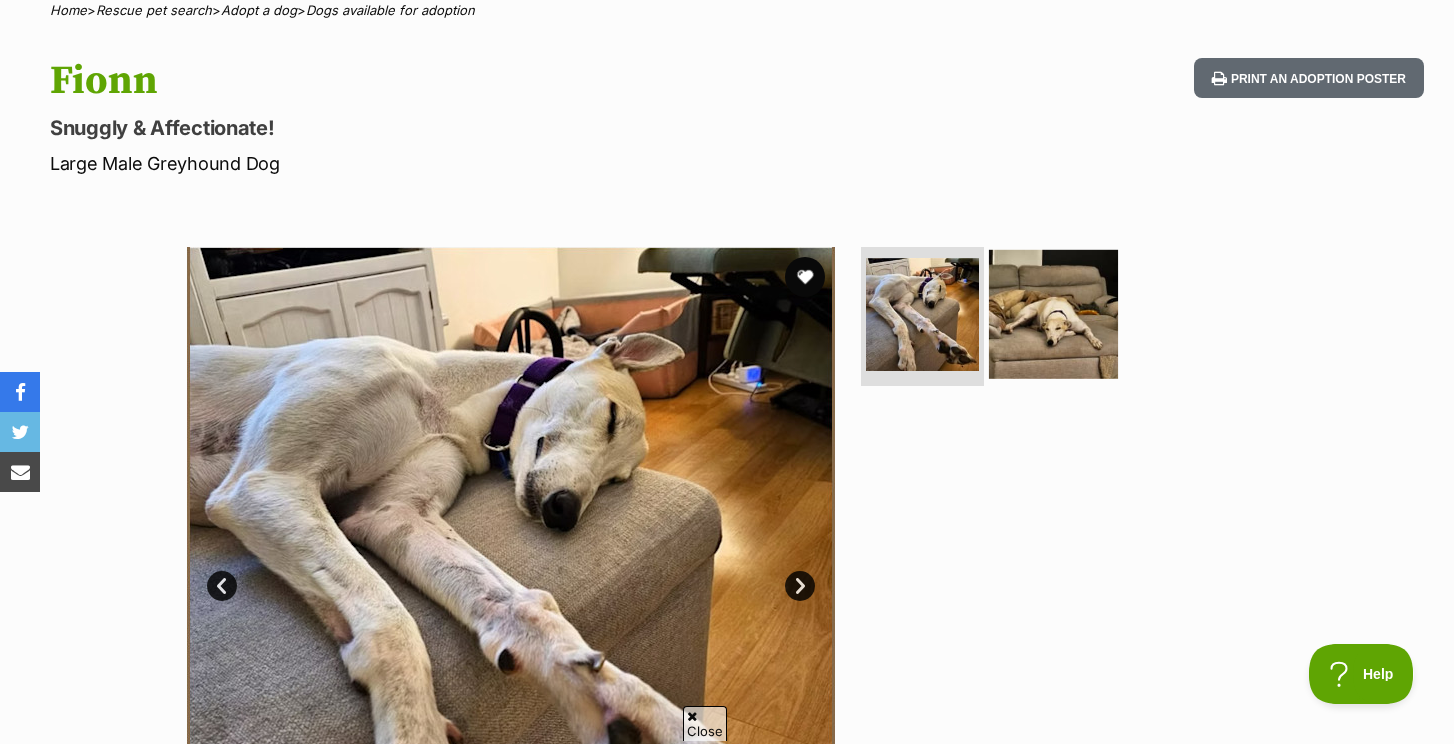 click at bounding box center [1053, 313] 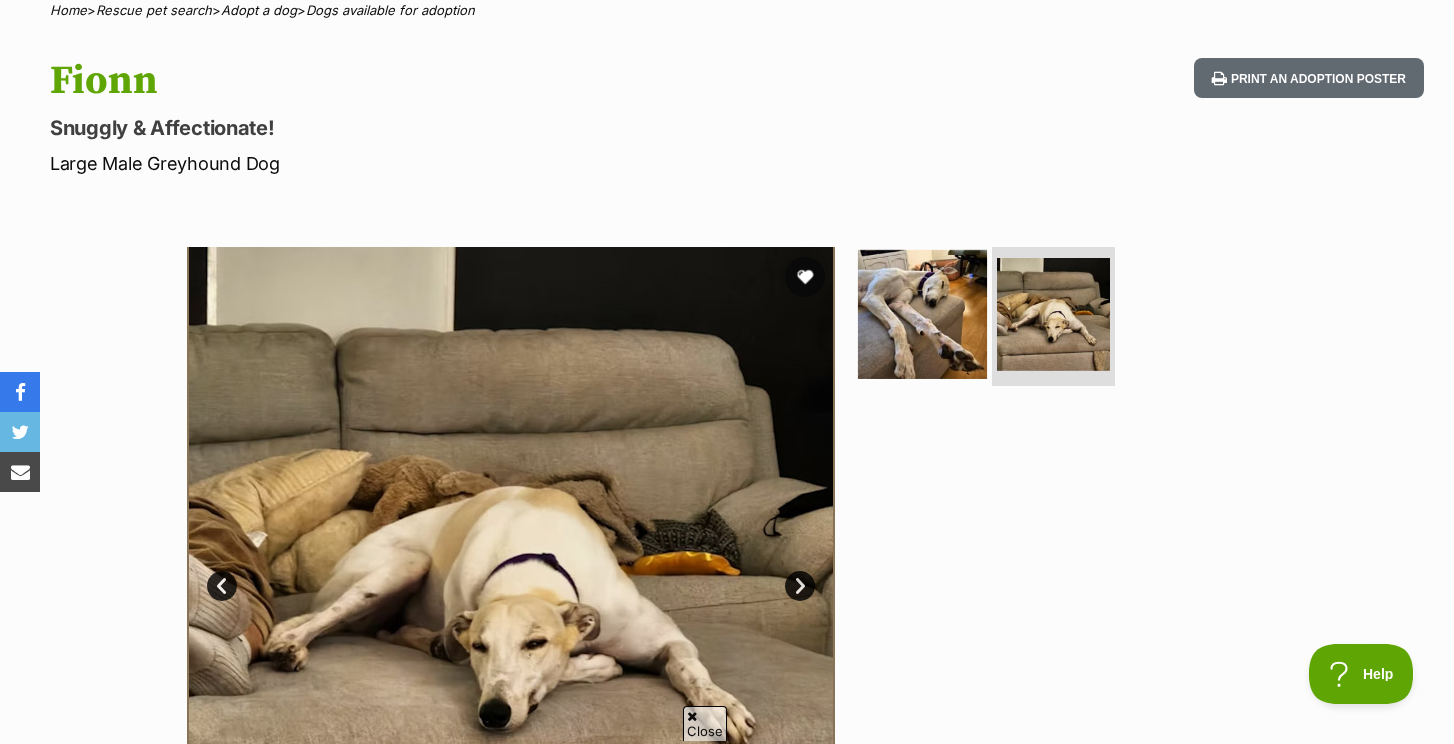 scroll, scrollTop: 0, scrollLeft: 0, axis: both 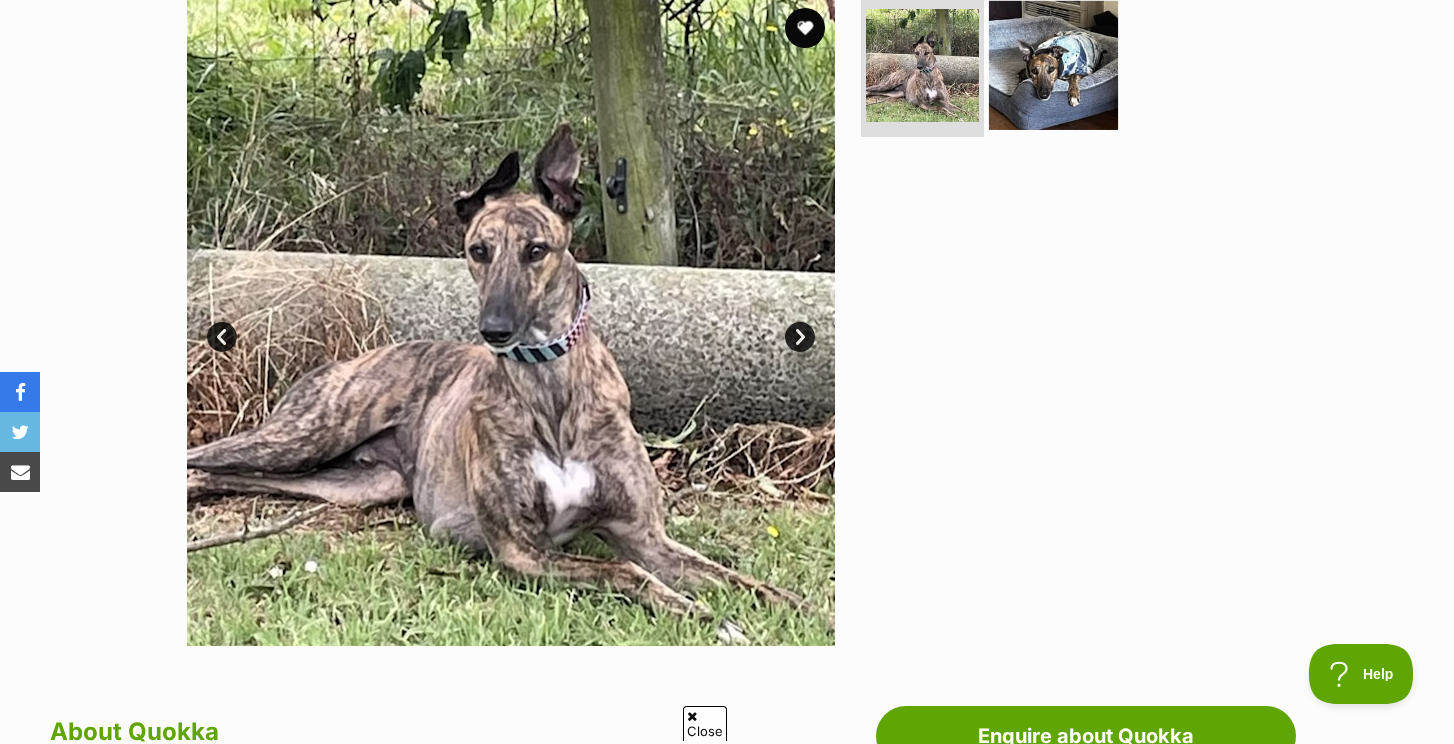 click at bounding box center [1053, 64] 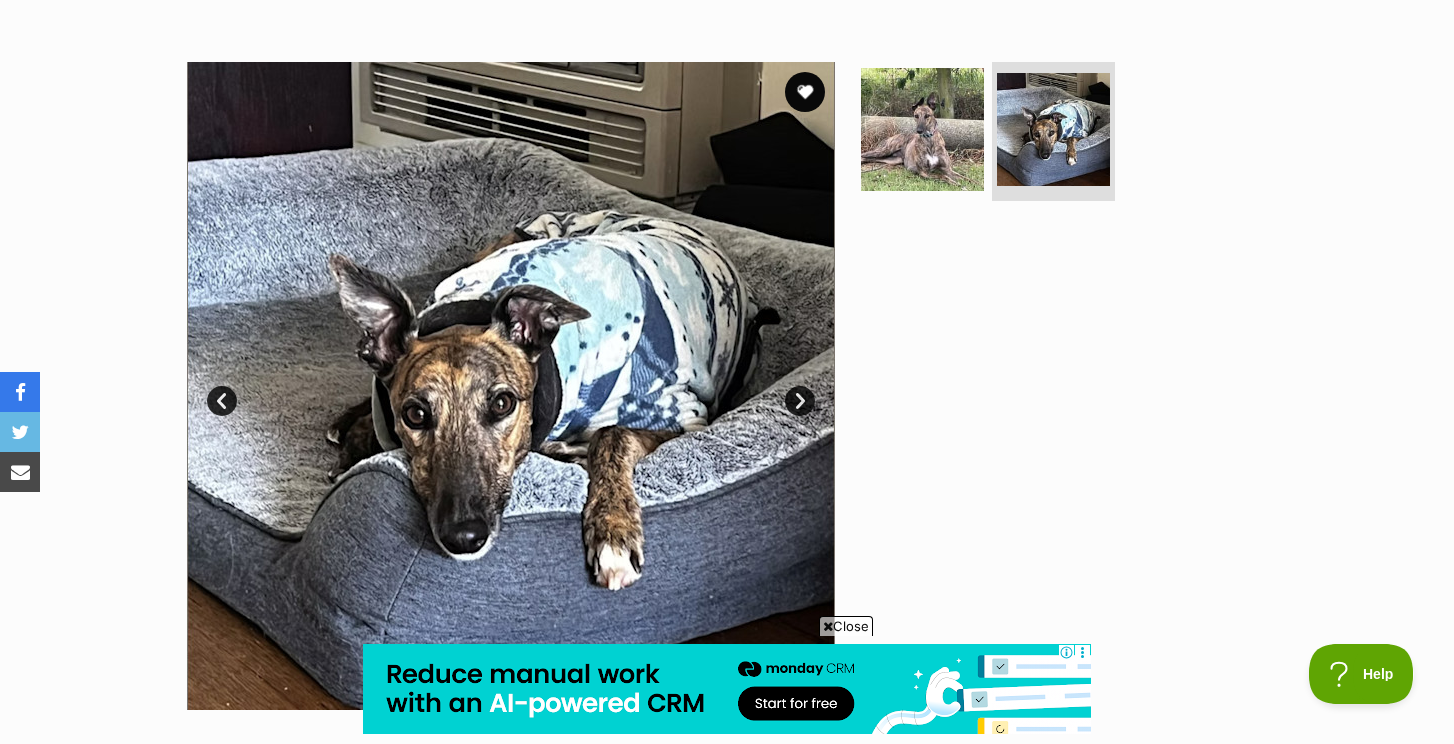 scroll, scrollTop: 350, scrollLeft: 0, axis: vertical 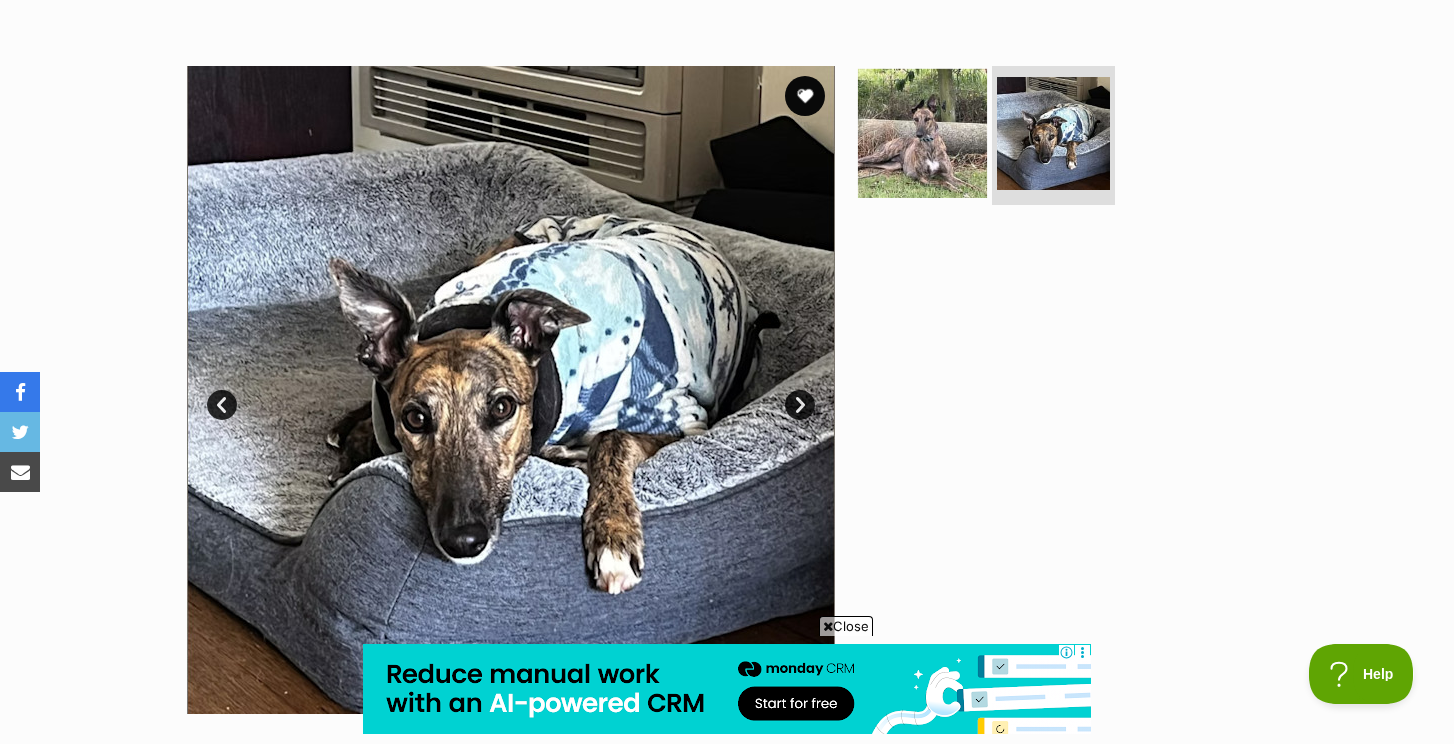 click at bounding box center [922, 132] 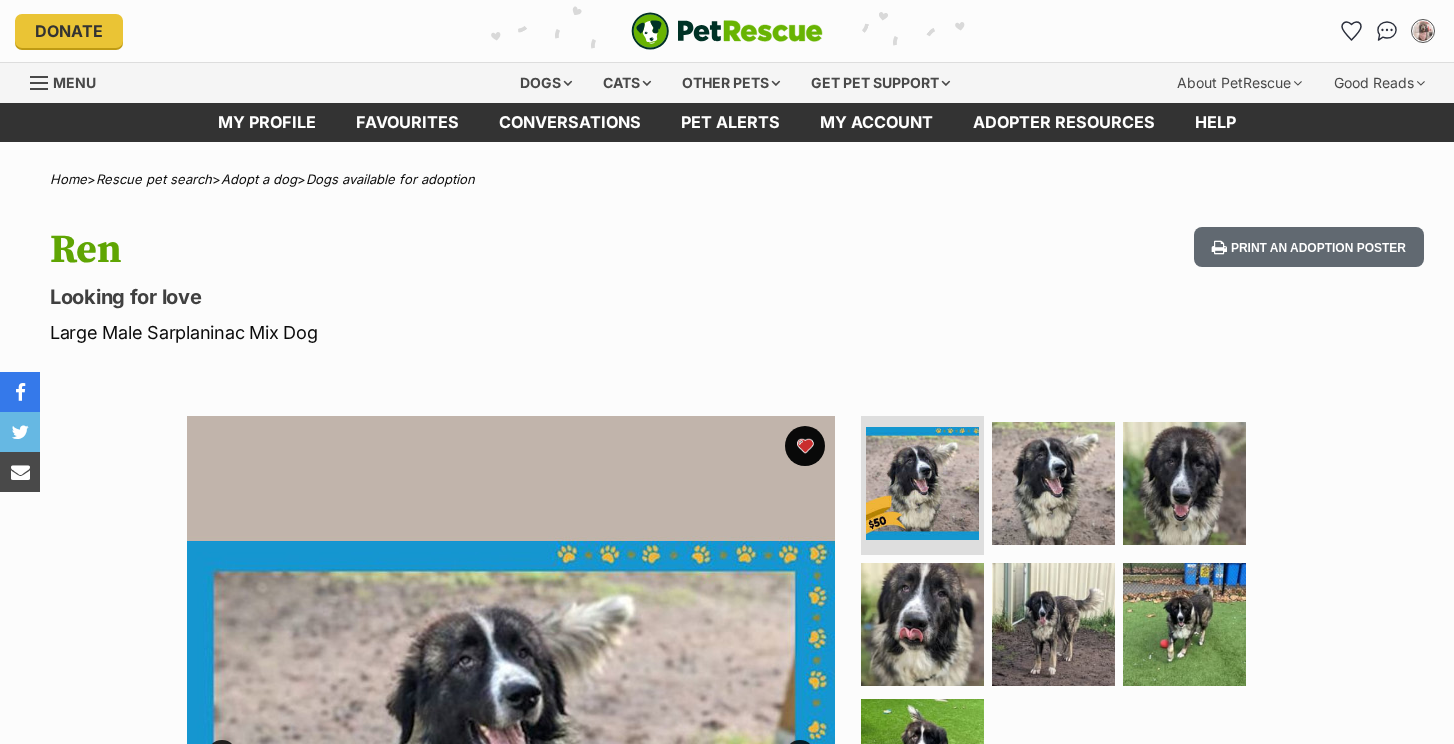 scroll, scrollTop: 1, scrollLeft: 0, axis: vertical 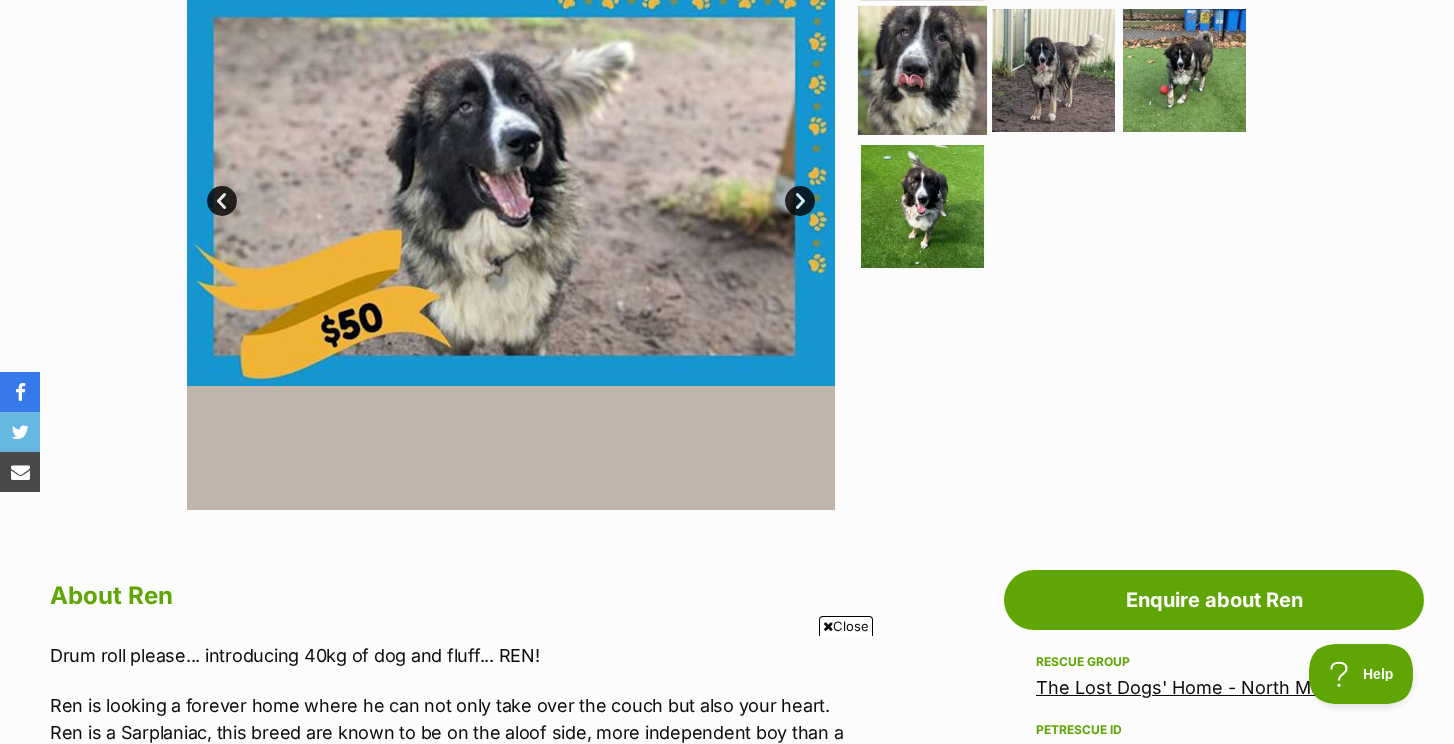 click at bounding box center (922, 70) 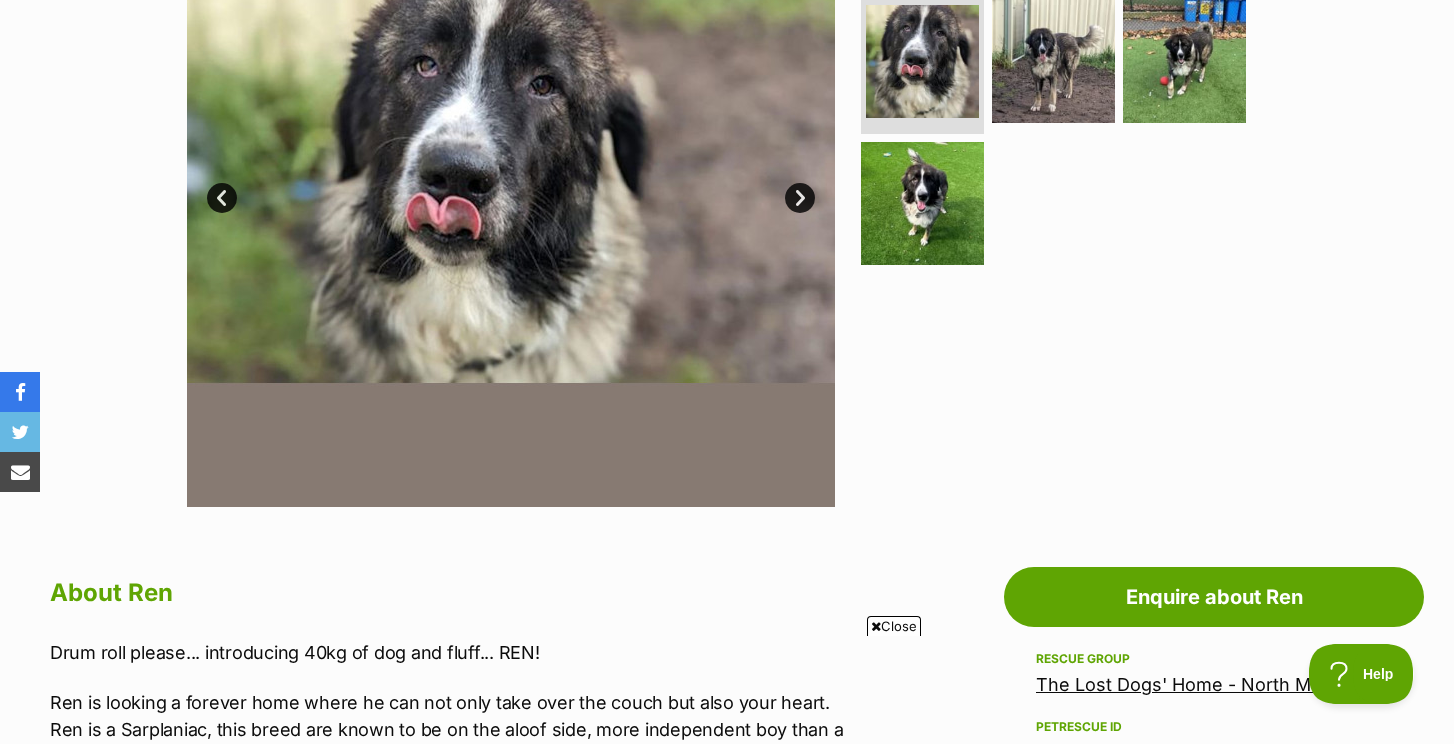scroll, scrollTop: 558, scrollLeft: 0, axis: vertical 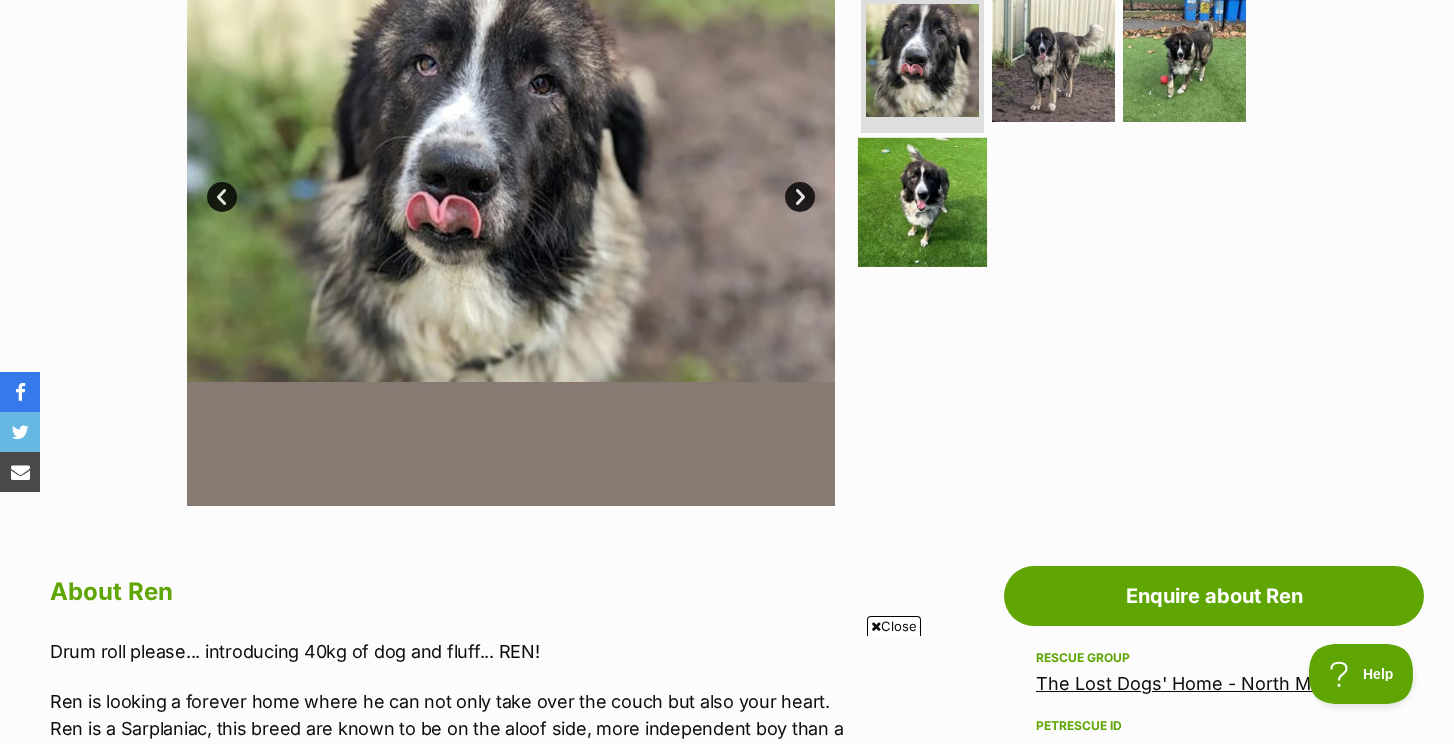 click at bounding box center [922, 202] 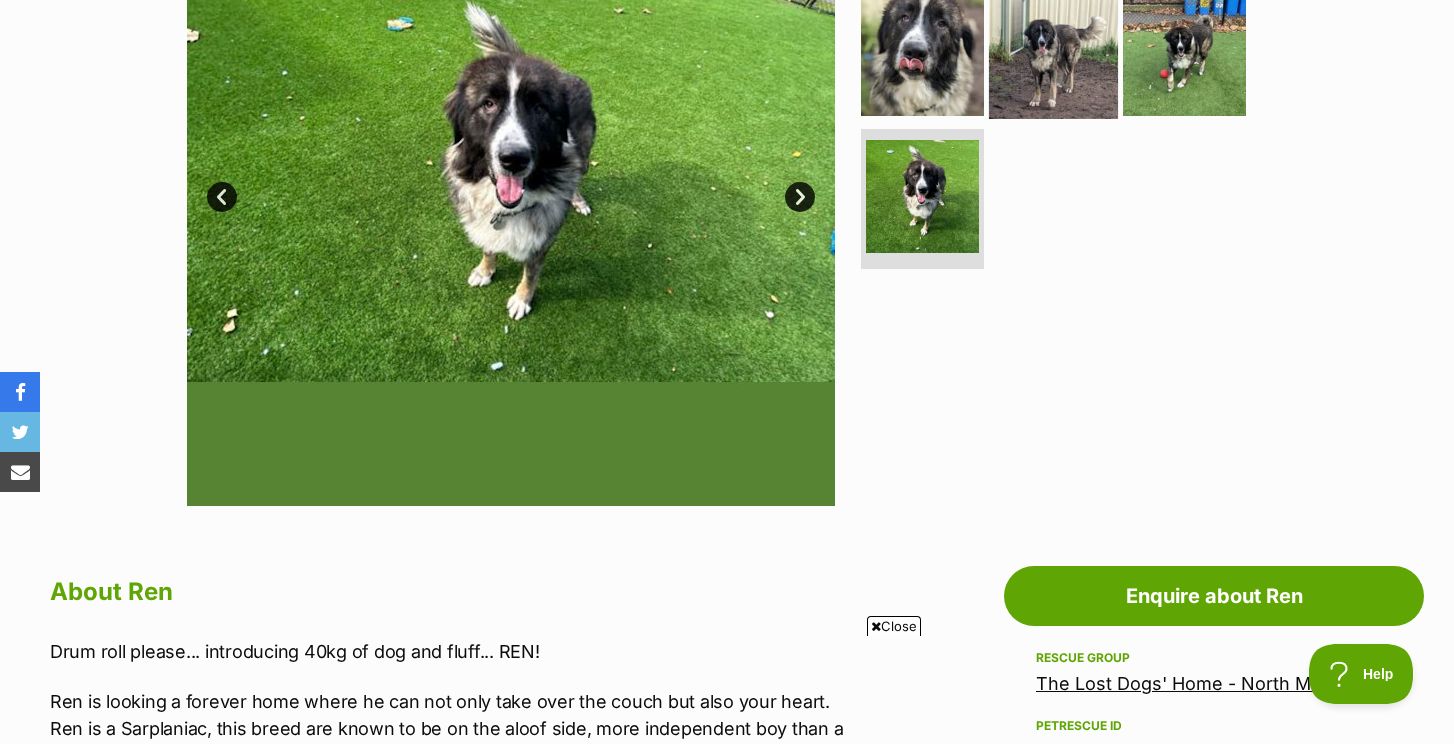 click at bounding box center [1053, 54] 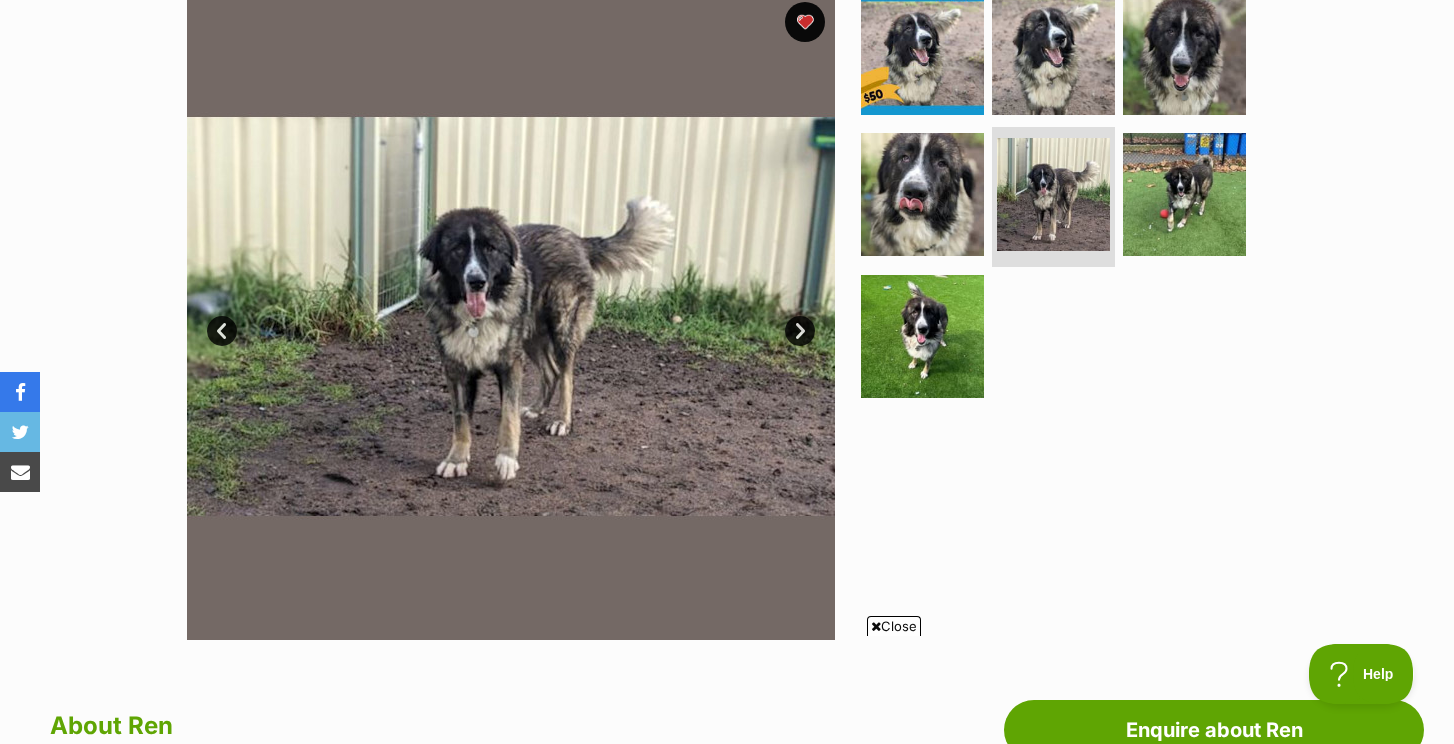 scroll, scrollTop: 331, scrollLeft: 0, axis: vertical 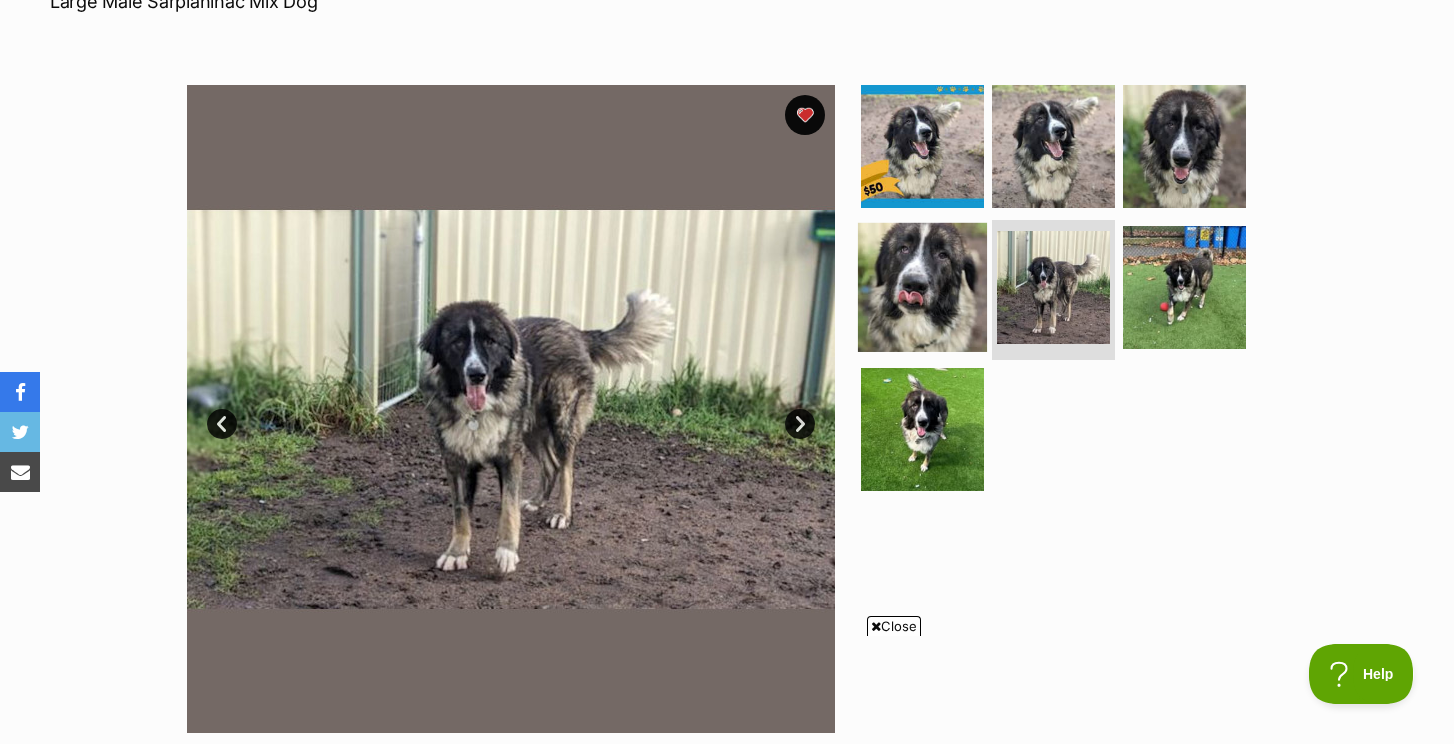 click at bounding box center (922, 287) 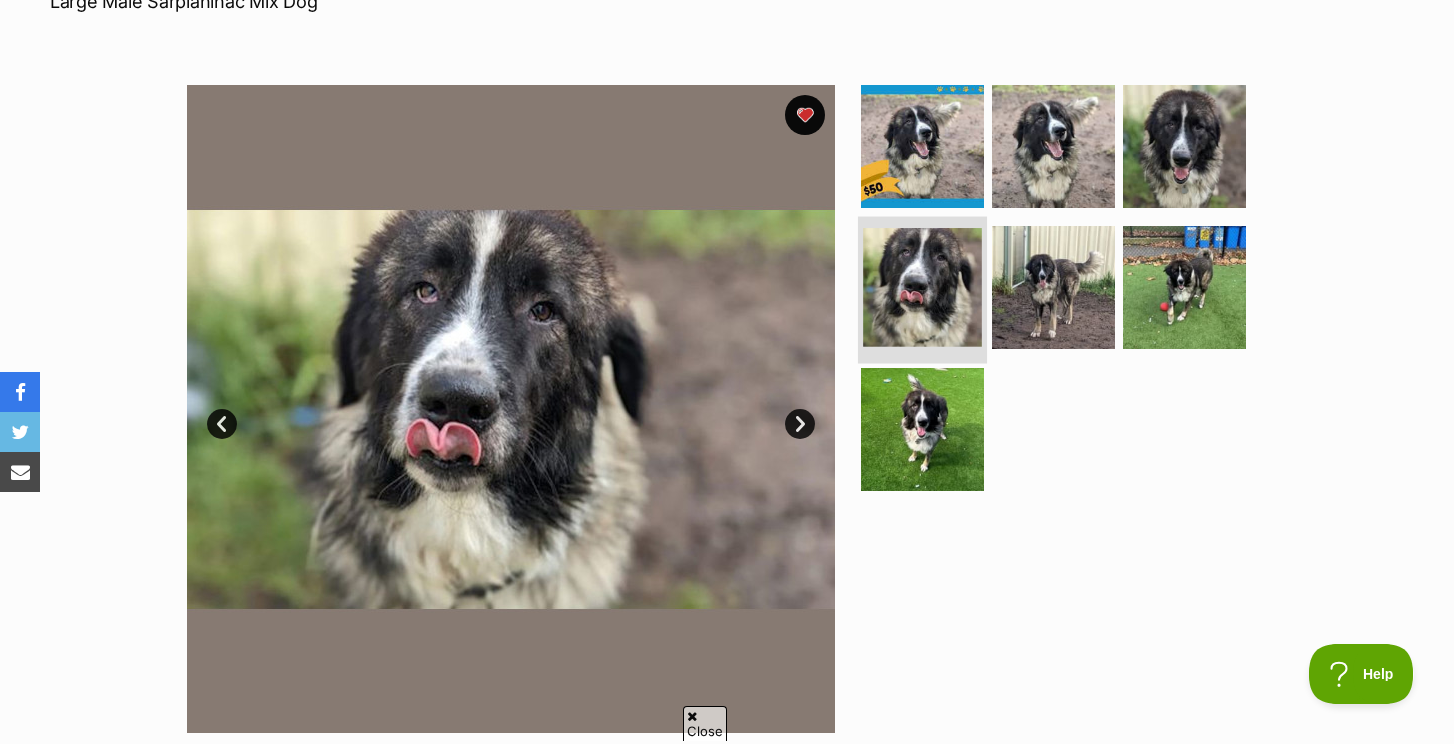 scroll, scrollTop: 0, scrollLeft: 0, axis: both 